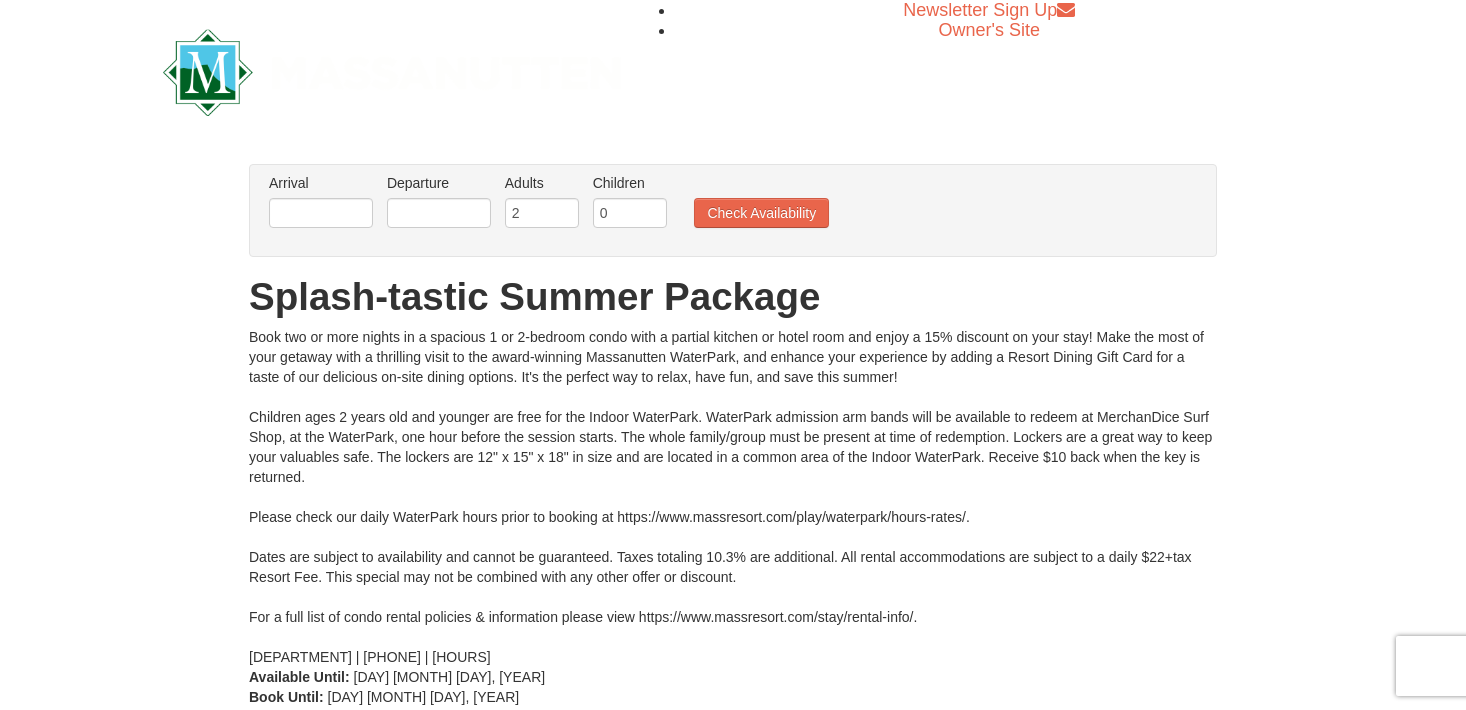 scroll, scrollTop: 0, scrollLeft: 0, axis: both 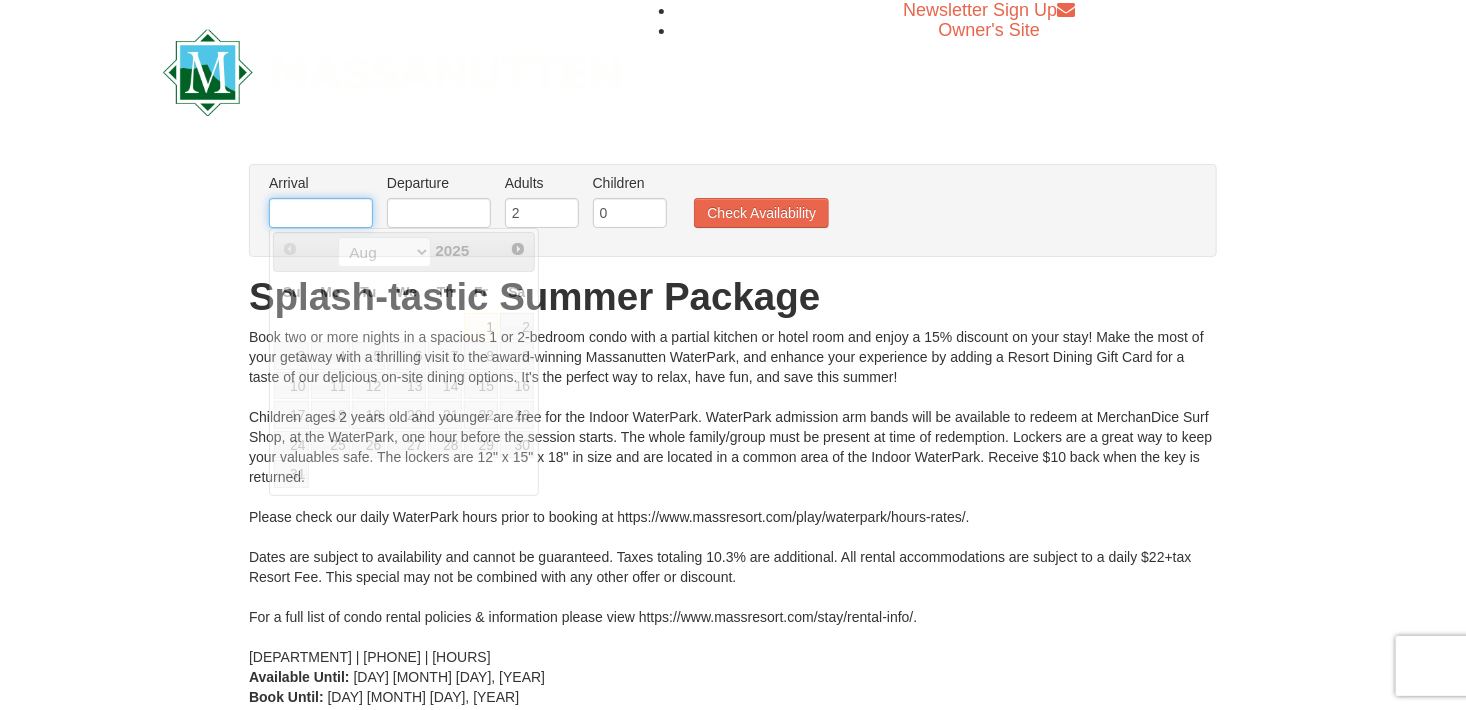 click at bounding box center [321, 213] 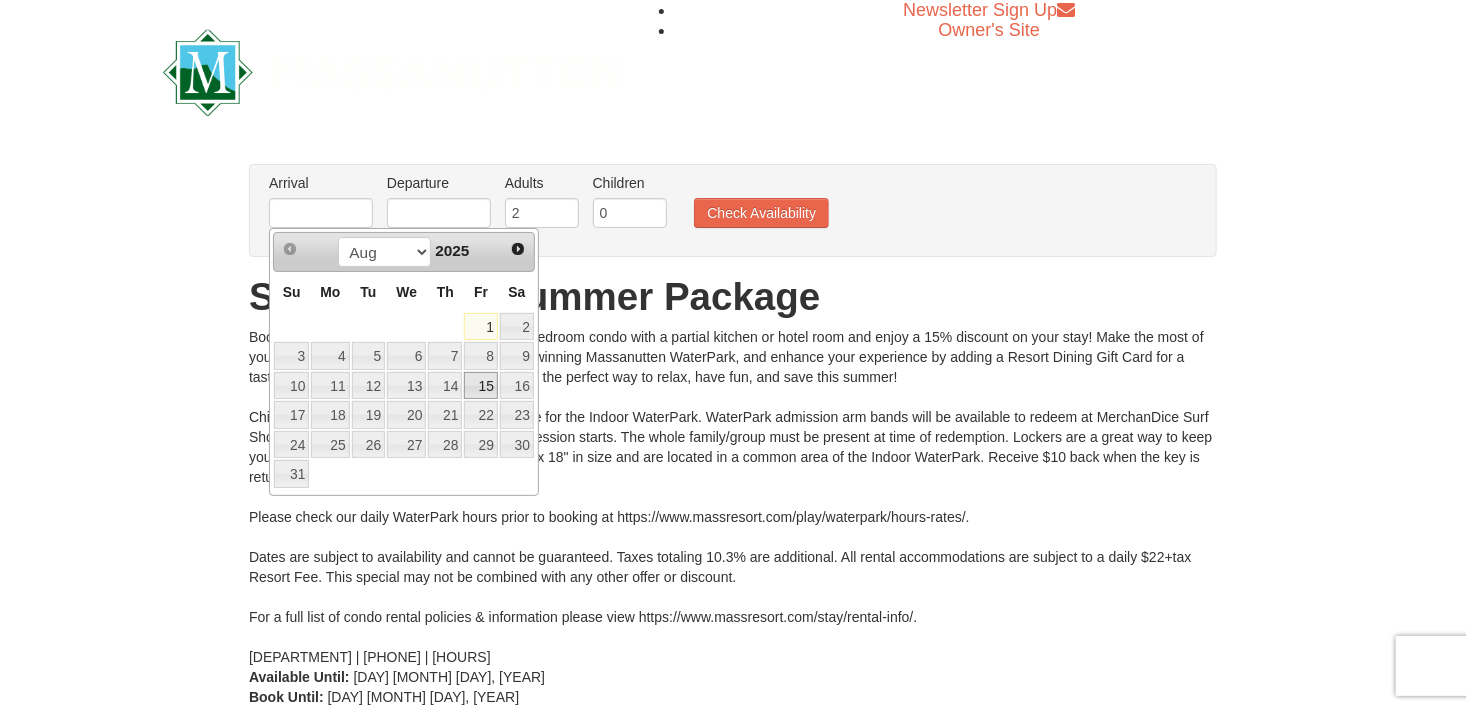 click on "15" at bounding box center (481, 386) 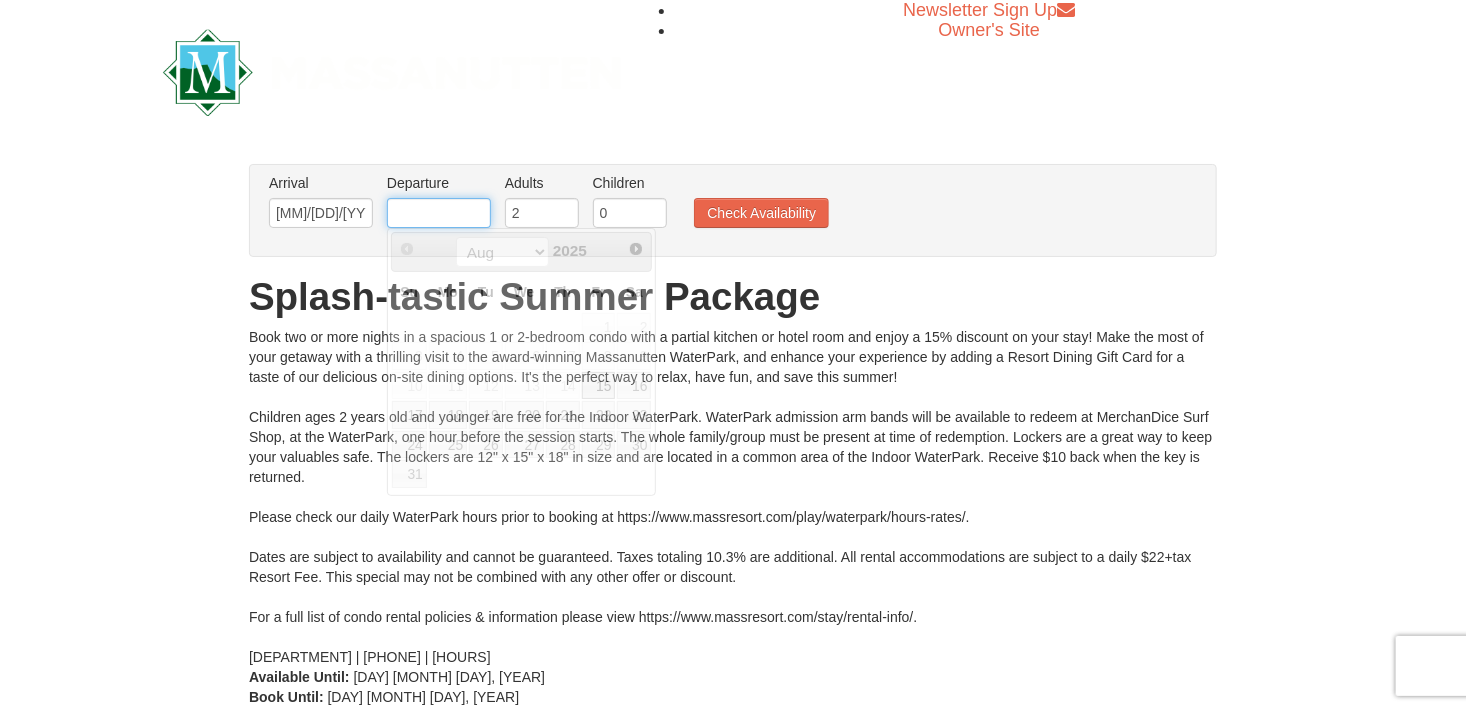 click at bounding box center (439, 213) 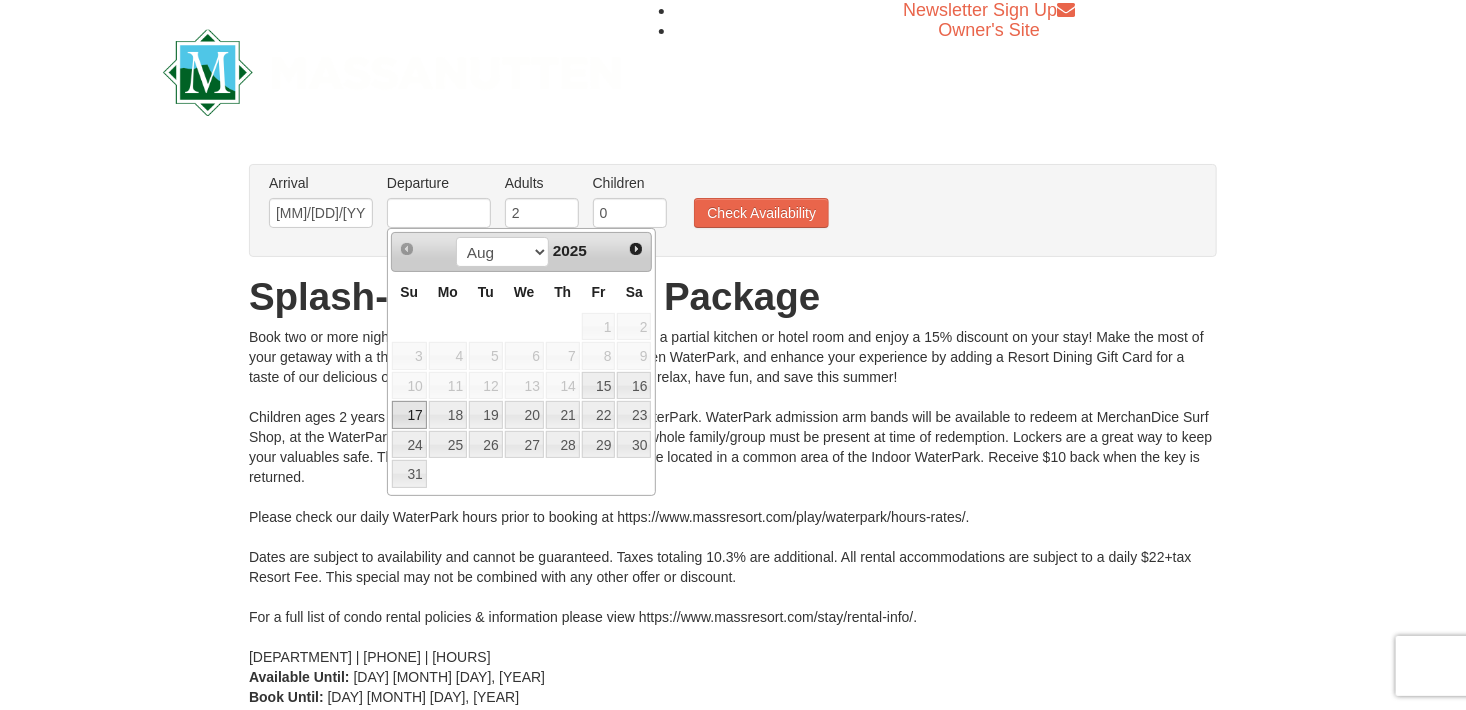click on "17" at bounding box center [409, 415] 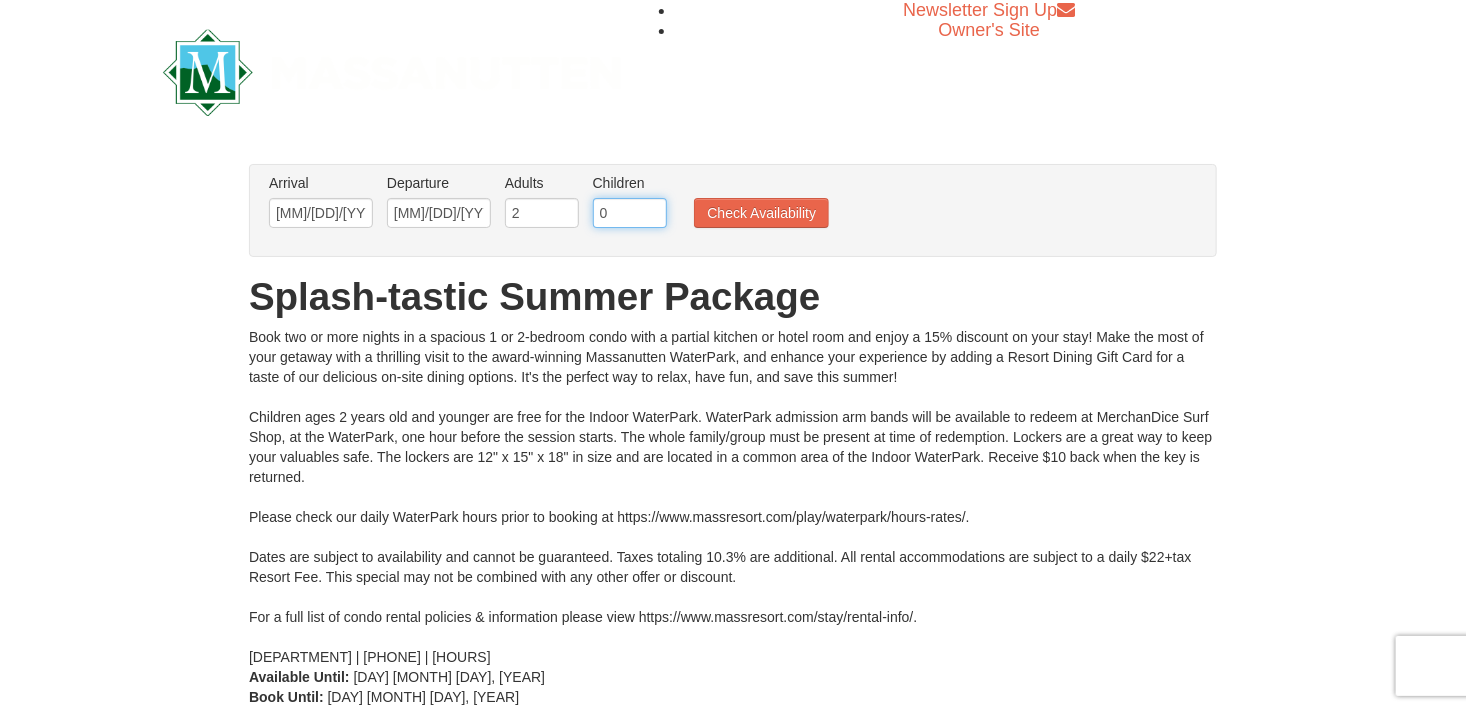 click on "0" at bounding box center (630, 213) 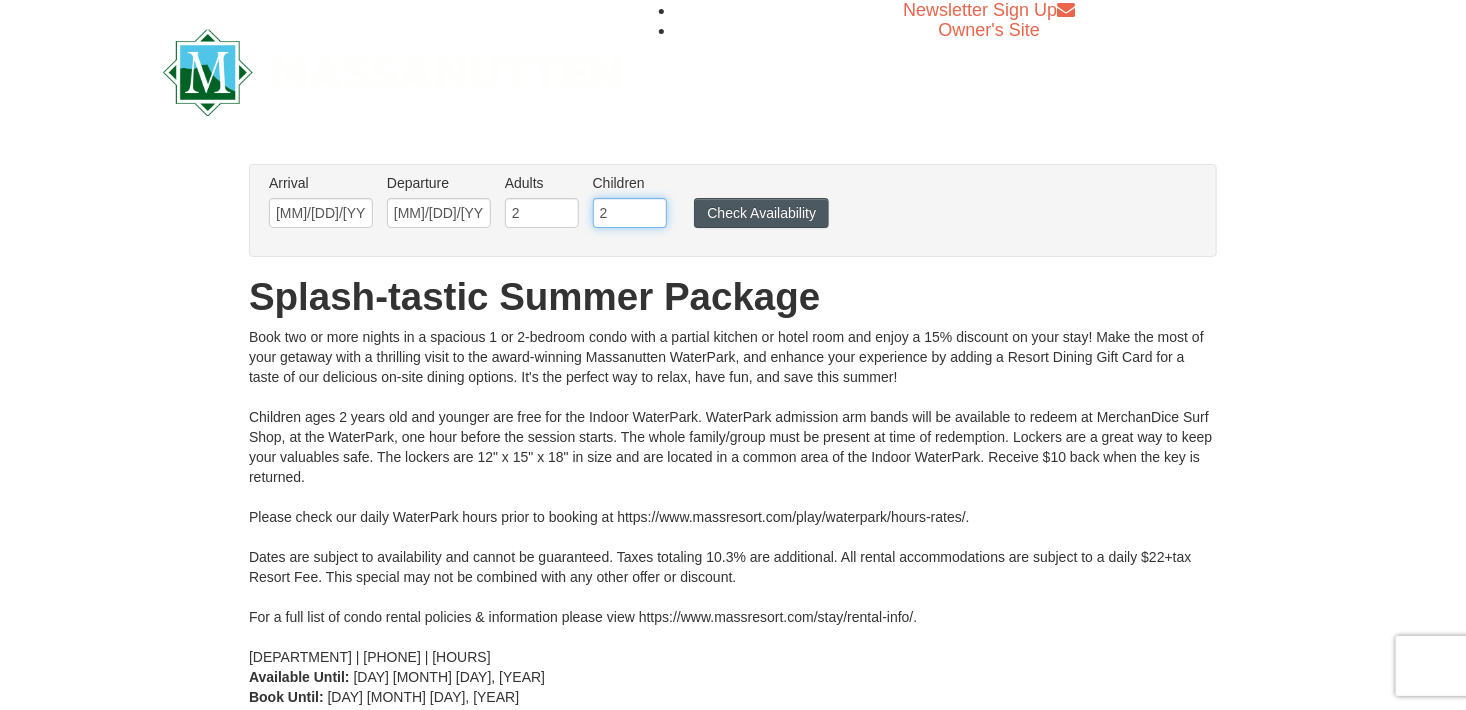type on "2" 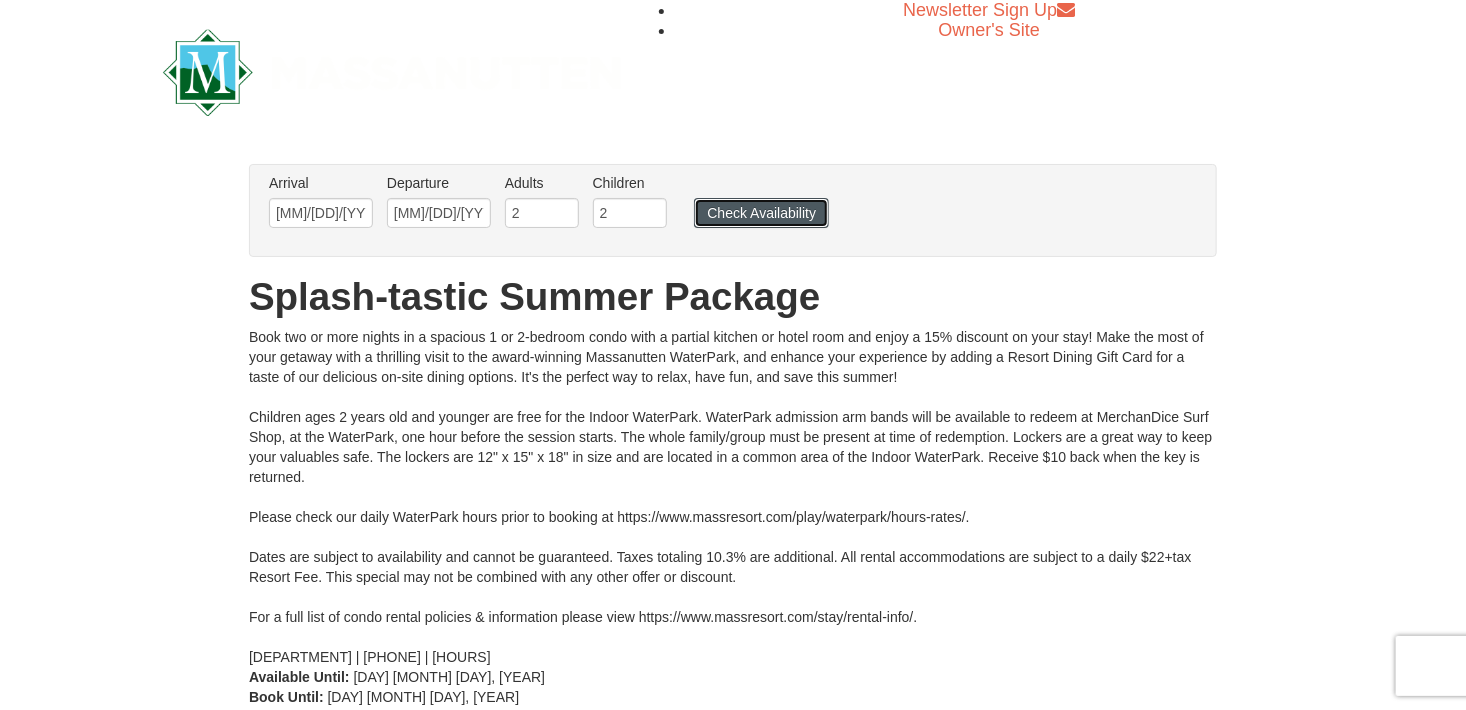 click on "Check Availability" at bounding box center (761, 213) 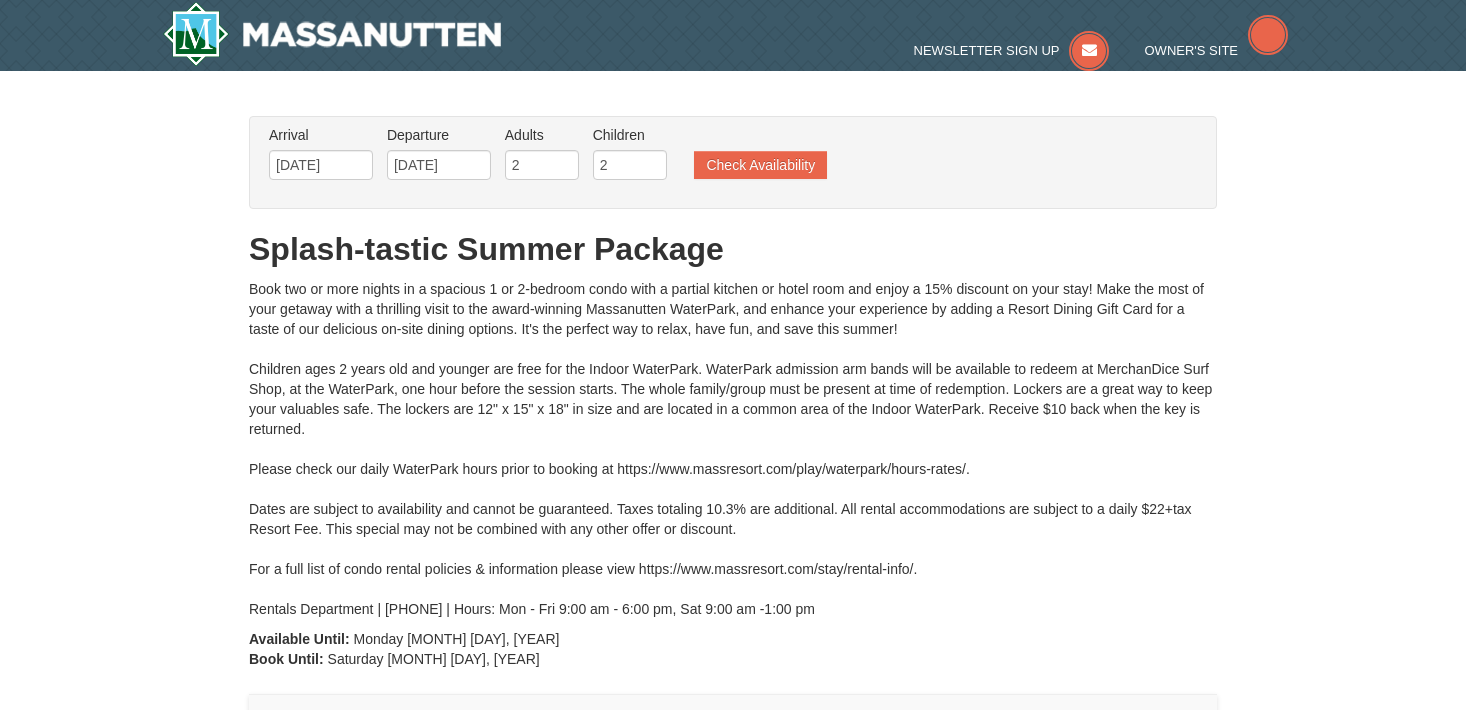 scroll, scrollTop: 0, scrollLeft: 0, axis: both 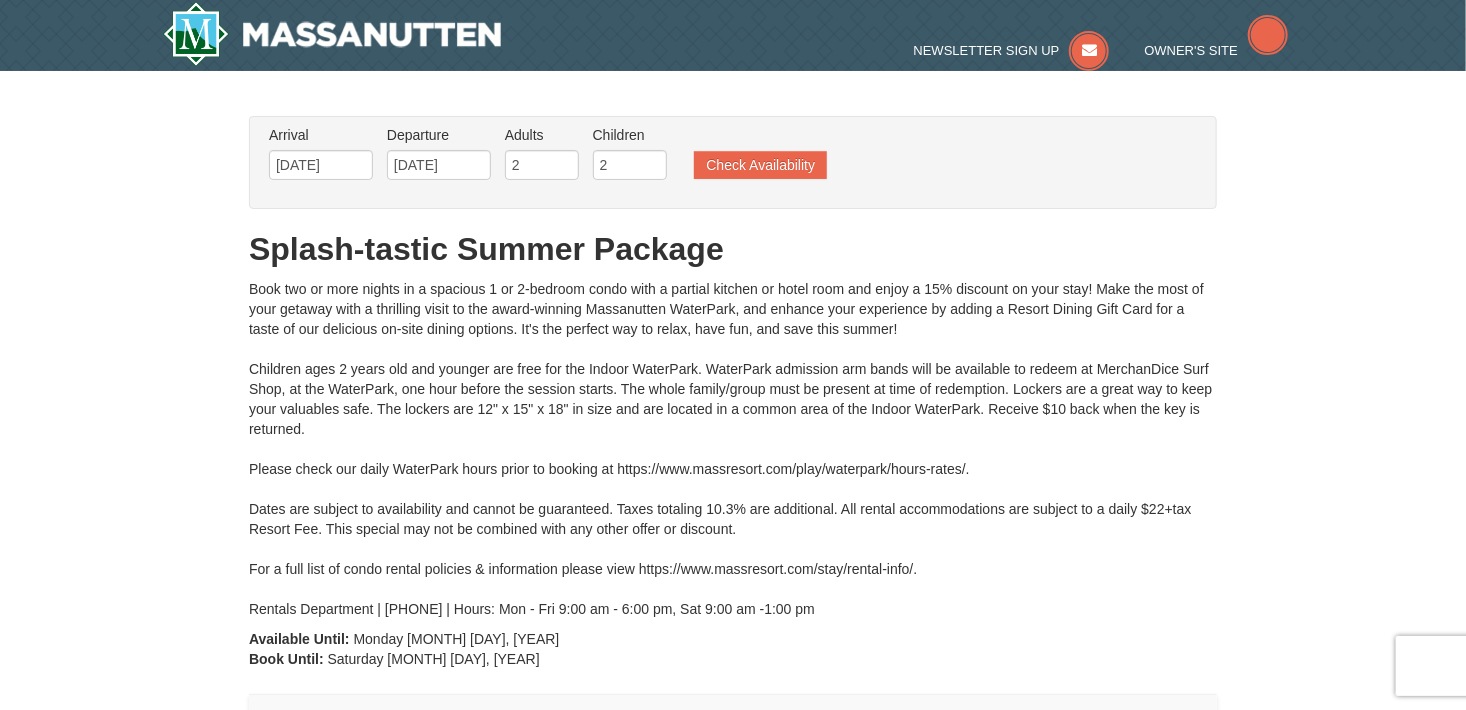 type on "[DATE]" 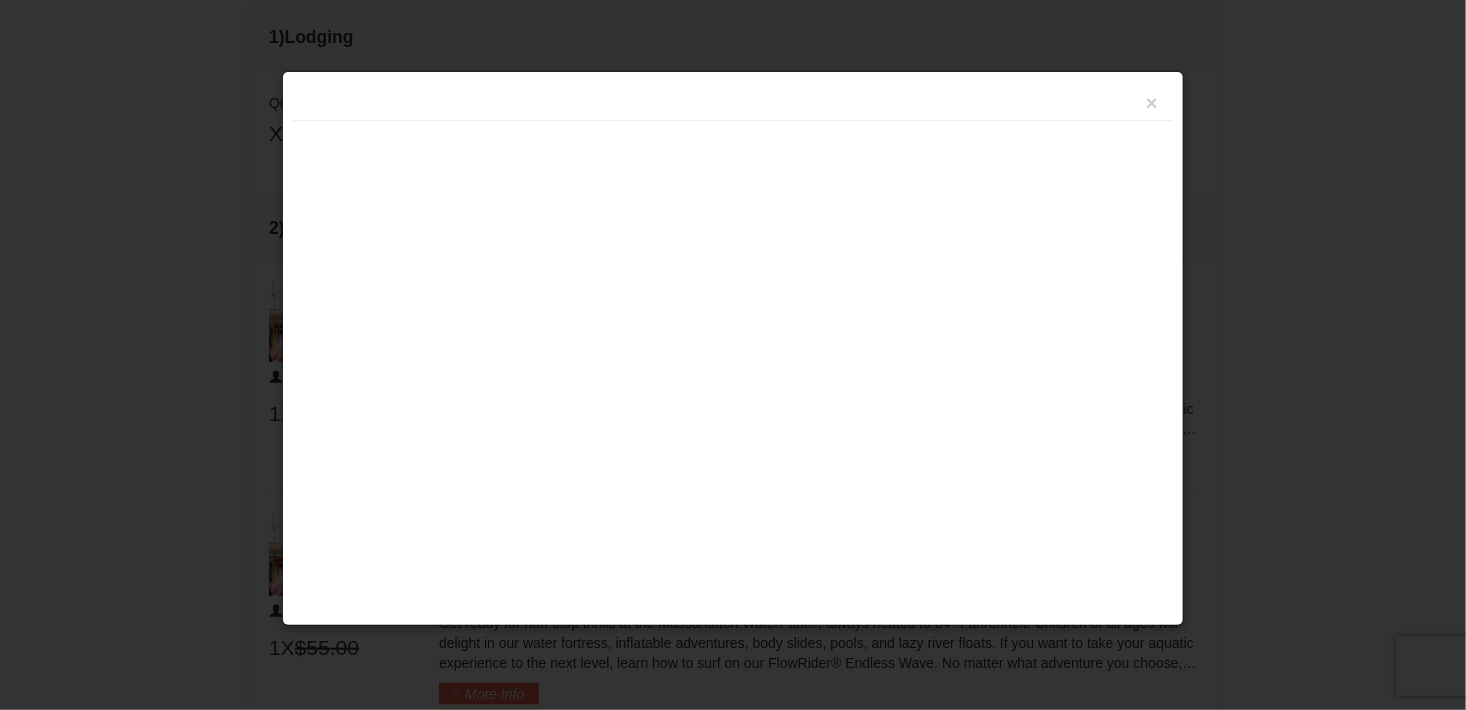 scroll, scrollTop: 775, scrollLeft: 0, axis: vertical 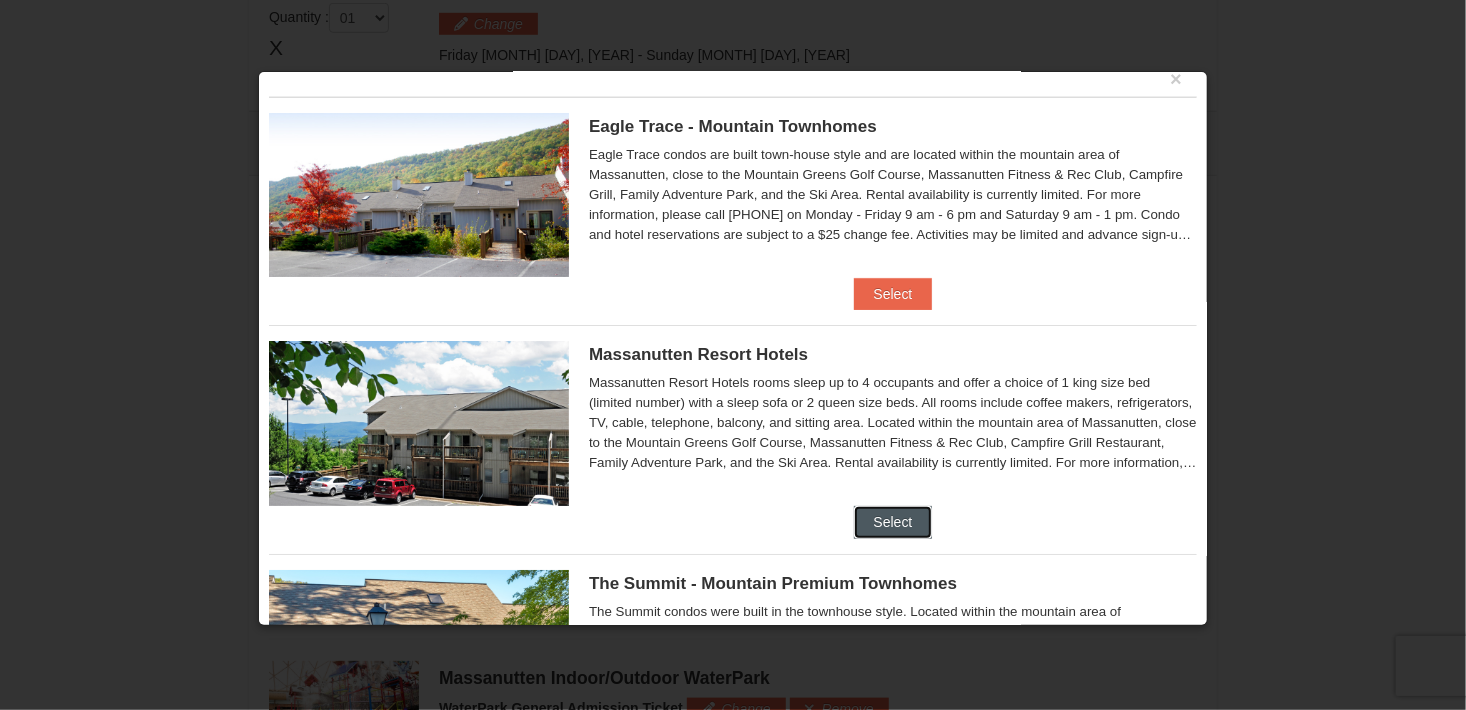 click on "Select" at bounding box center [893, 522] 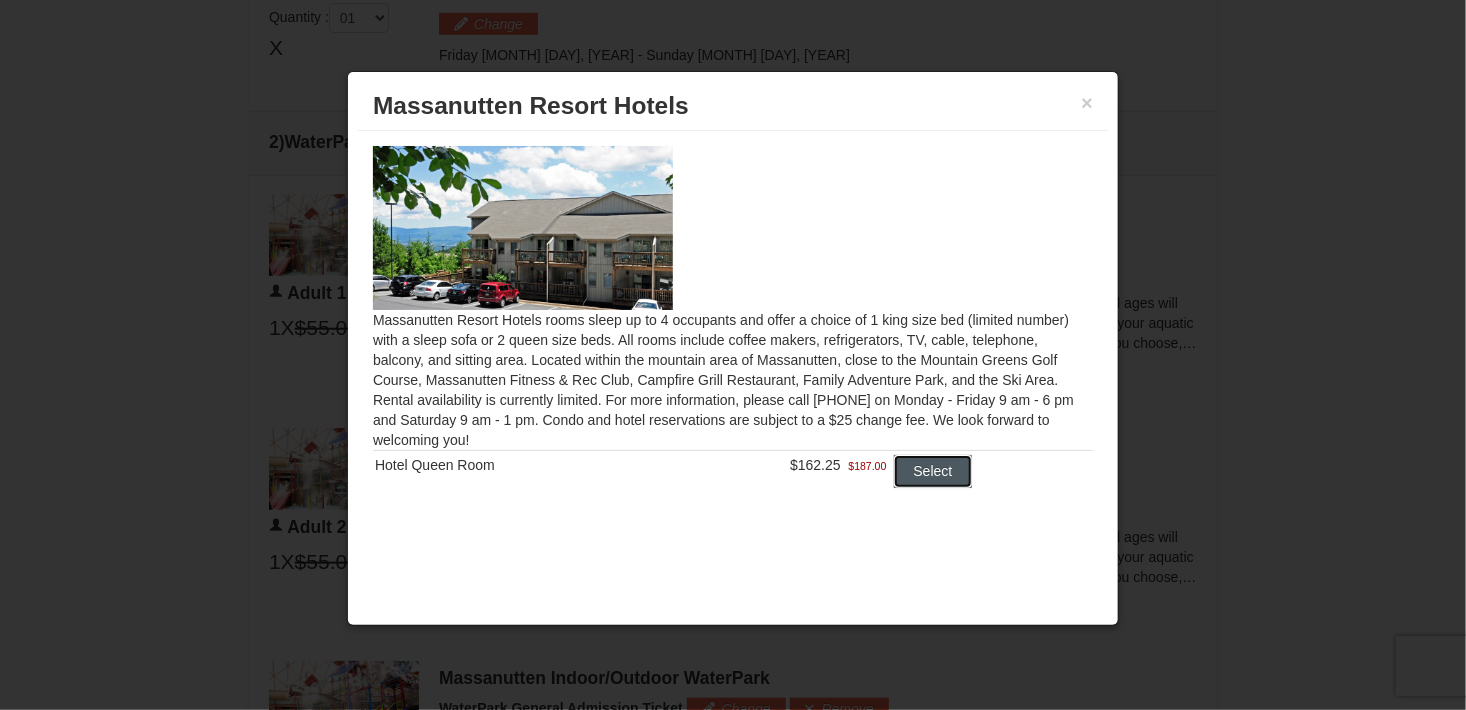 click on "Select" at bounding box center [933, 471] 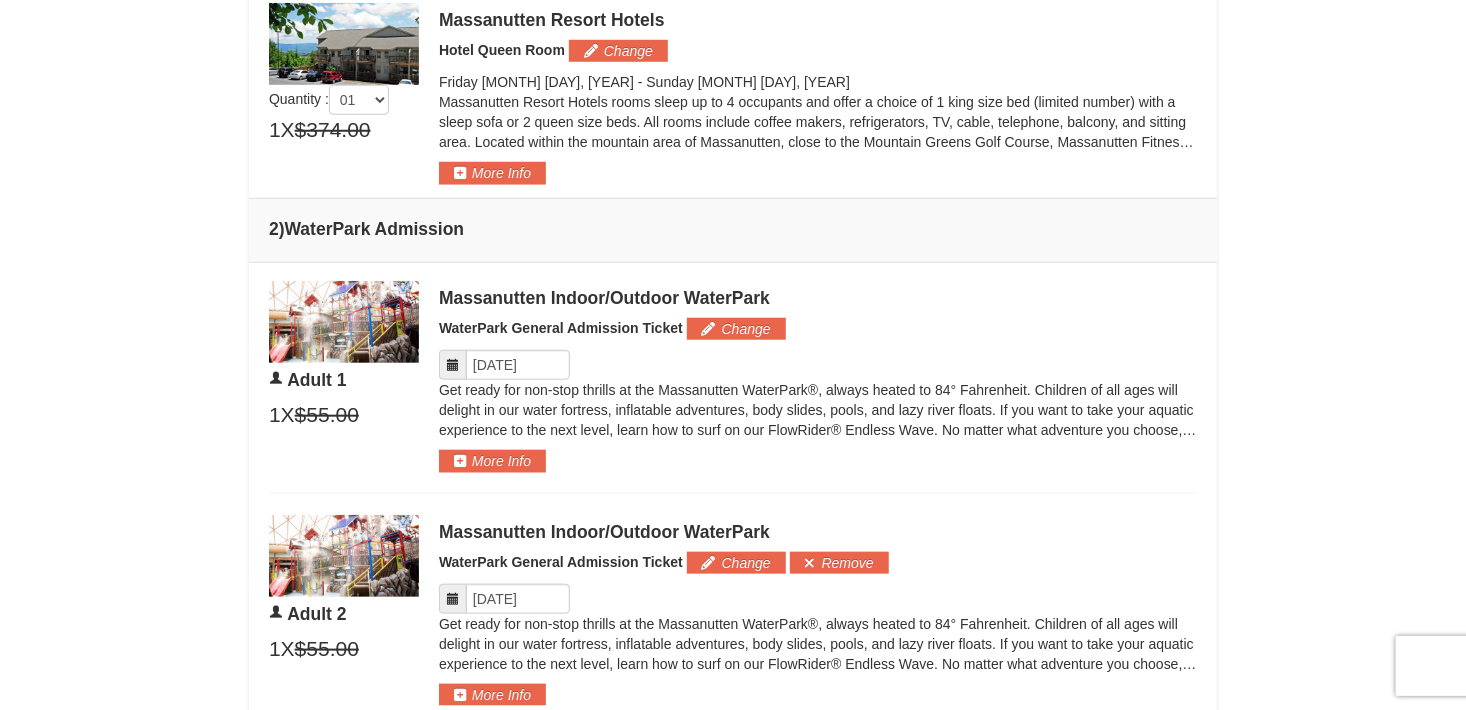 click on "×
From:
To:
Adults:
2
Children:
2
Change
Arrival Please format dates MM/DD/YYYY Please format dates MM/DD/YYYY
08/15/2025
Departure Please format dates MM/DD/YYYY Please format dates MM/DD/YYYY
08/17/2025
Adults 2" at bounding box center (733, 386) 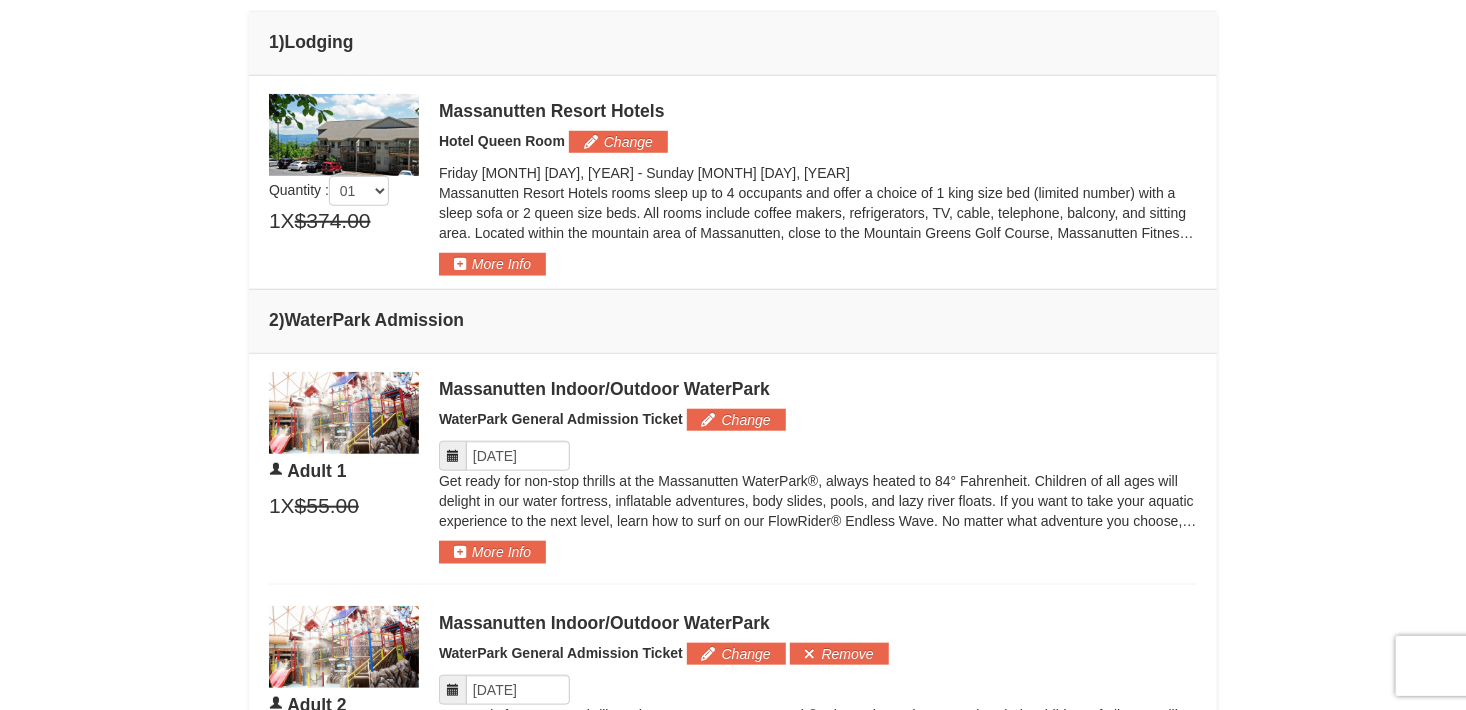 scroll, scrollTop: 676, scrollLeft: 0, axis: vertical 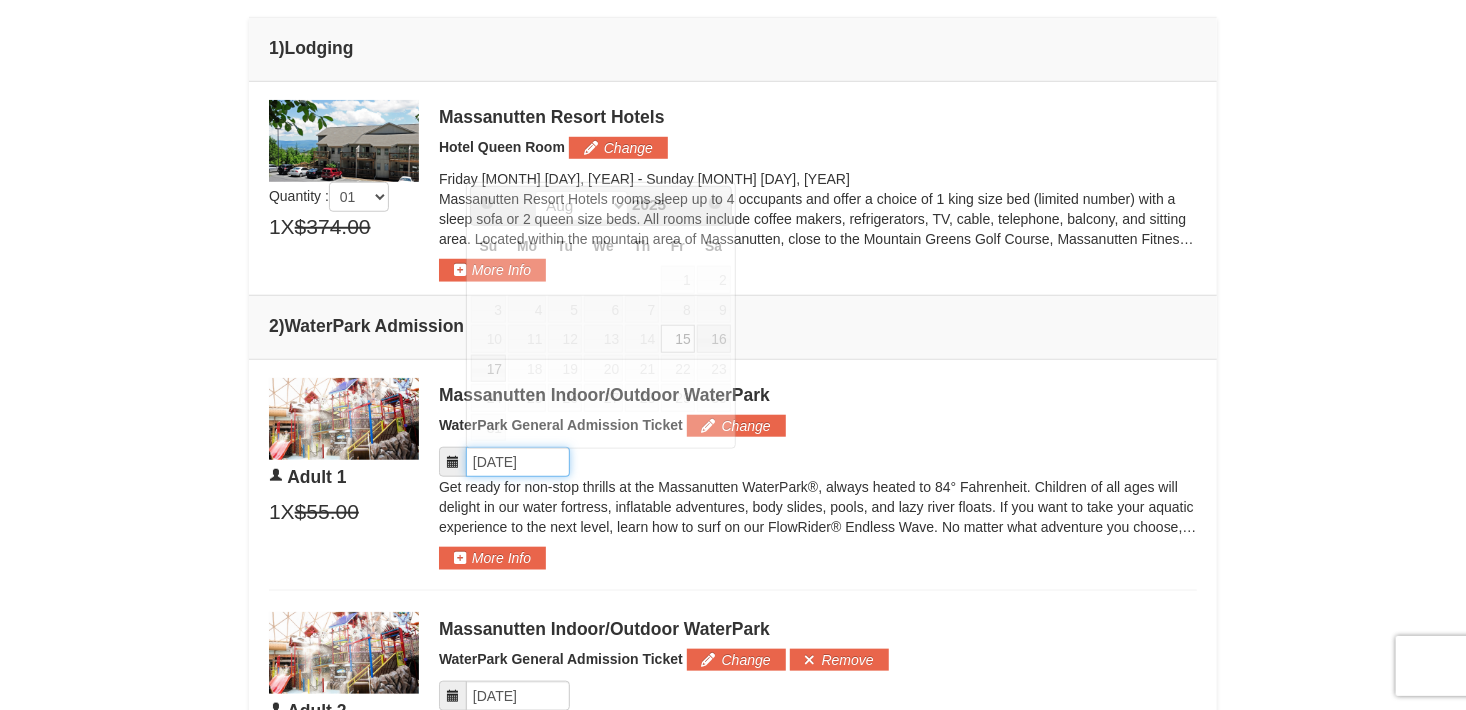 click on "Please format dates MM/DD/YYYY" at bounding box center (518, 462) 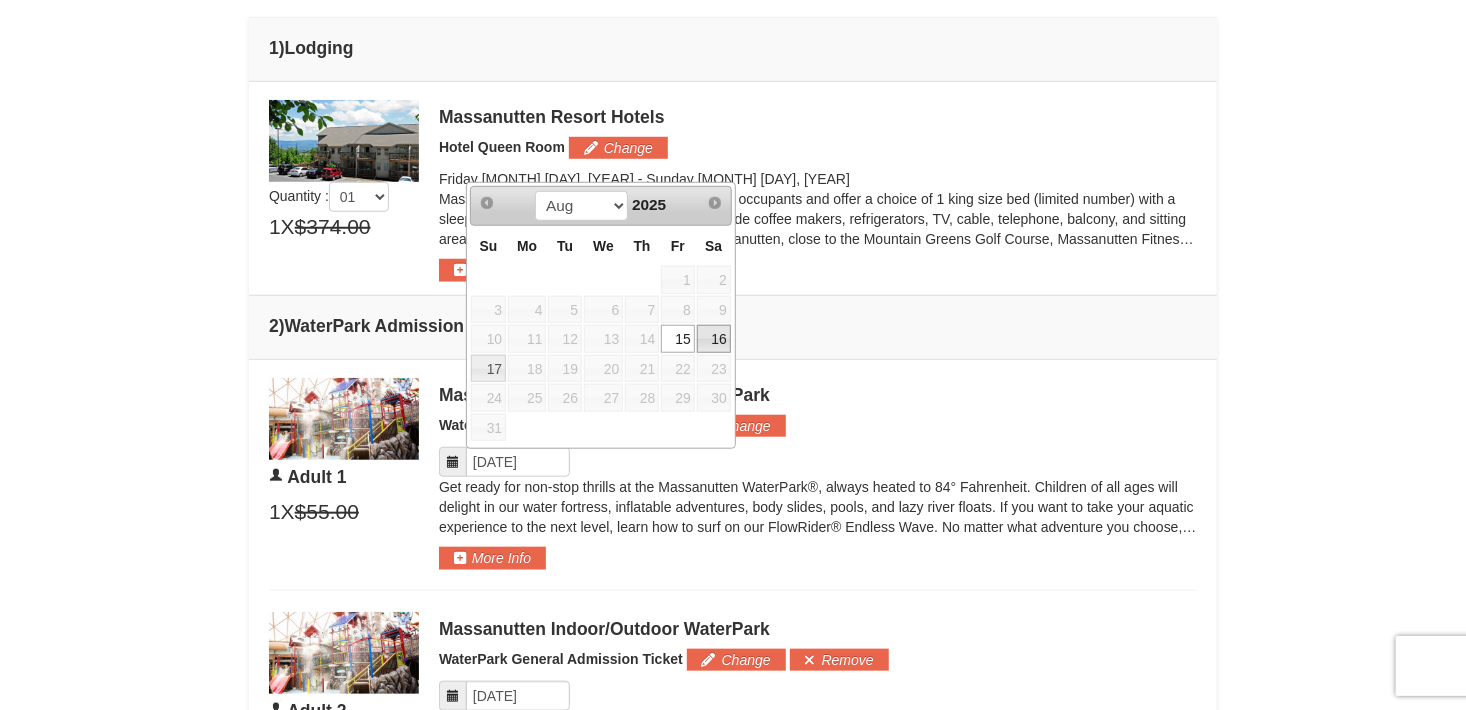 click on "16" at bounding box center (714, 339) 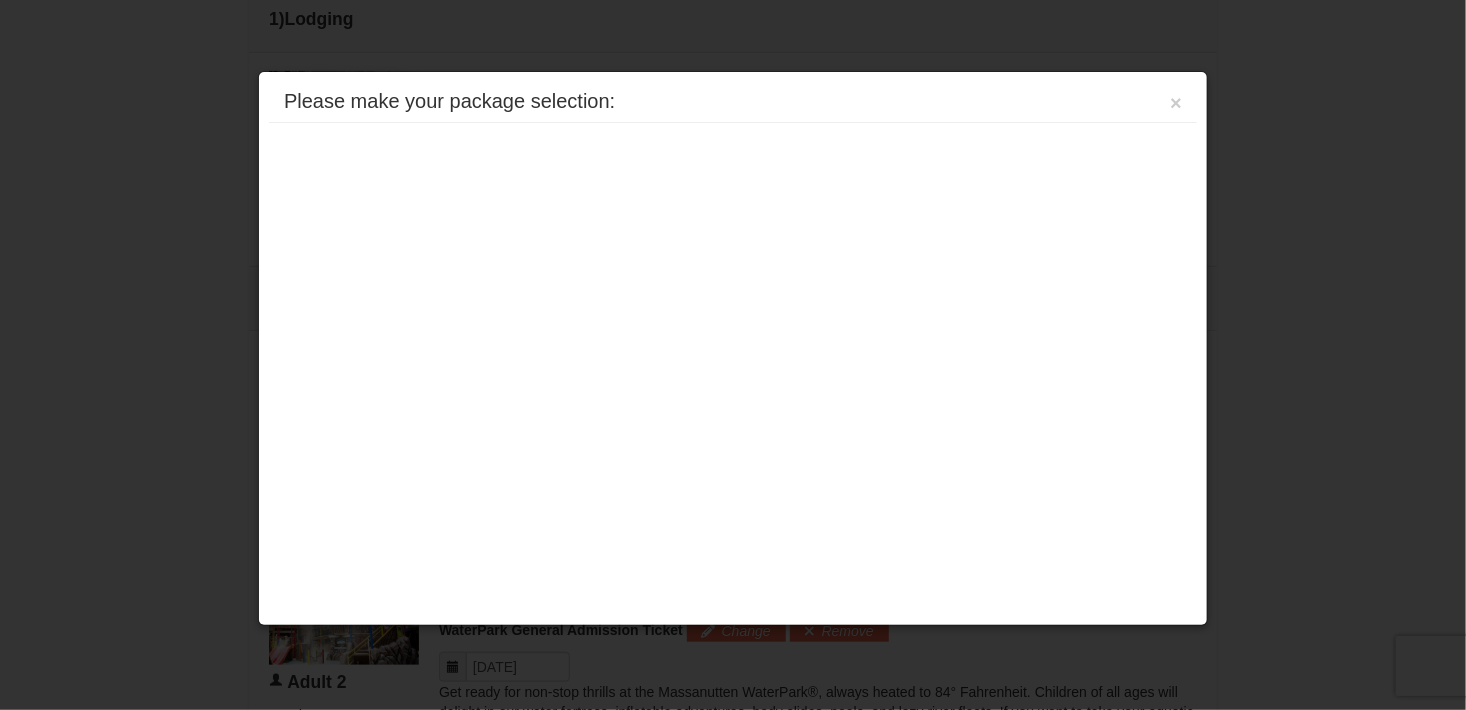 scroll, scrollTop: 768, scrollLeft: 0, axis: vertical 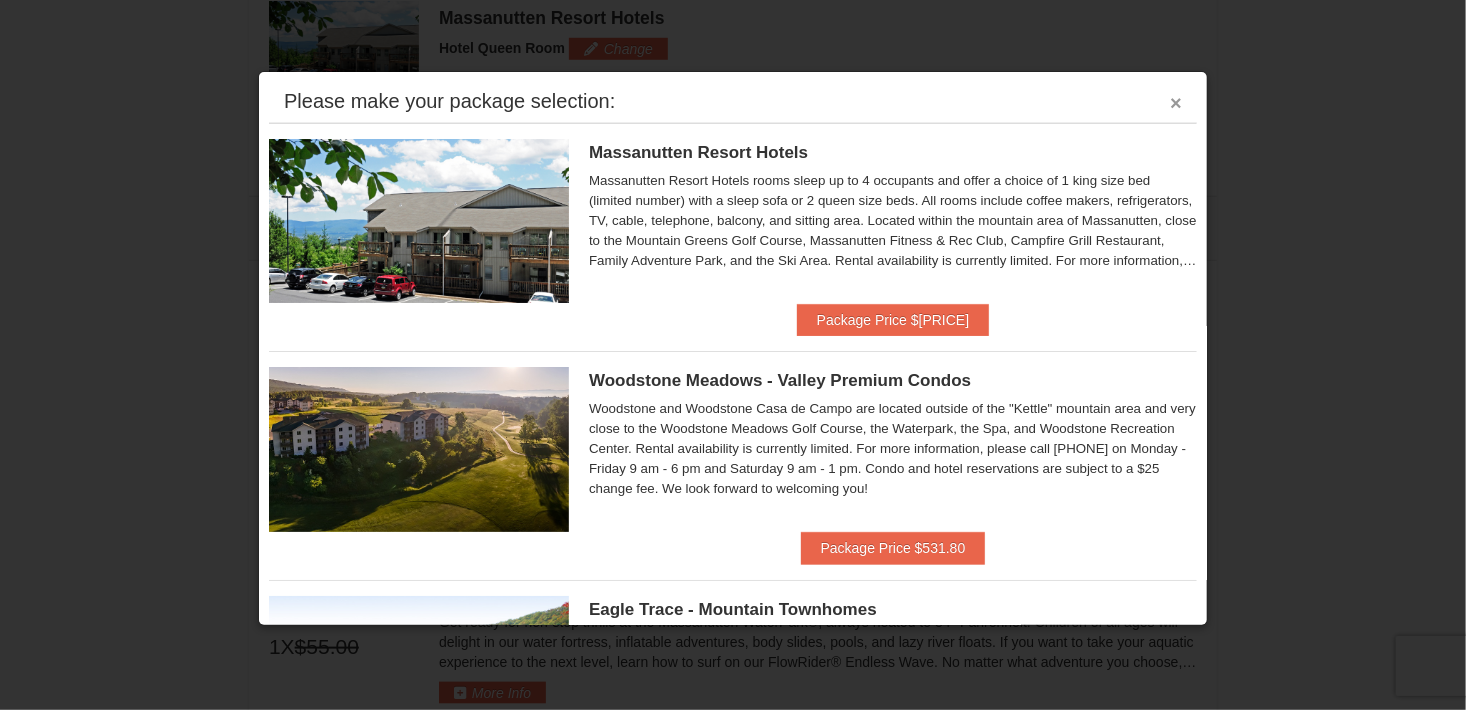 click on "×" at bounding box center (1176, 103) 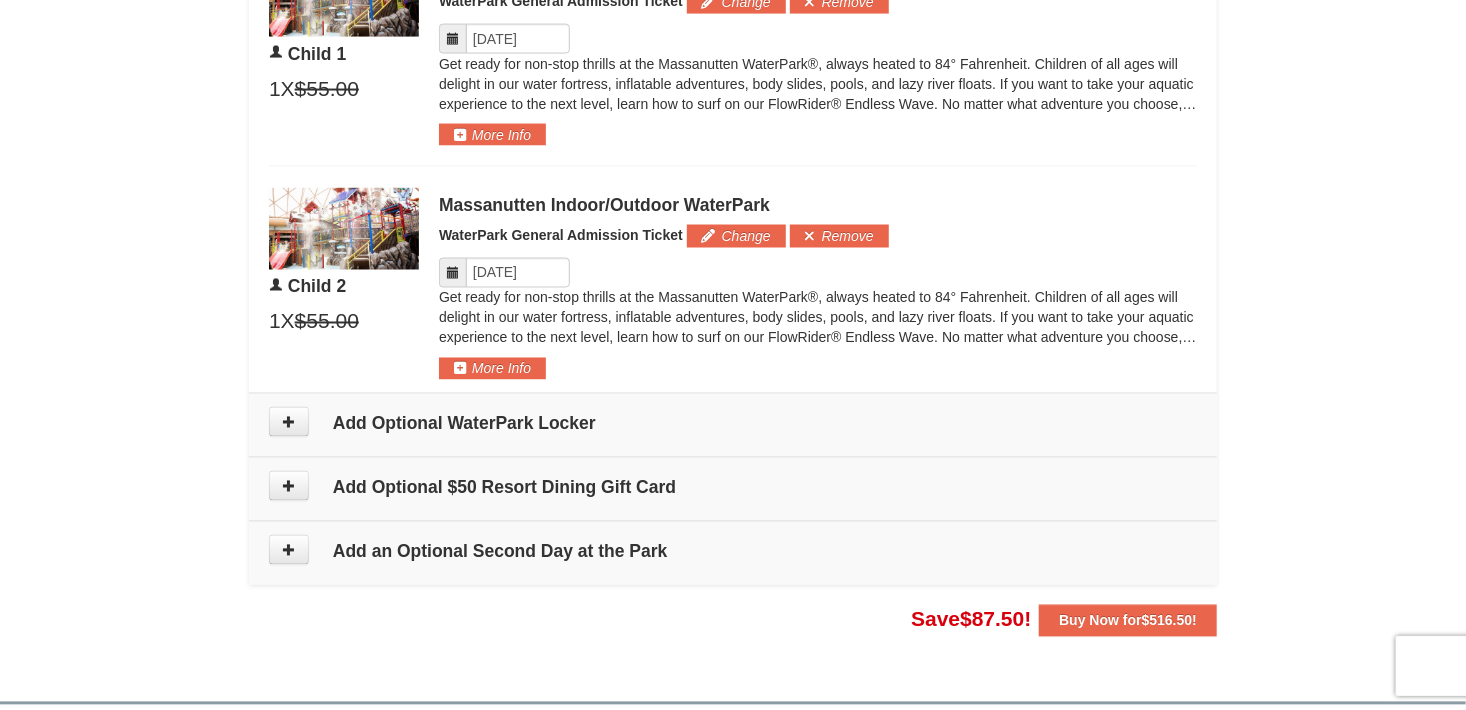 scroll, scrollTop: 1564, scrollLeft: 0, axis: vertical 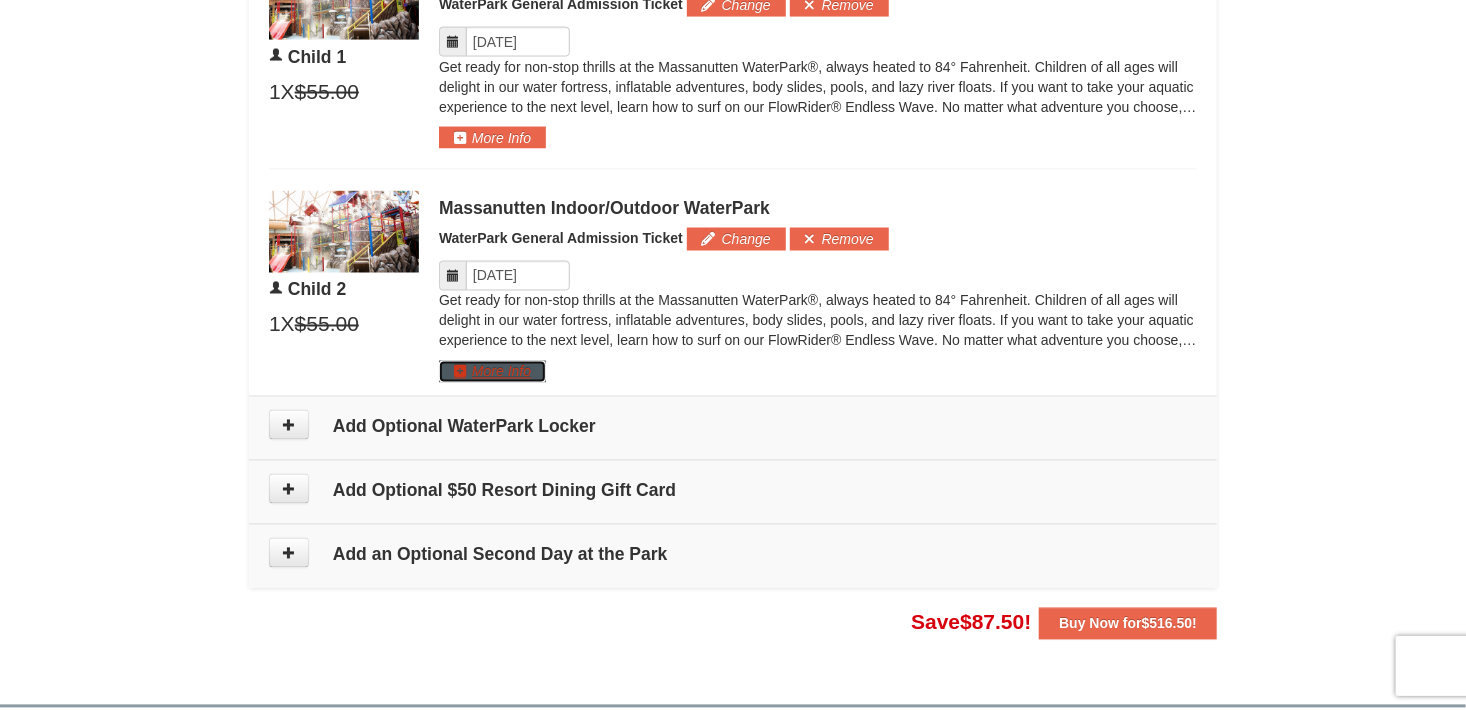click on "More Info" at bounding box center [492, 372] 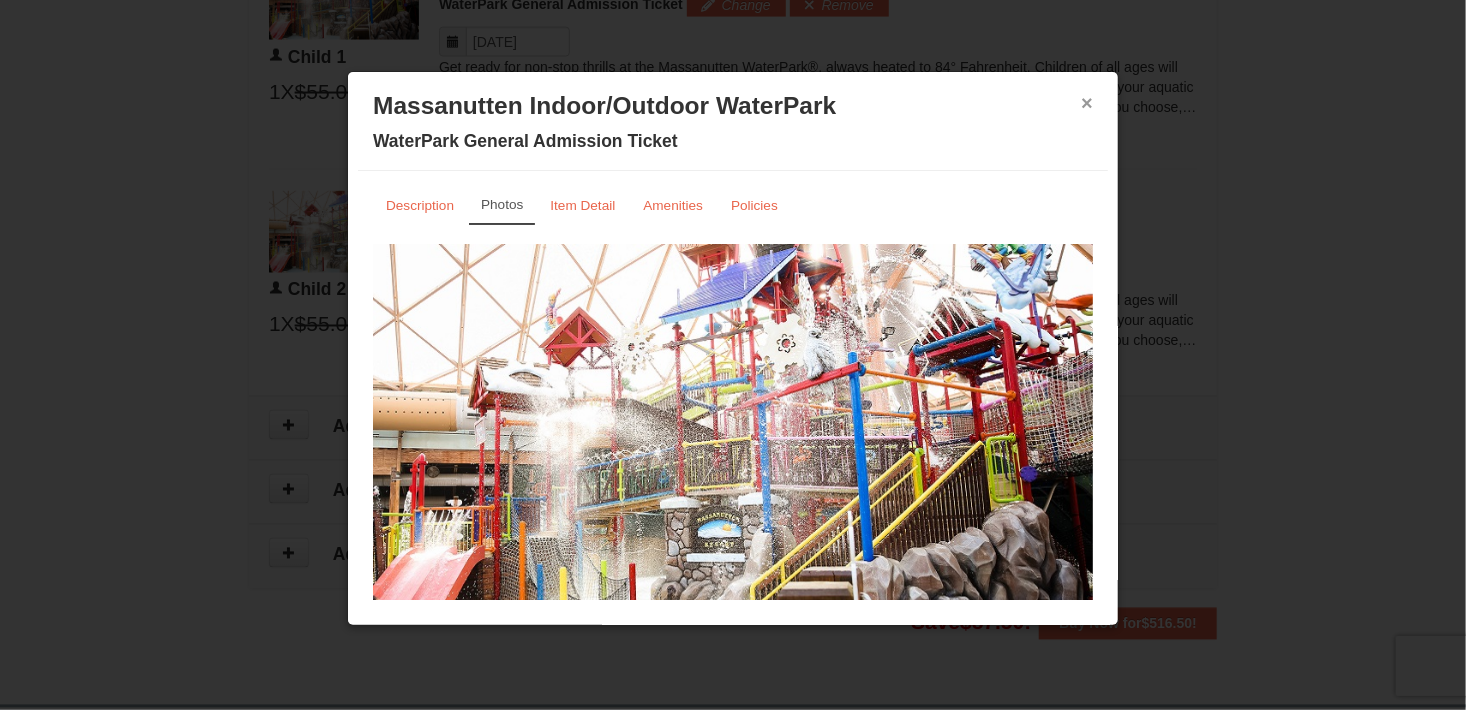click on "×" at bounding box center [1087, 103] 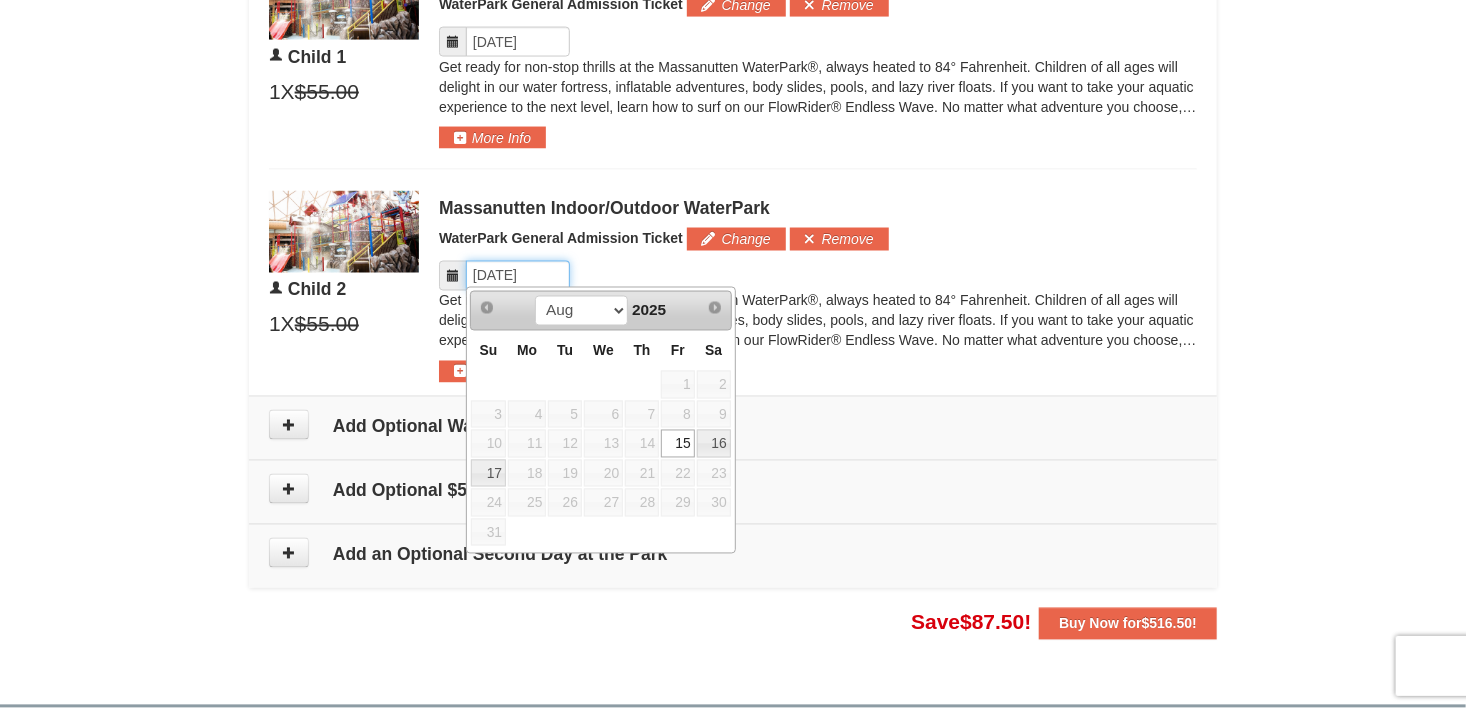 click on "Please format dates MM/DD/YYYY" at bounding box center (518, 276) 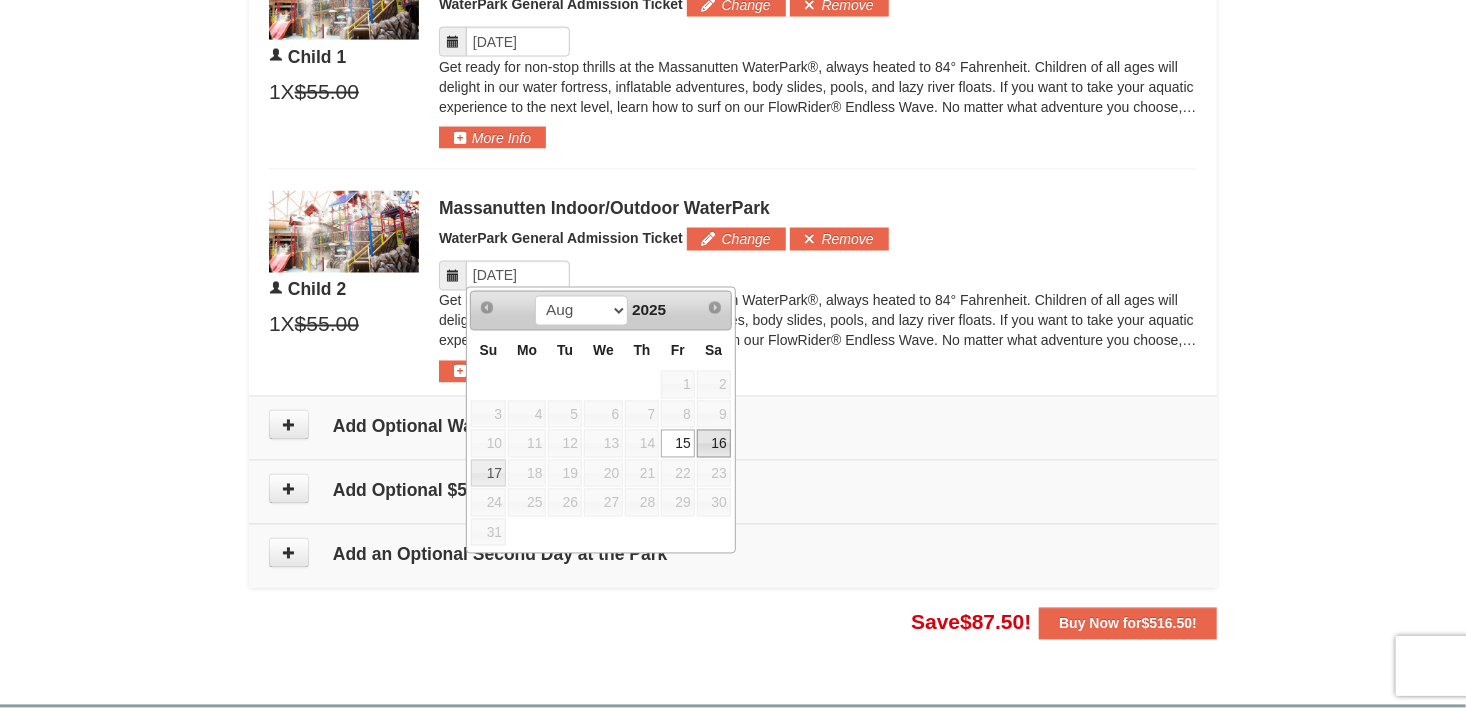 click on "16" at bounding box center [714, 444] 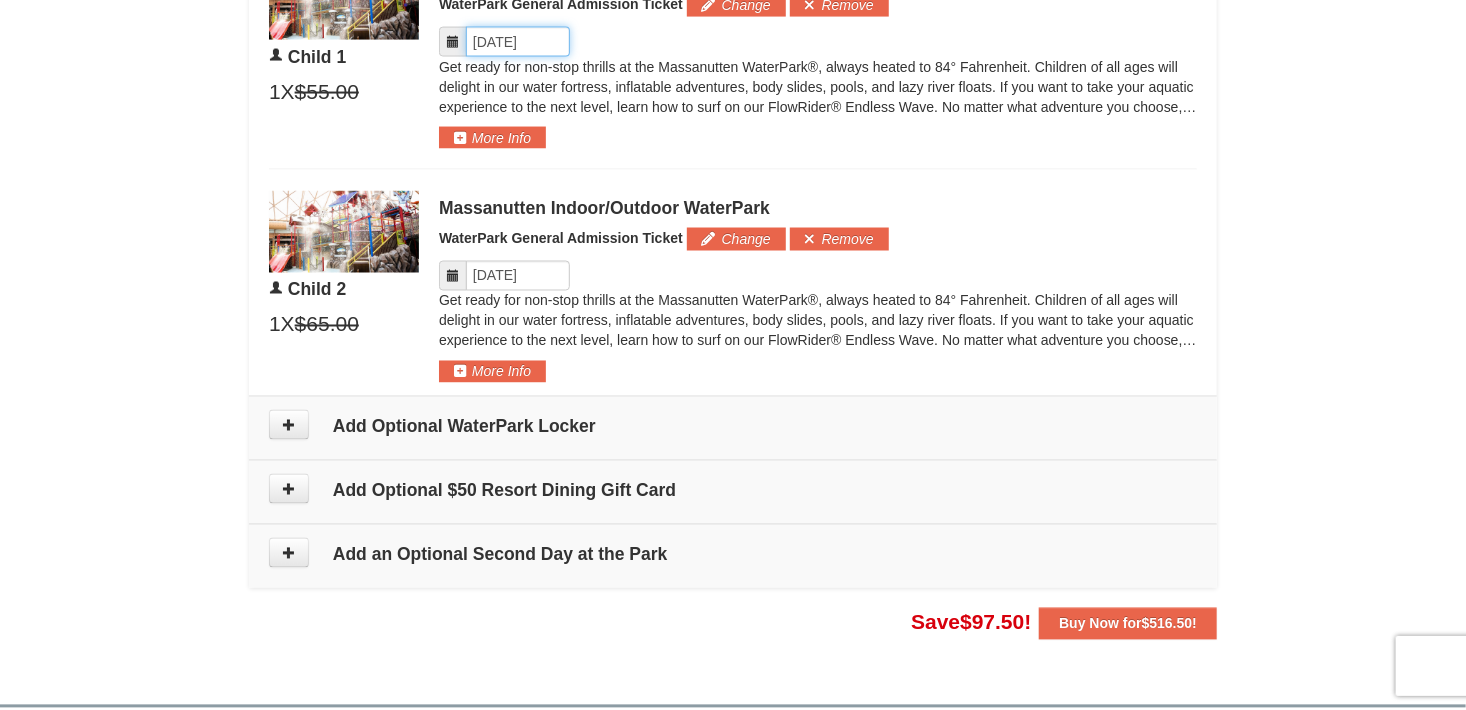 click on "Please format dates MM/DD/YYYY" at bounding box center [518, 42] 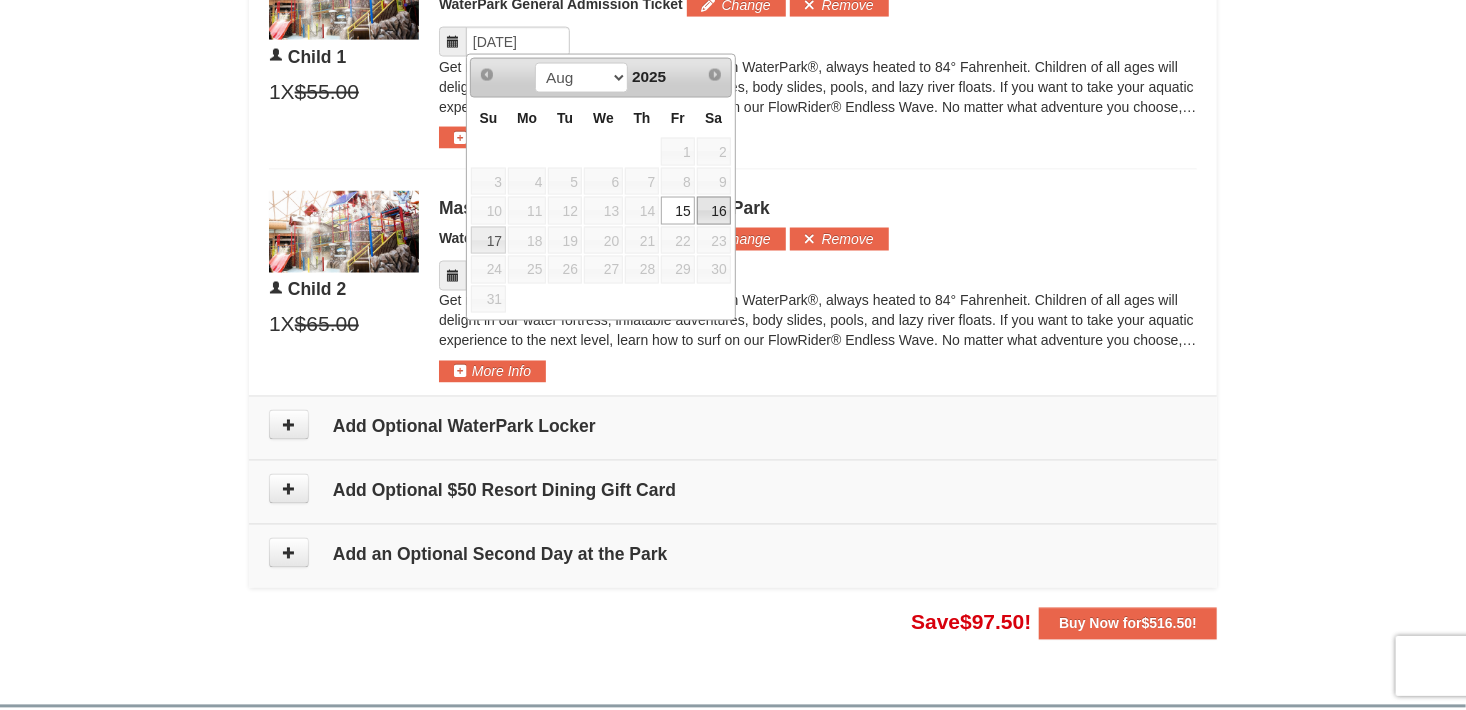 click on "16" at bounding box center [714, 211] 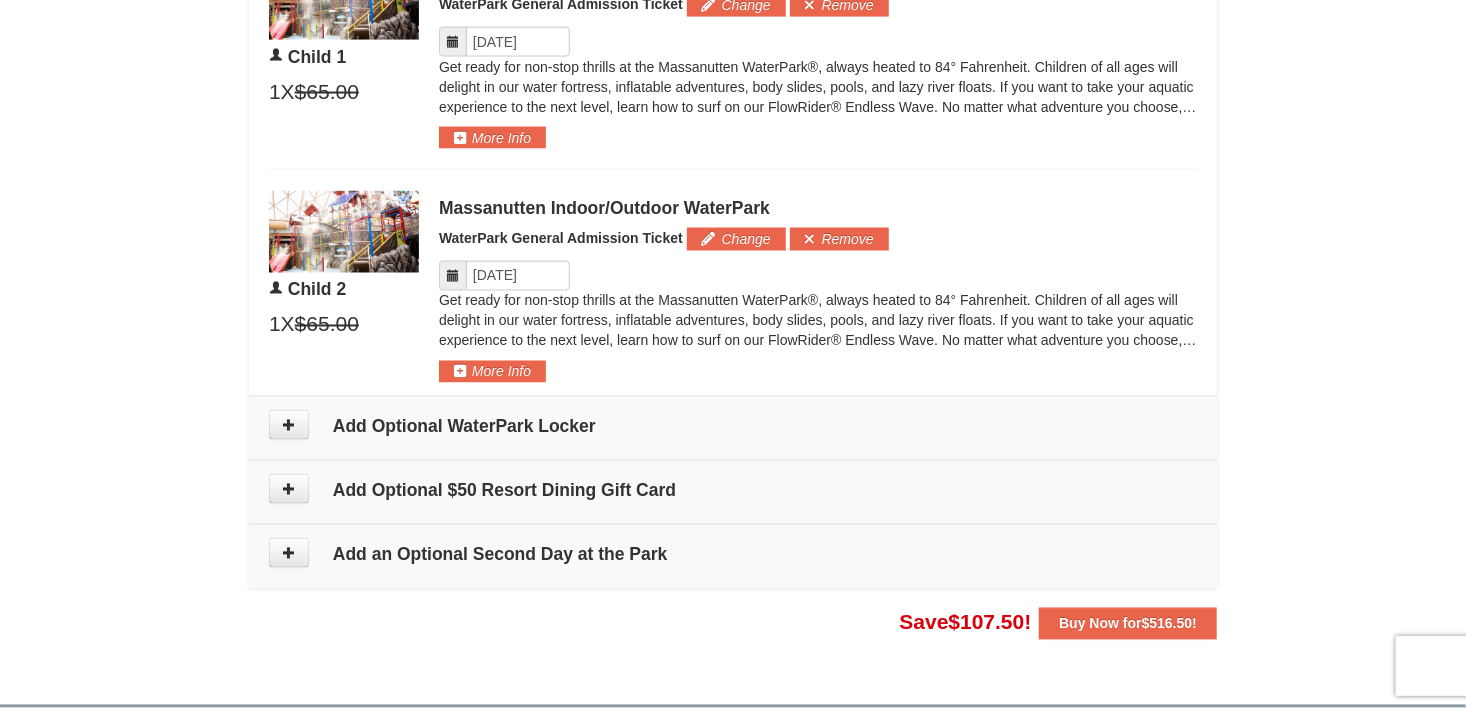 click on "Please make your package selection:
×" at bounding box center [733, -67] 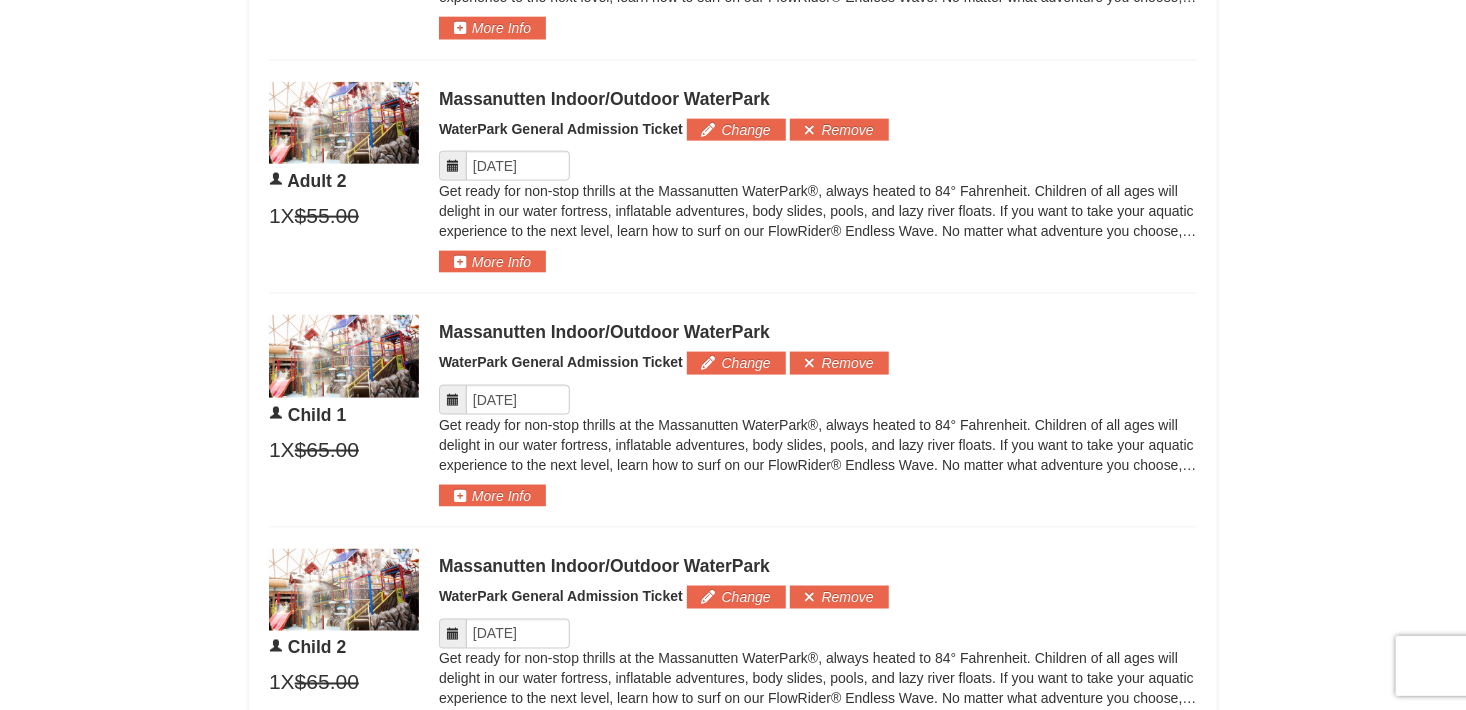 scroll, scrollTop: 1204, scrollLeft: 0, axis: vertical 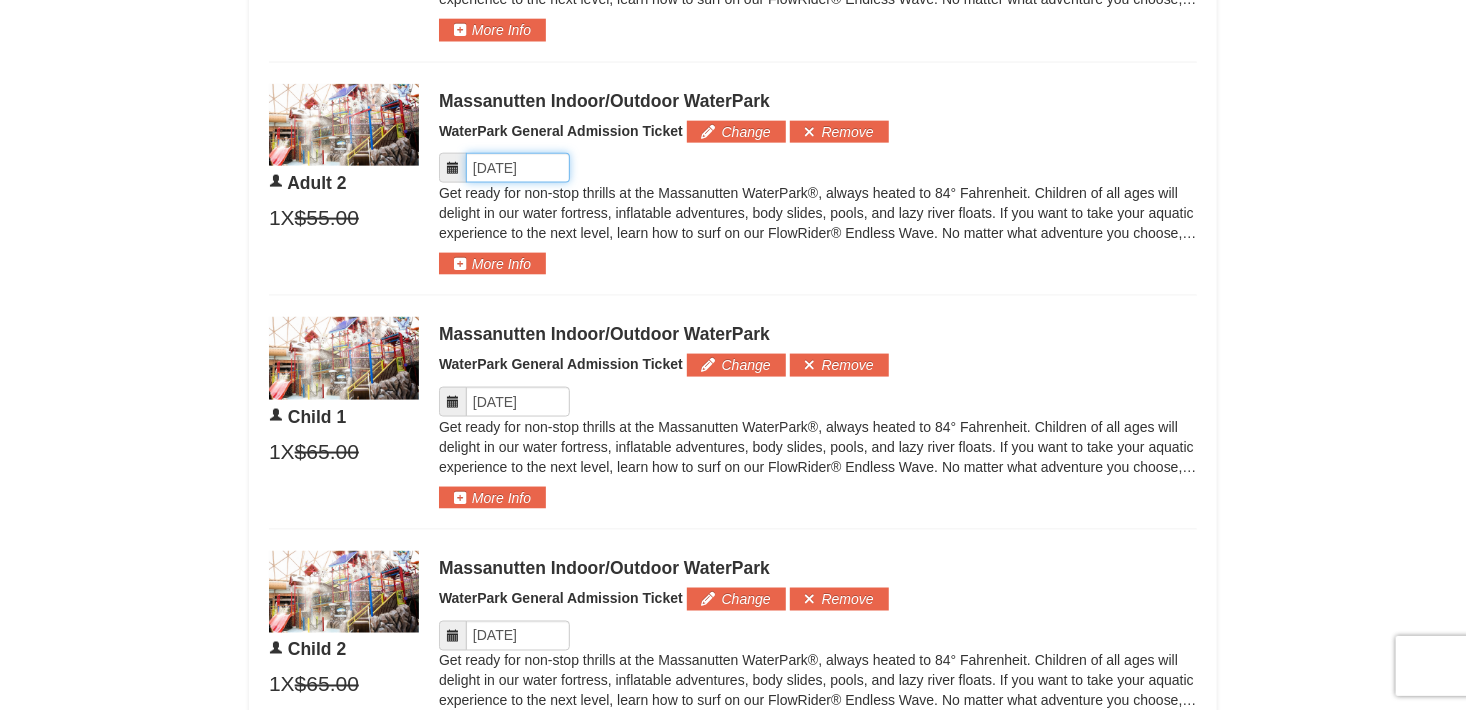 click on "Please format dates MM/DD/YYYY" at bounding box center [518, 168] 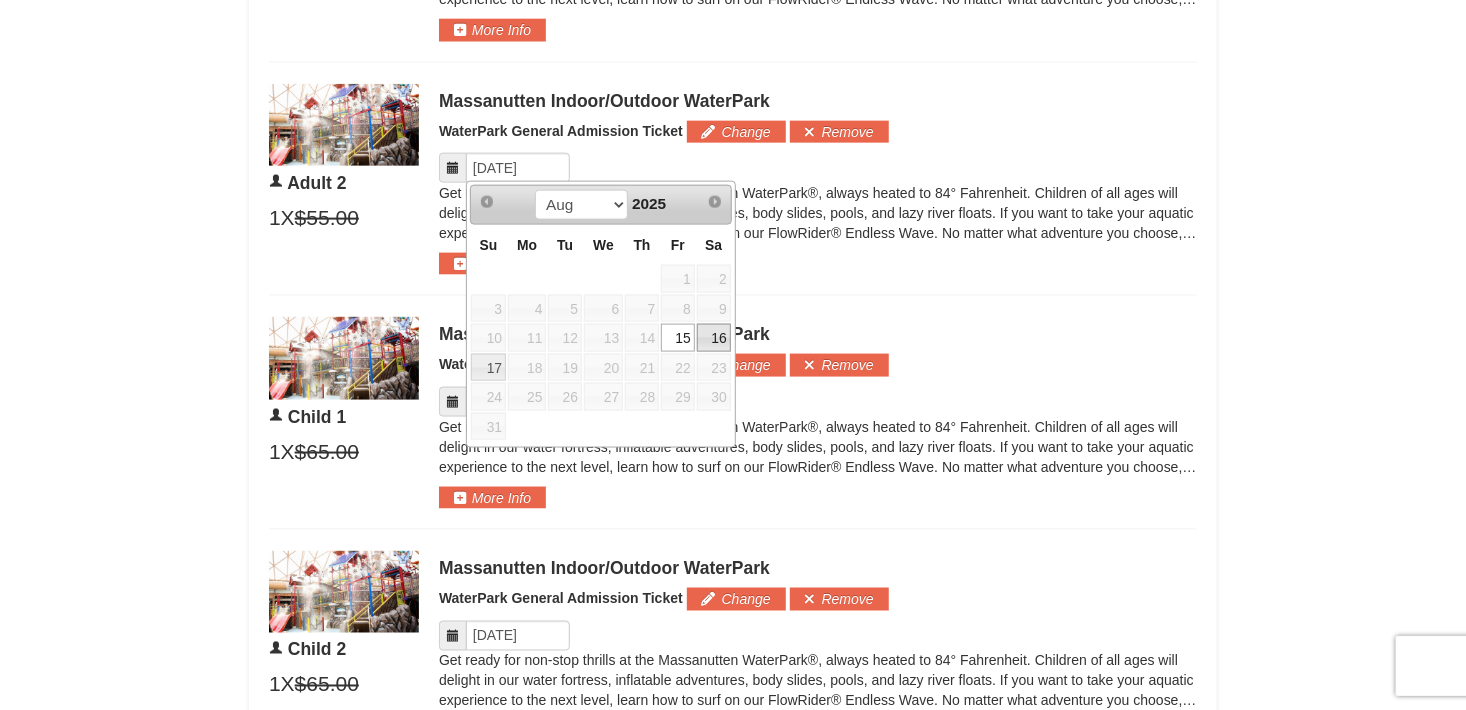 click on "16" at bounding box center [714, 338] 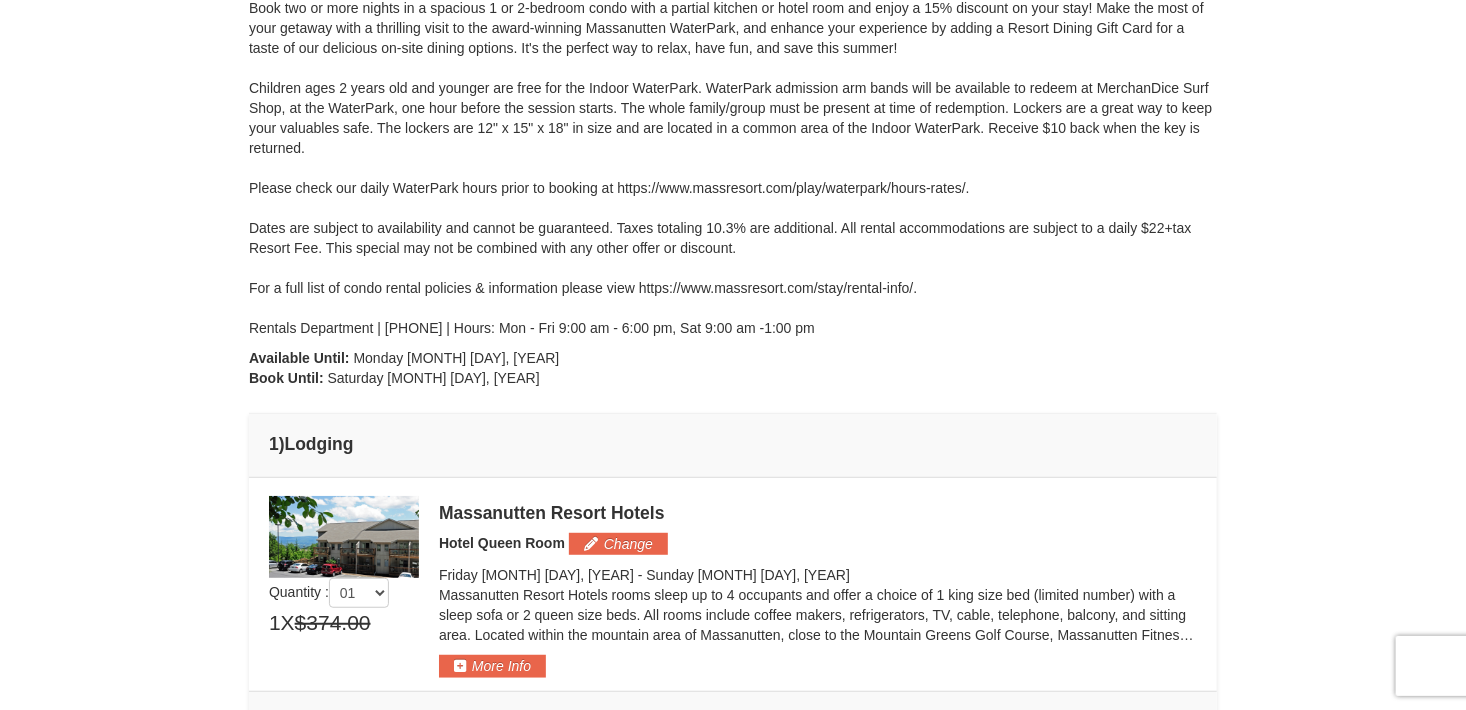 scroll, scrollTop: 284, scrollLeft: 0, axis: vertical 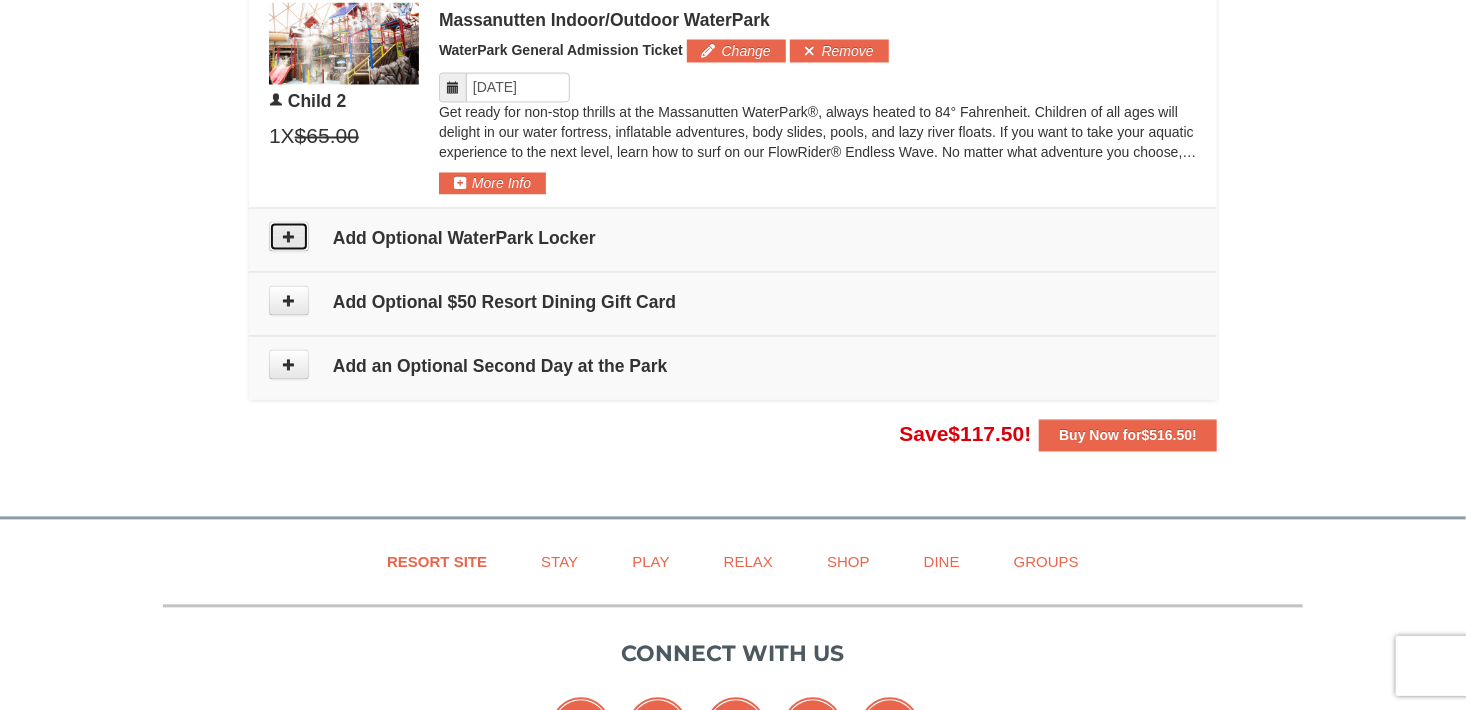click at bounding box center [289, 237] 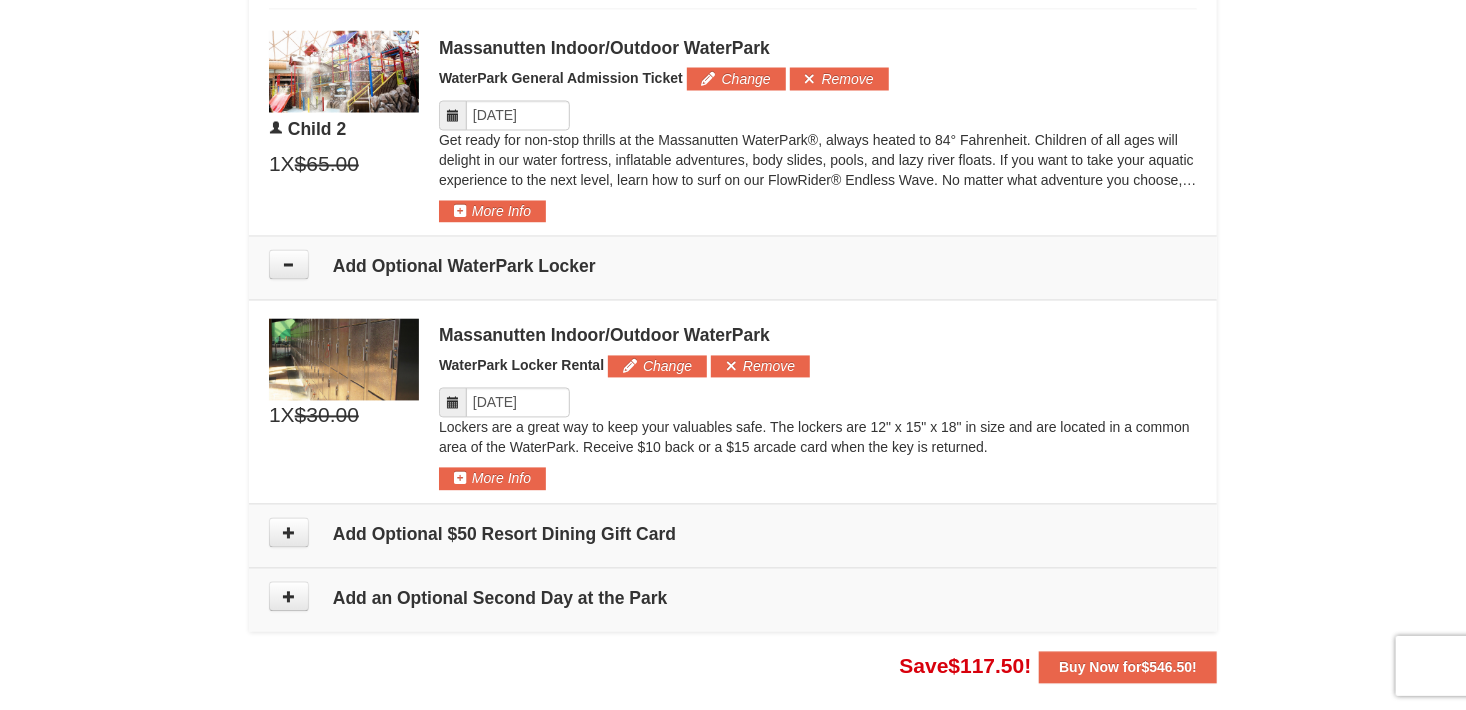 scroll, scrollTop: 1716, scrollLeft: 0, axis: vertical 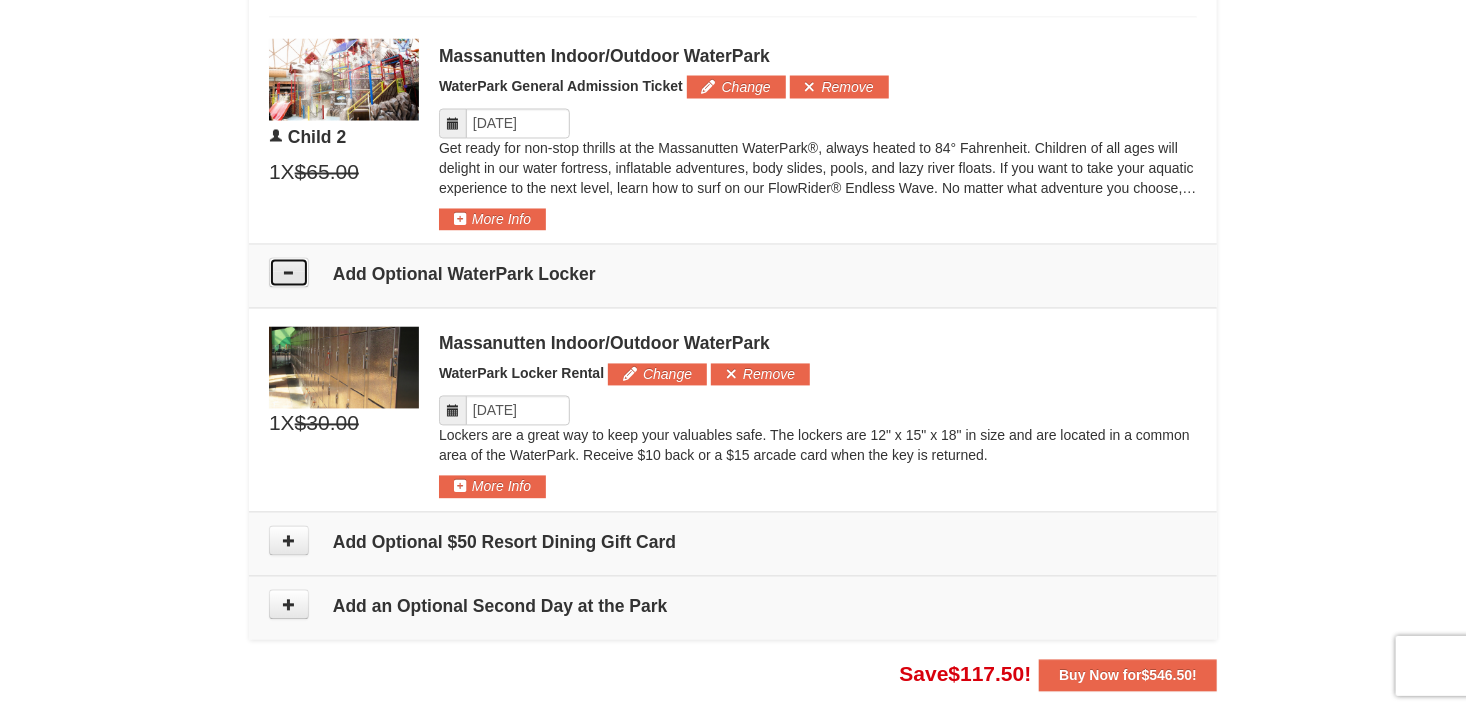 click at bounding box center [289, 273] 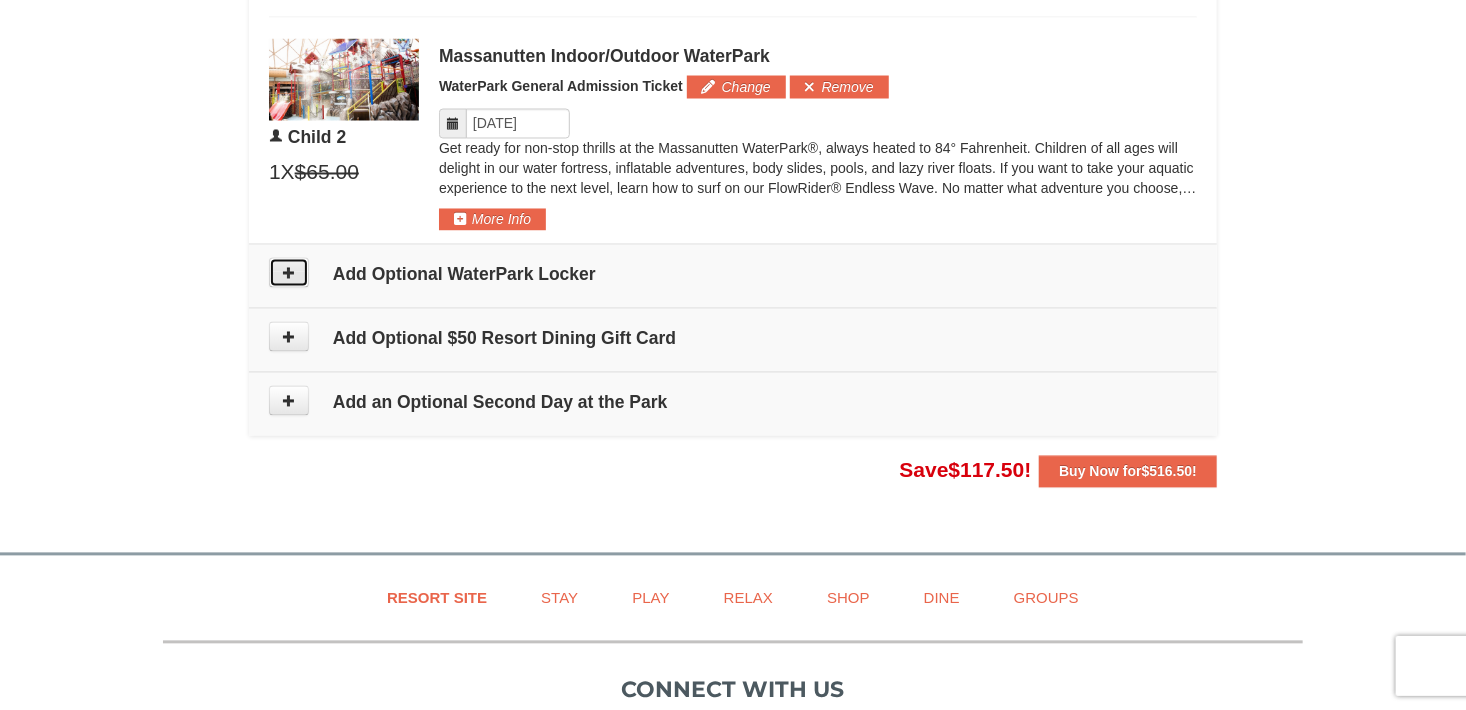 click at bounding box center (289, 273) 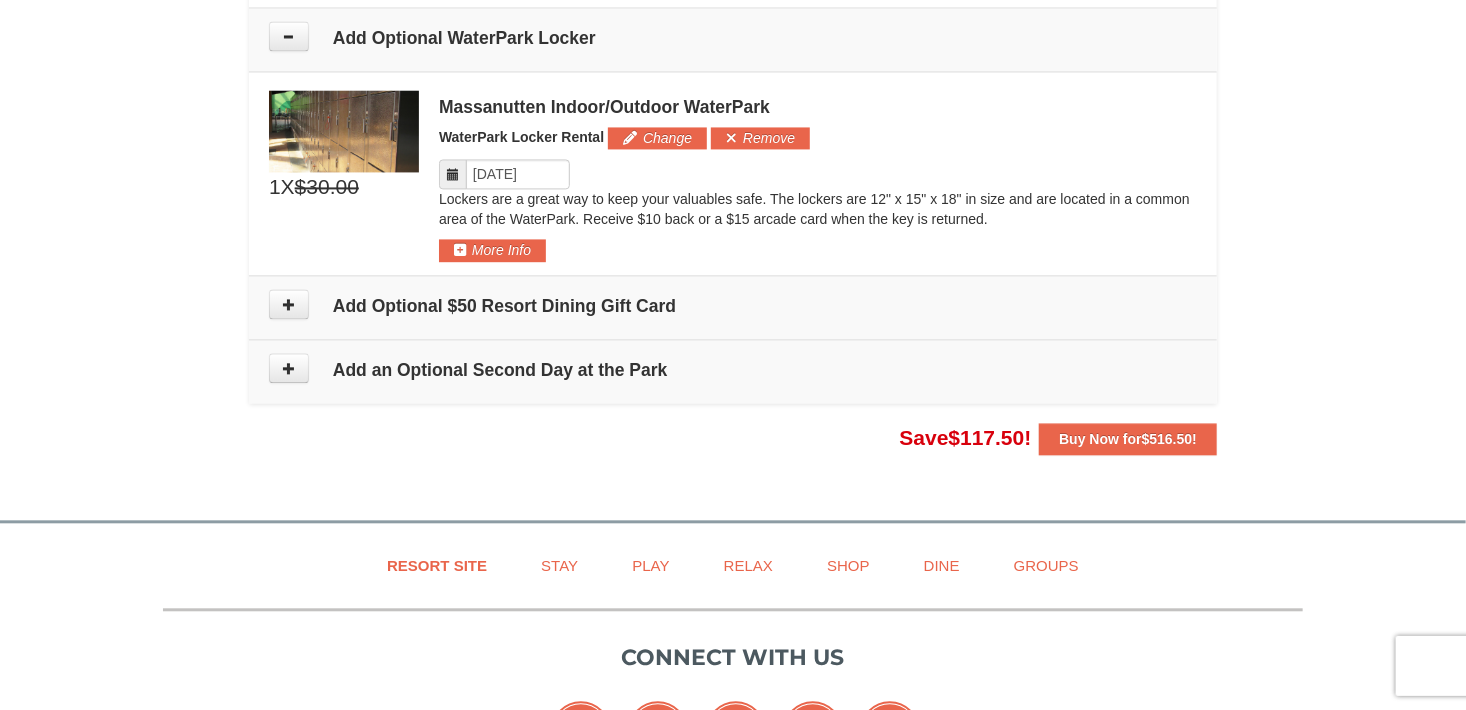 scroll, scrollTop: 1956, scrollLeft: 0, axis: vertical 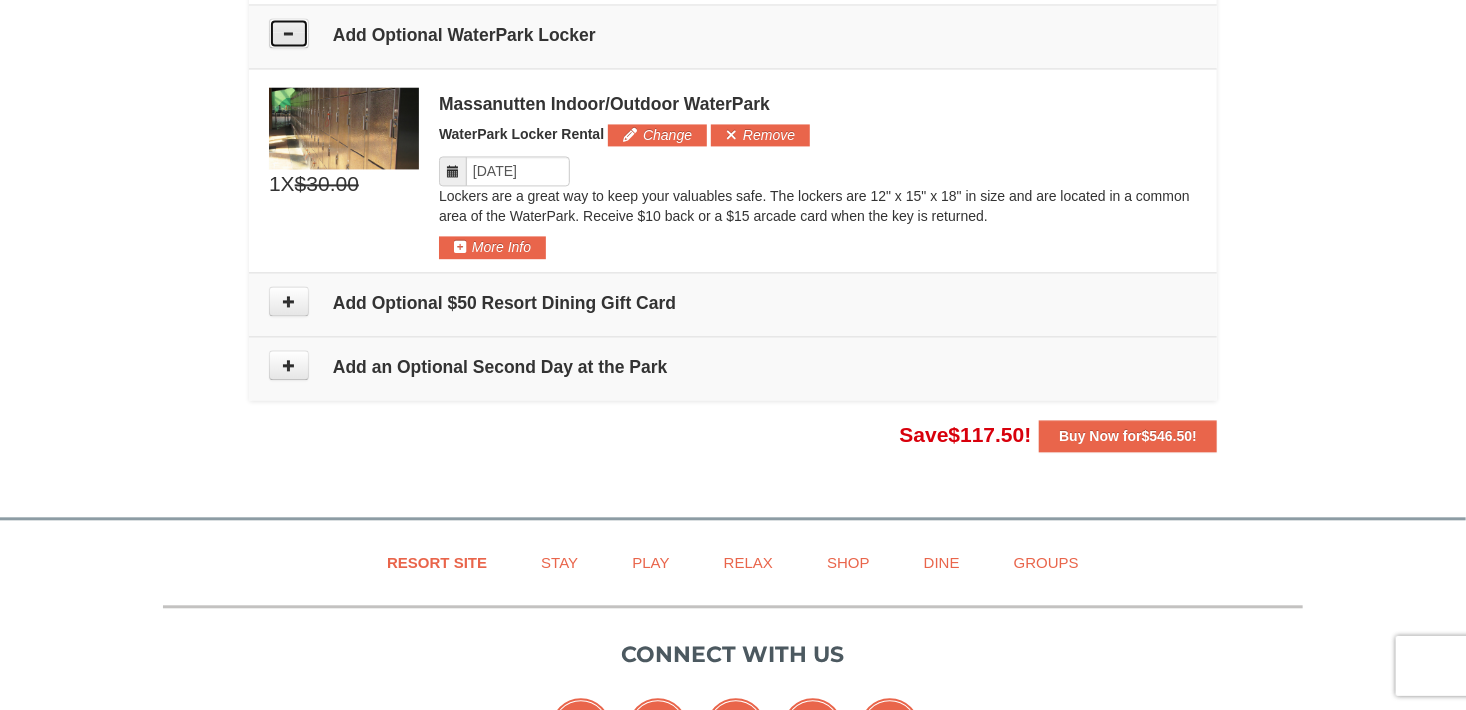 click at bounding box center [289, 33] 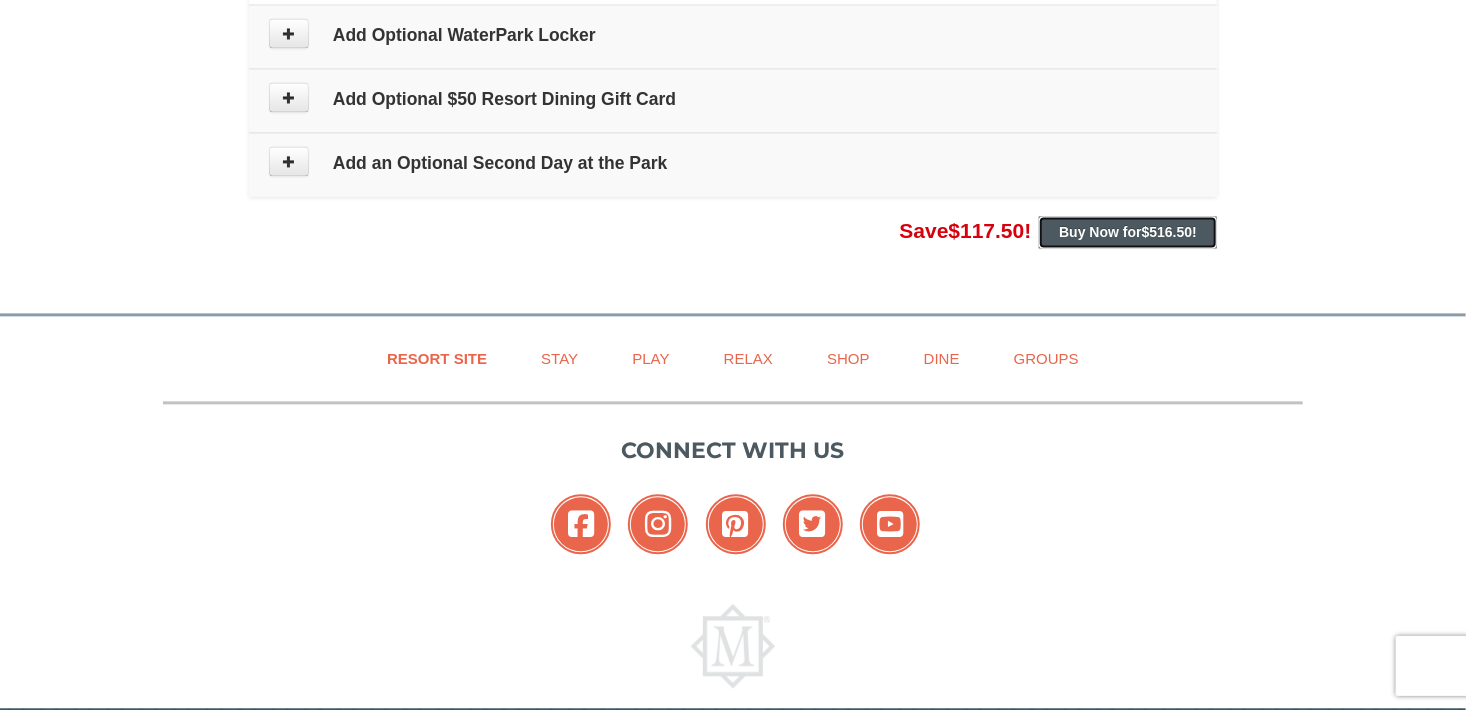 click on "Buy Now for
$516.50 !" at bounding box center [1128, 232] 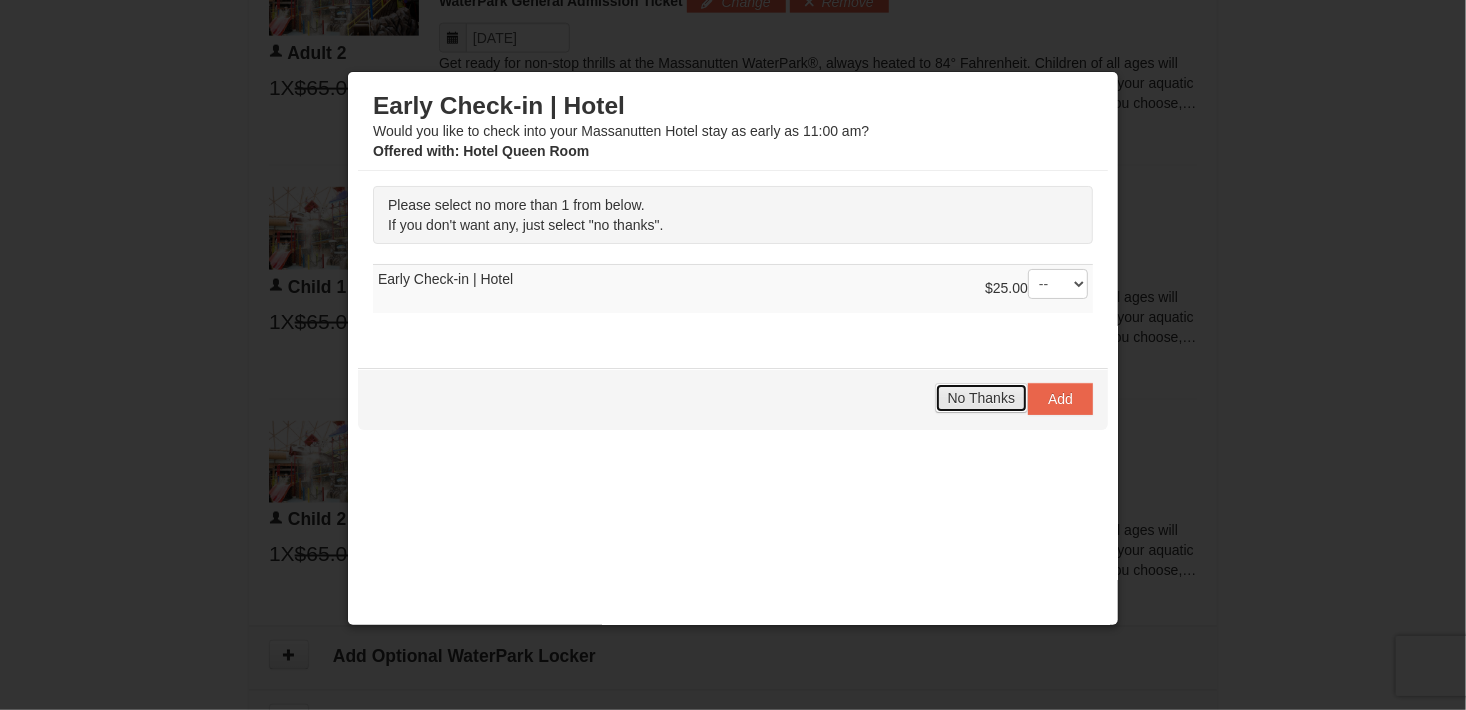 click on "No Thanks" at bounding box center (981, 398) 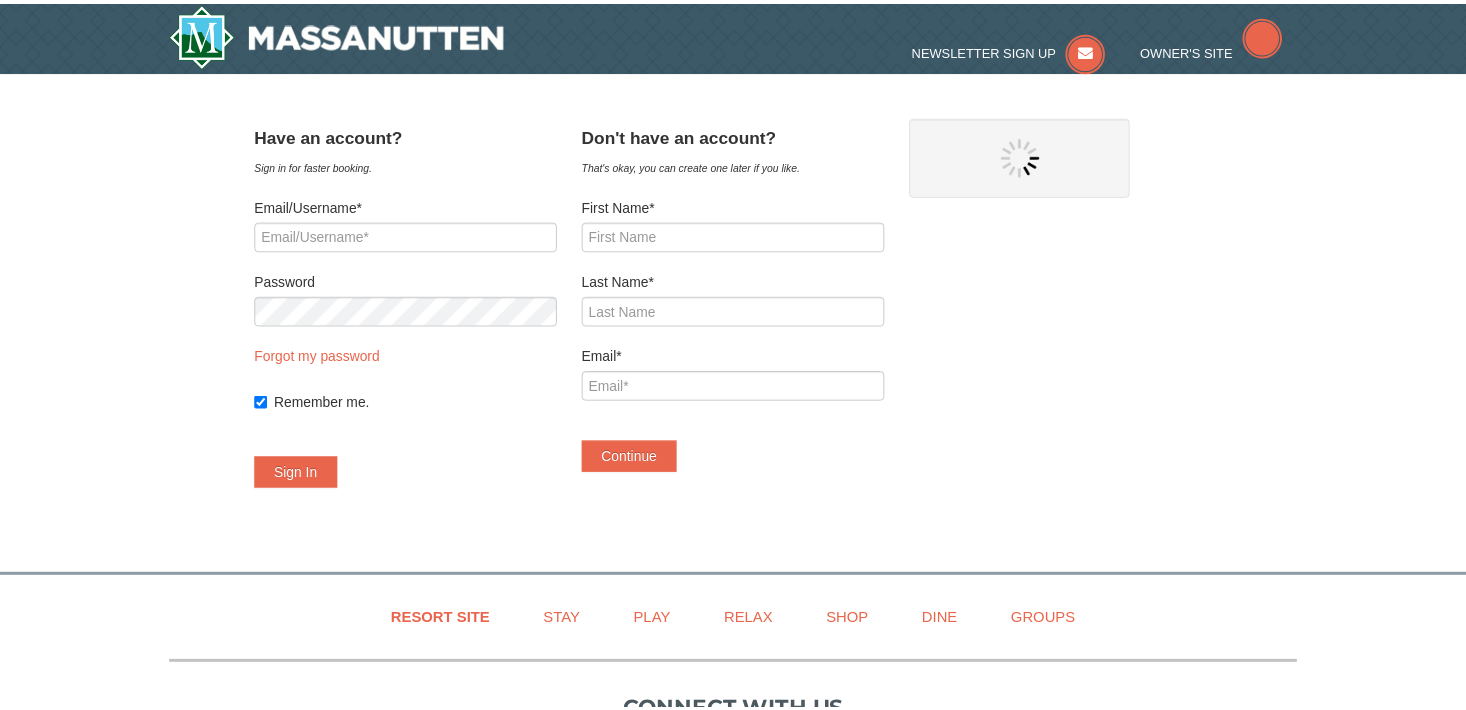 scroll, scrollTop: 0, scrollLeft: 0, axis: both 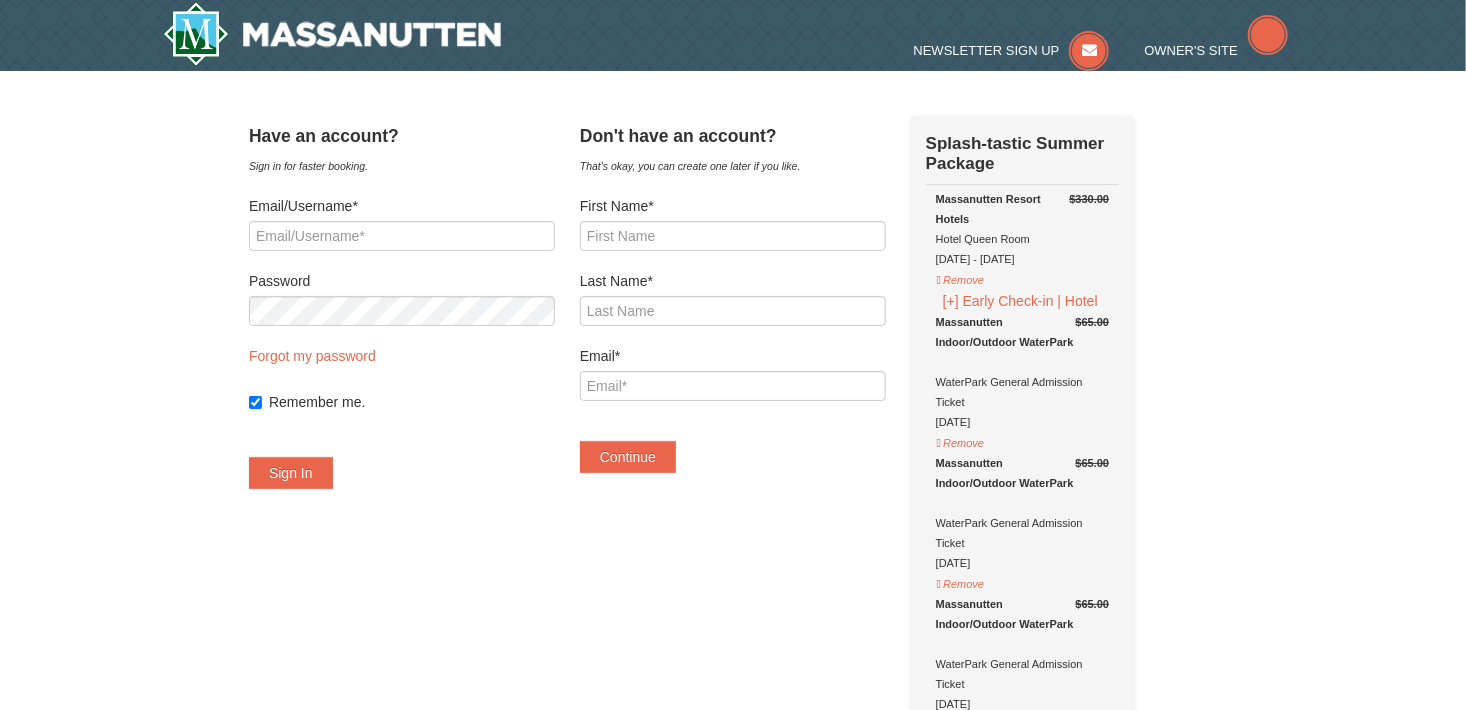 select on "8" 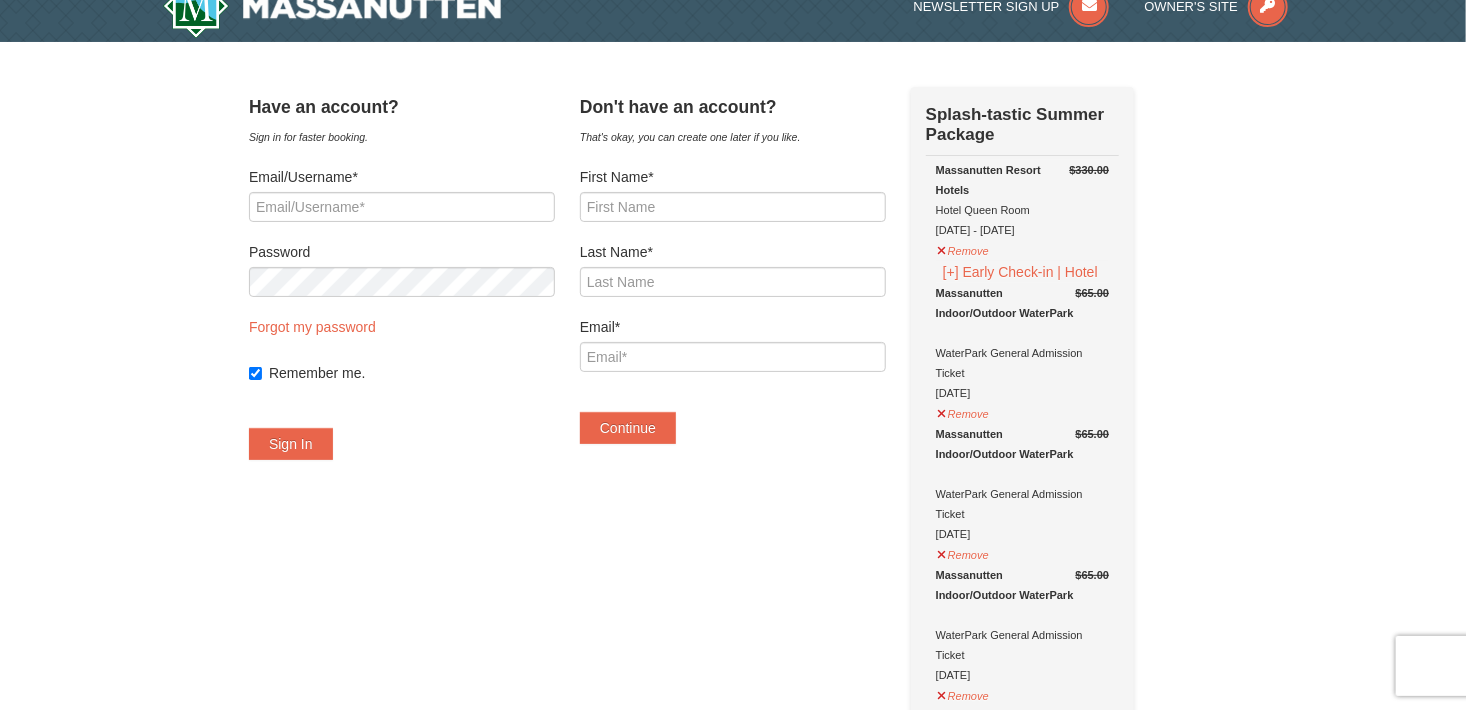 scroll, scrollTop: 0, scrollLeft: 0, axis: both 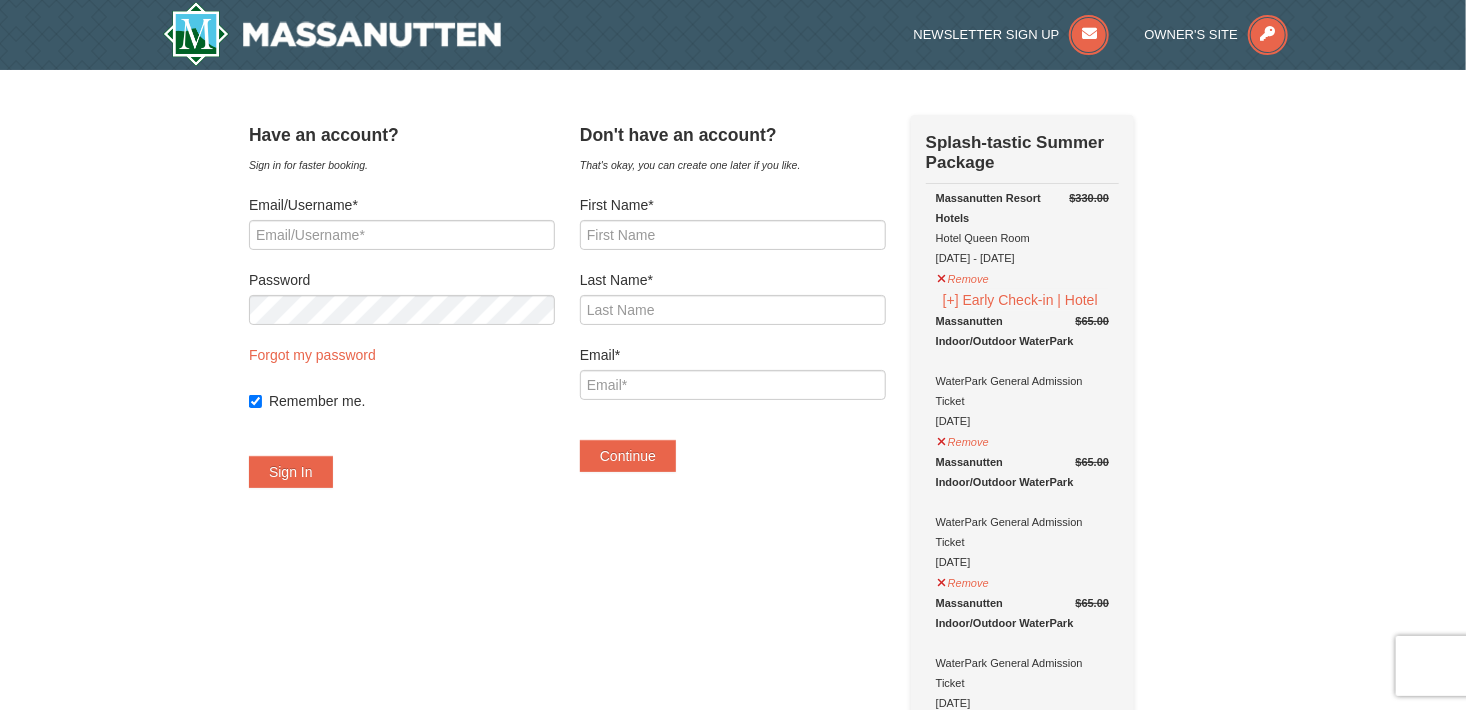 click on "×
Have an account?
Sign in for faster booking.
Email/Username*
Password
Forgot my password
Remember me." at bounding box center [733, 1046] 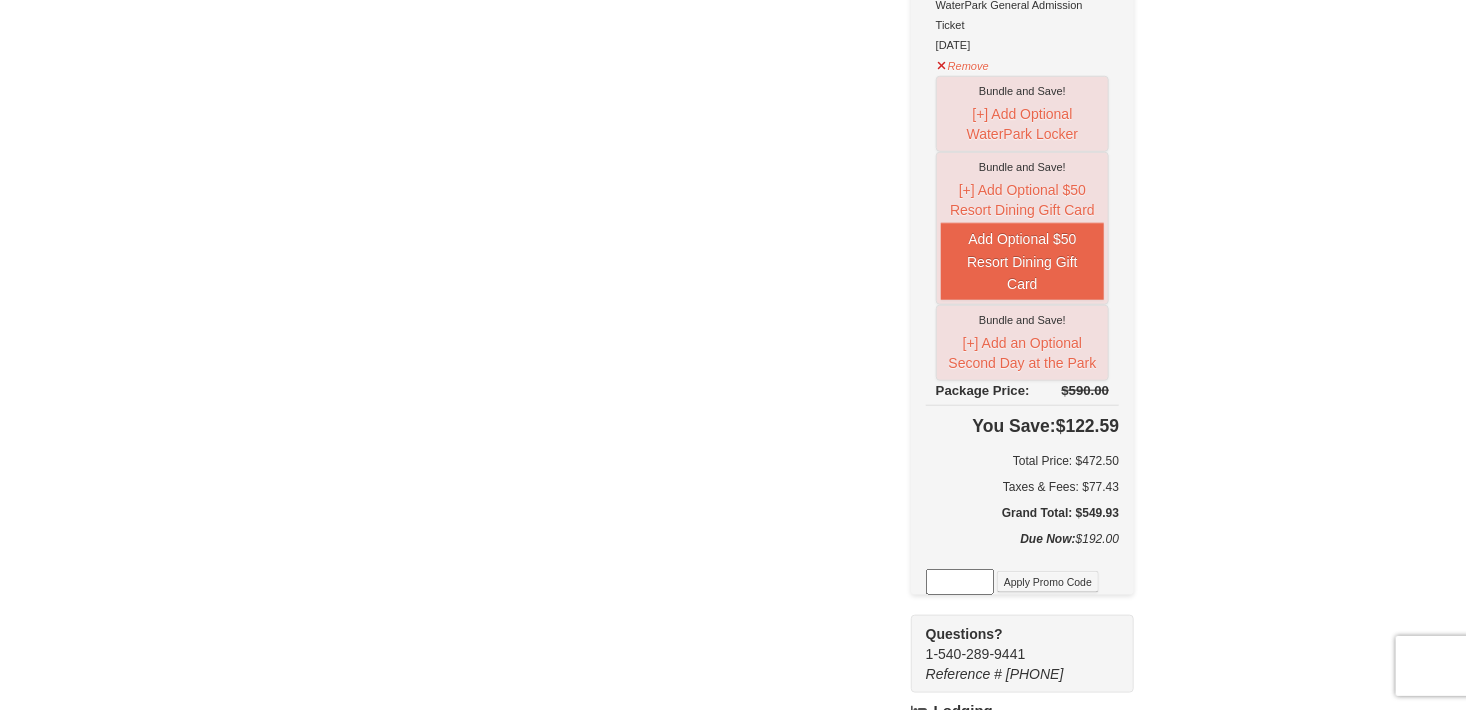 scroll, scrollTop: 792, scrollLeft: 0, axis: vertical 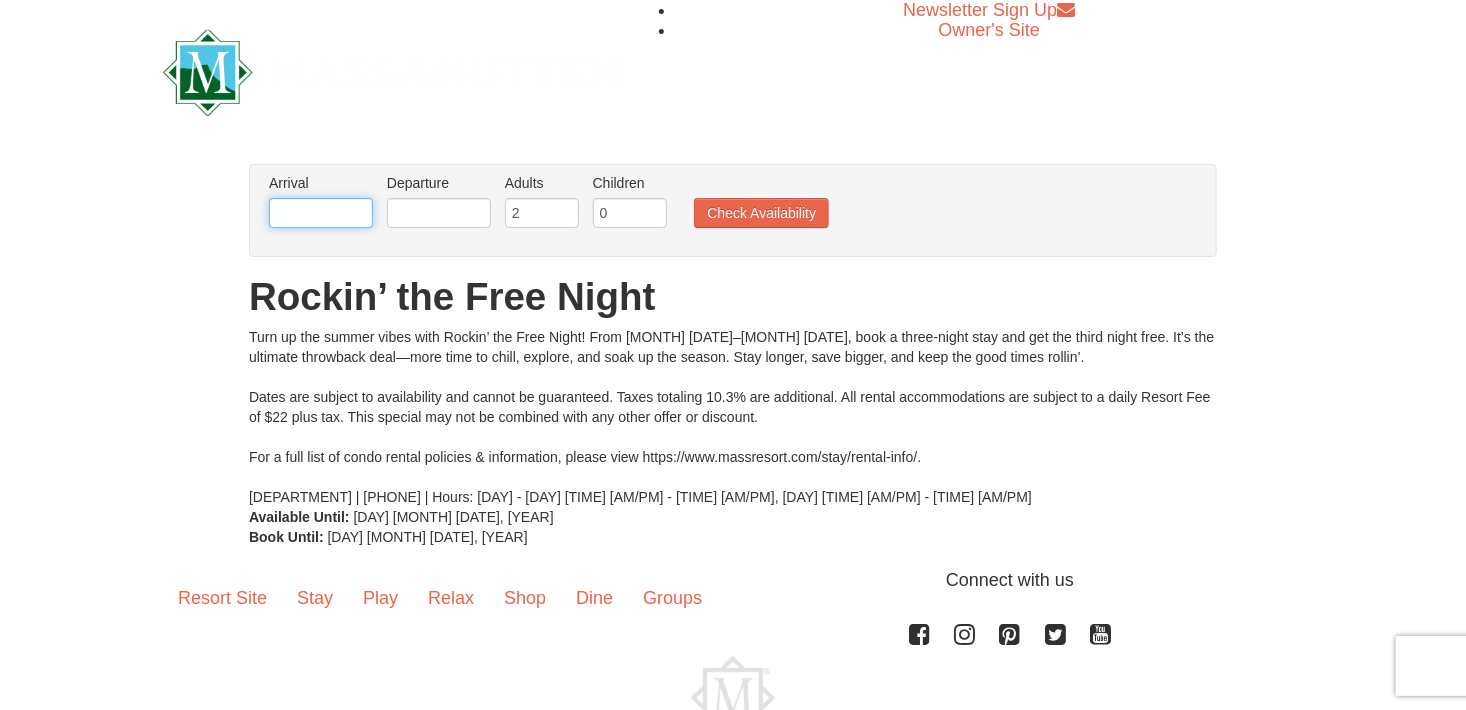 click at bounding box center [321, 213] 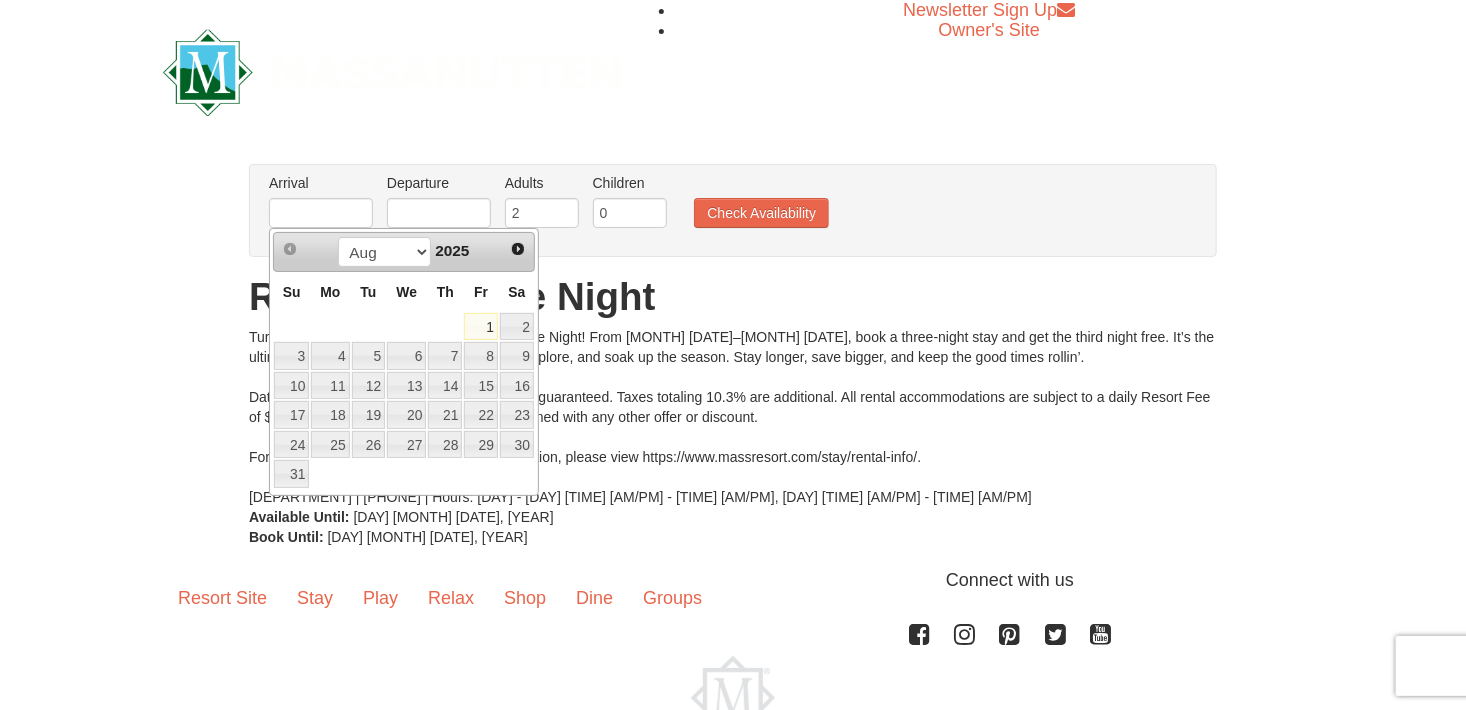 click on "From:
To:
Adults:
2
Children:
0
Change
Arrival Please format dates MM/DD/YYYY Please format dates MM/DD/YYYY
Departure Please format dates MM/DD/YYYY Please format dates MM/DD/YYYY
Adults Please format dates MM/DD/YYYY
2
Children Please format dates MM/DD/YYYY 0" at bounding box center (733, 355) 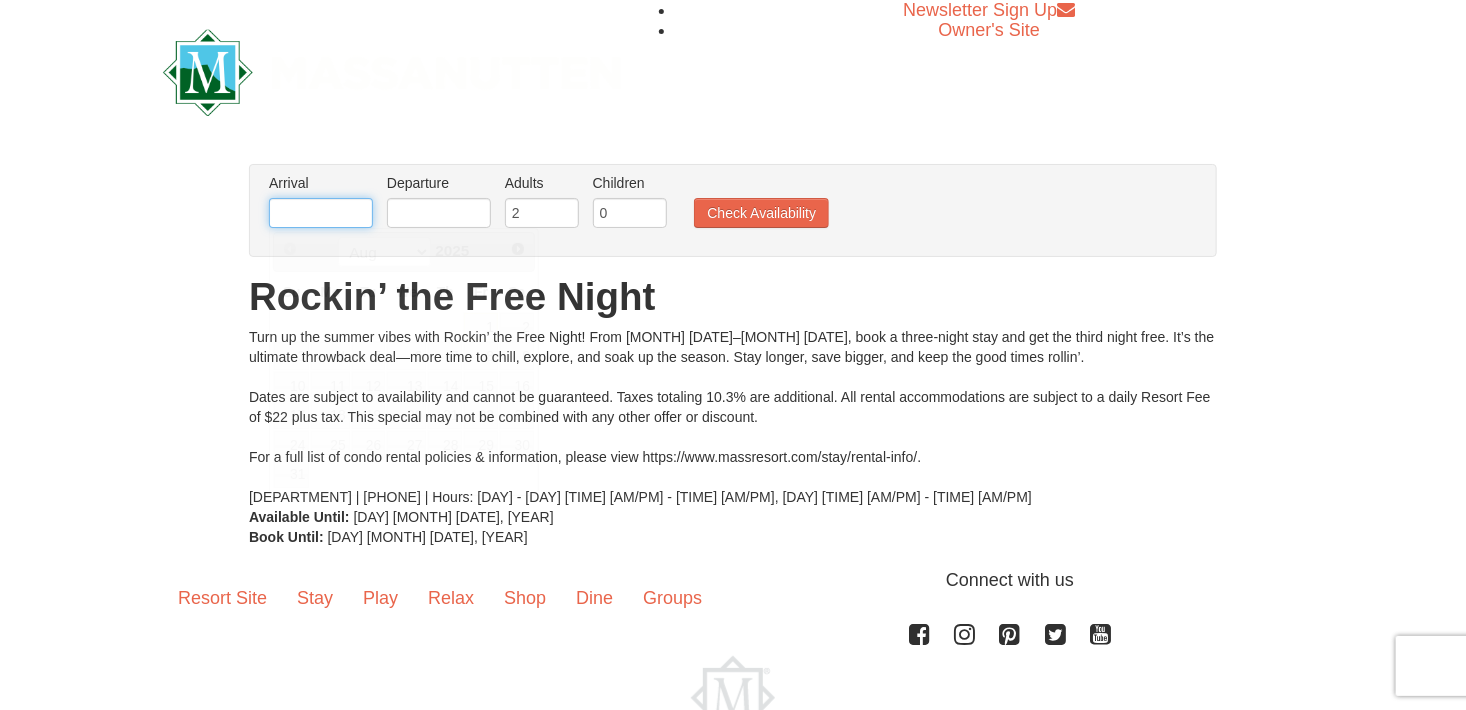 click at bounding box center (321, 213) 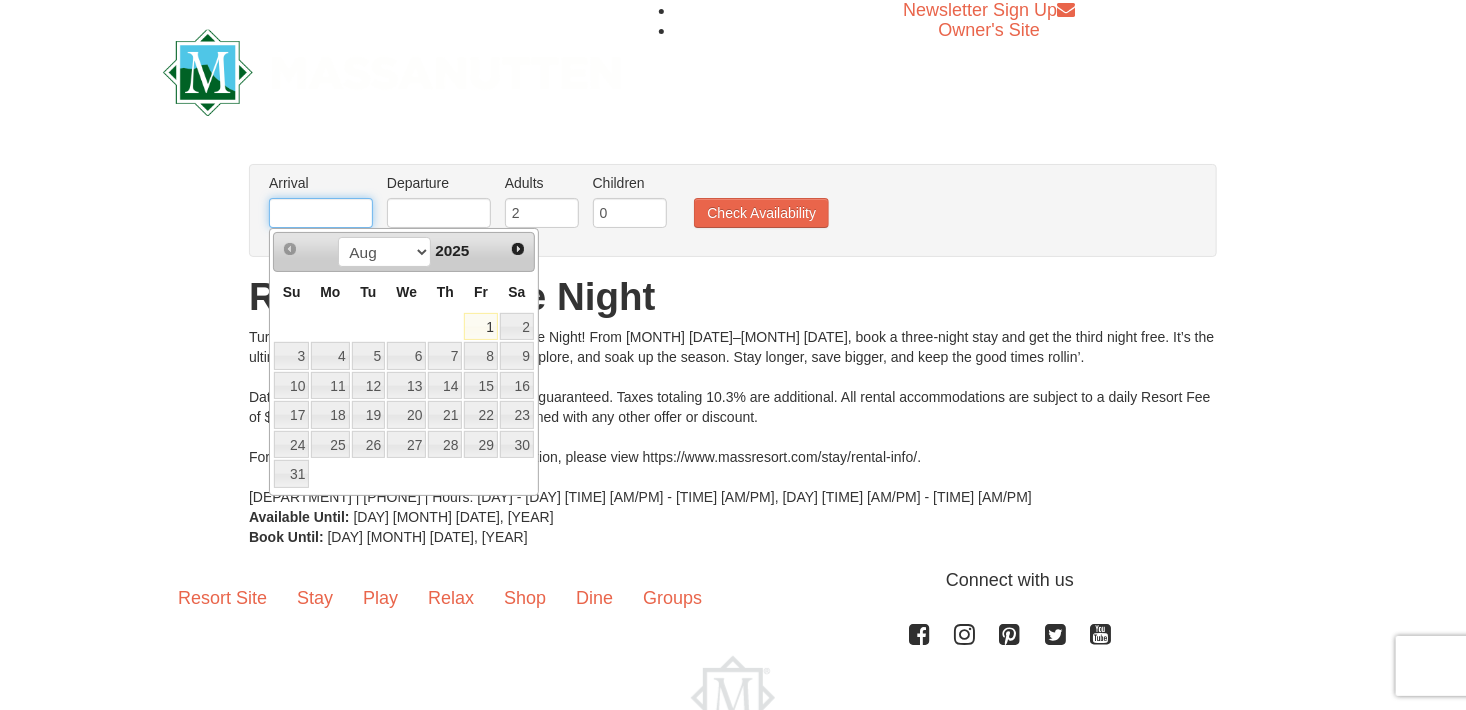 type on "[DATE]" 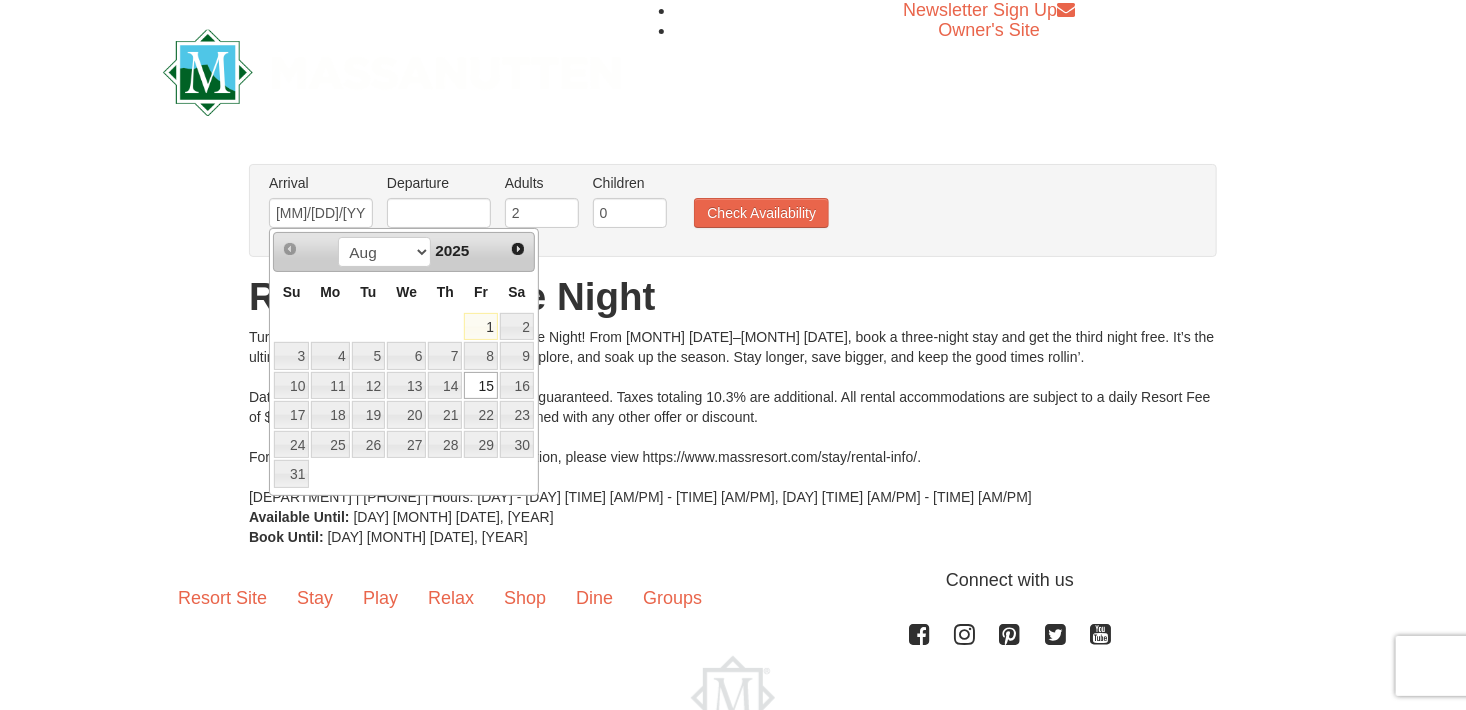click on "Prev Next Aug Sep Oct Nov Dec   2025 Su Mo Tu We Th Fr Sa           1 2 3 4 5 6 7 8 9 10 11 12 13 14 15 16 17 18 19 20 21 22 23 24 25 26 27 28 29 30 31" at bounding box center [404, 361] 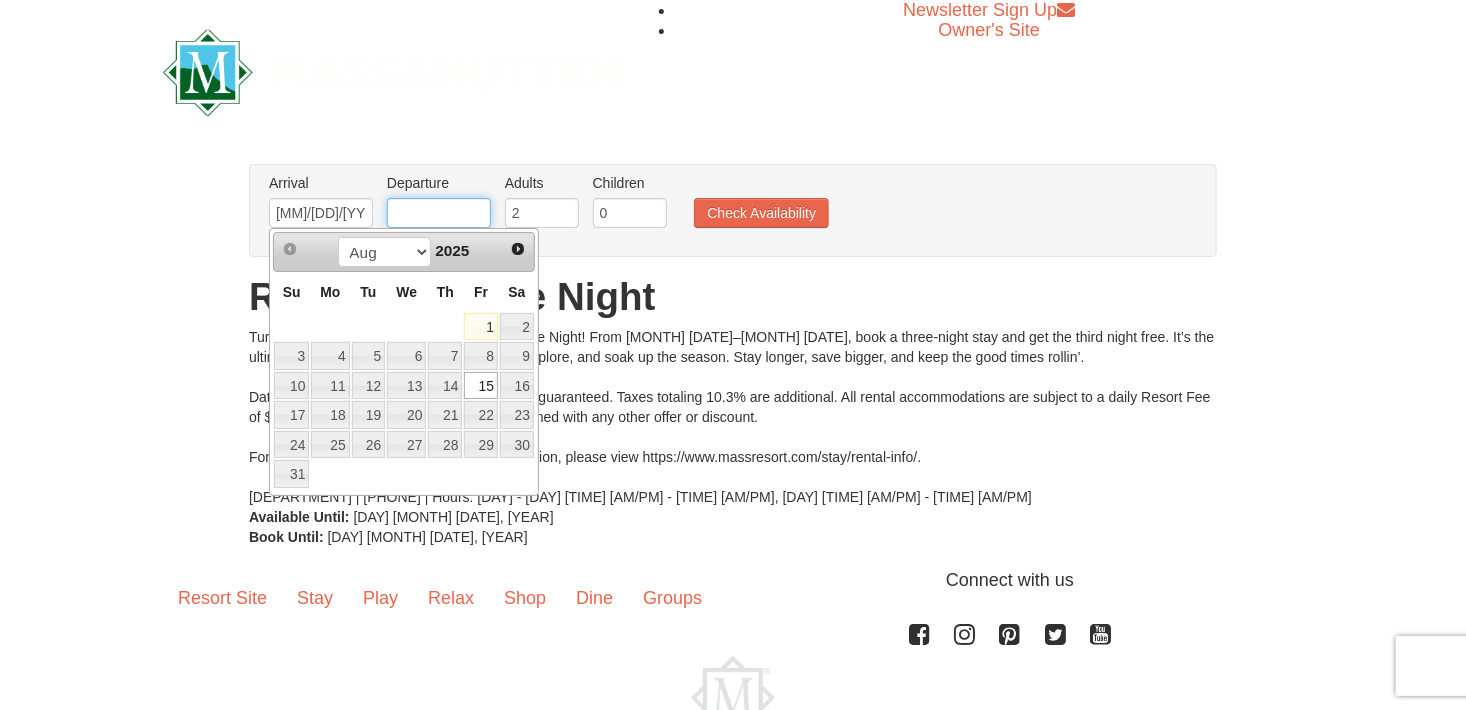 click at bounding box center [439, 213] 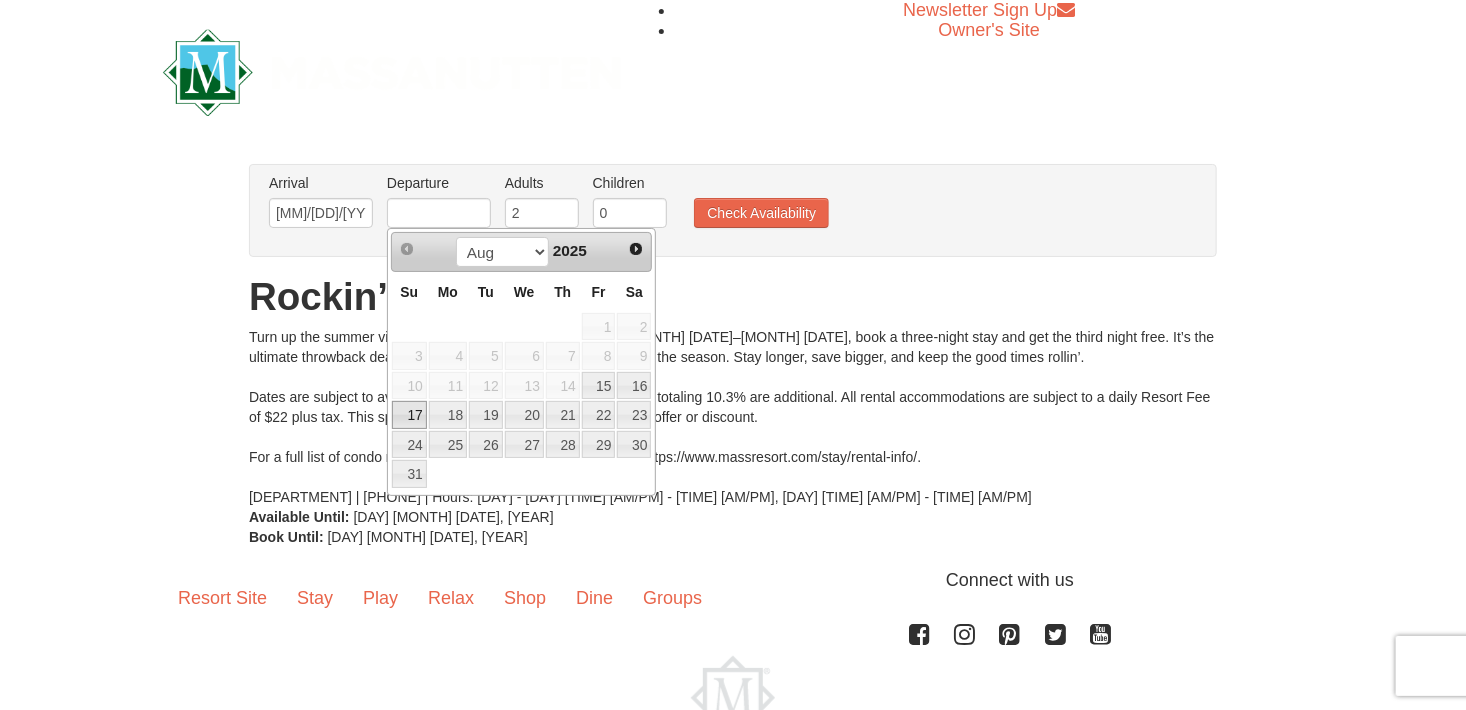 click on "17" at bounding box center [409, 415] 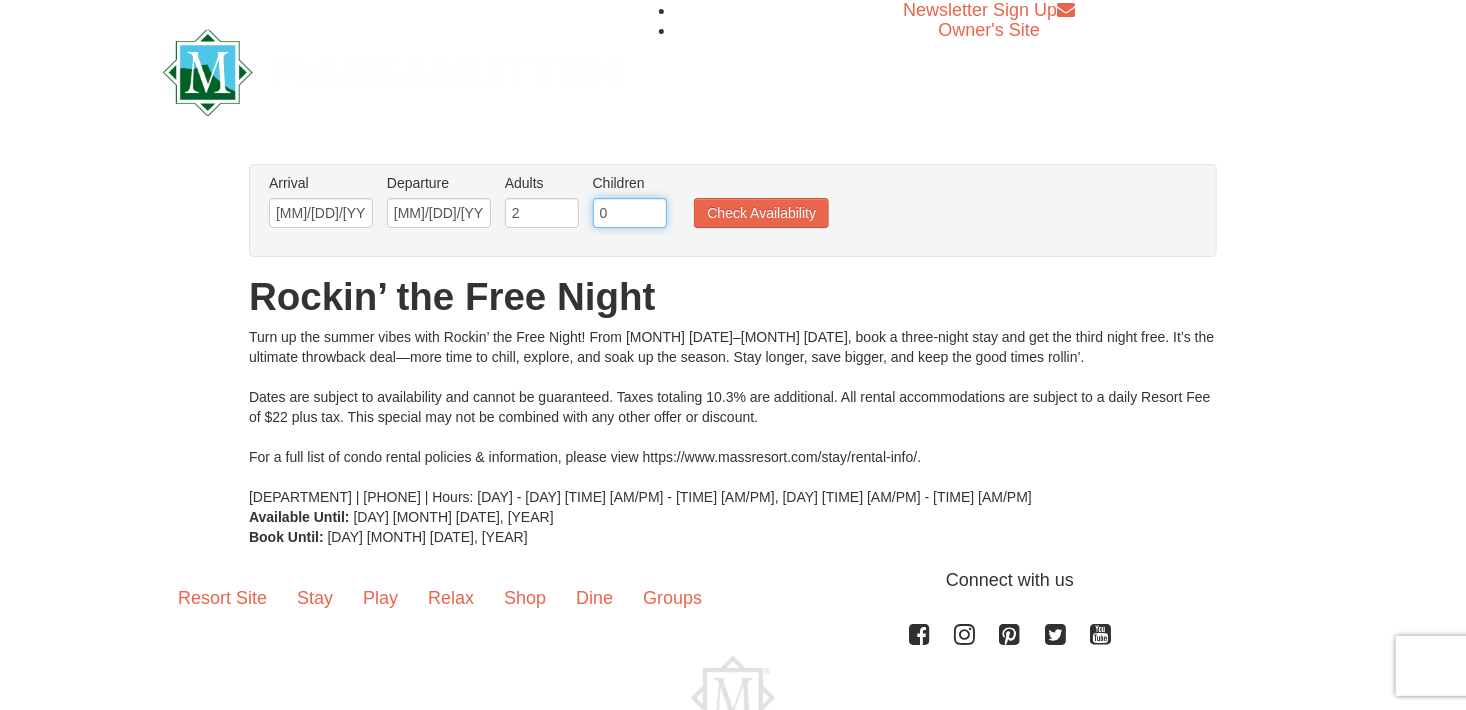 click on "0" at bounding box center (630, 213) 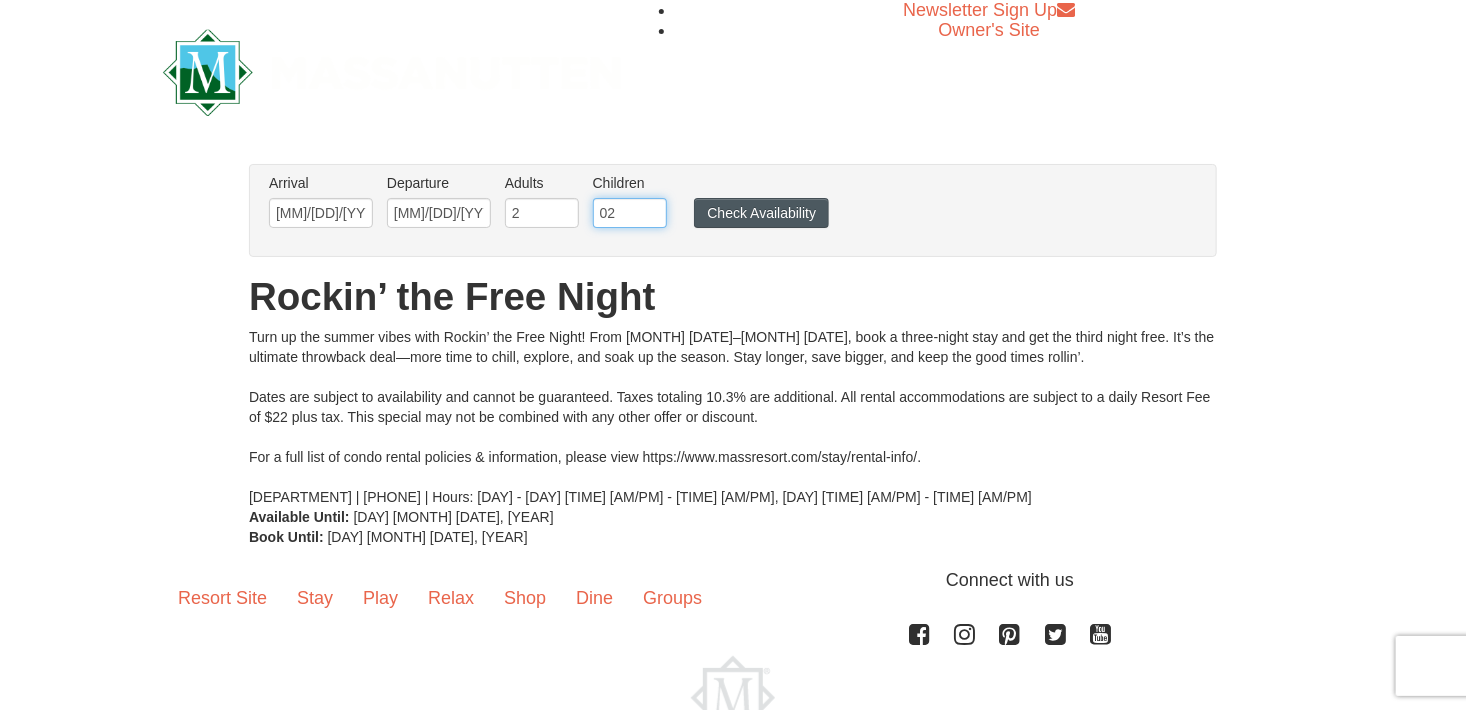 type on "02" 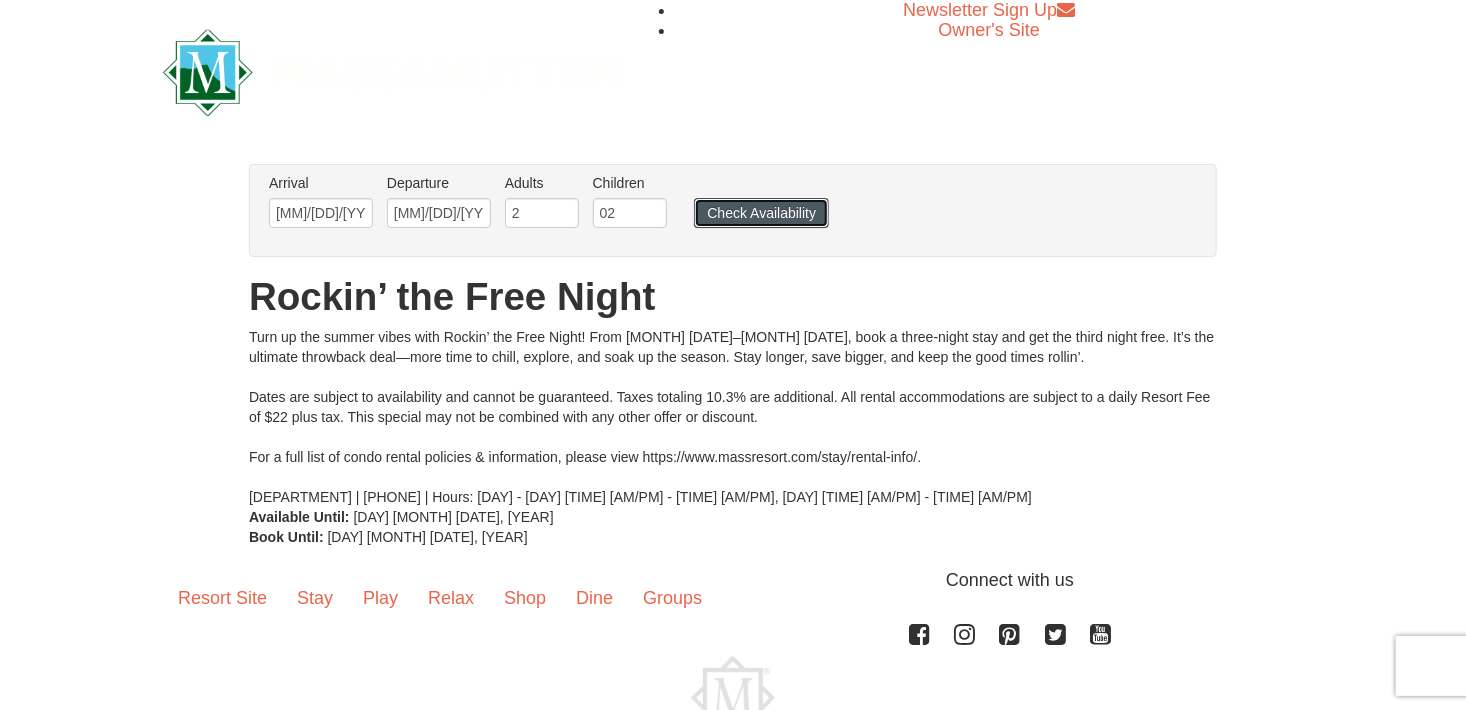 click on "Check Availability" at bounding box center [761, 213] 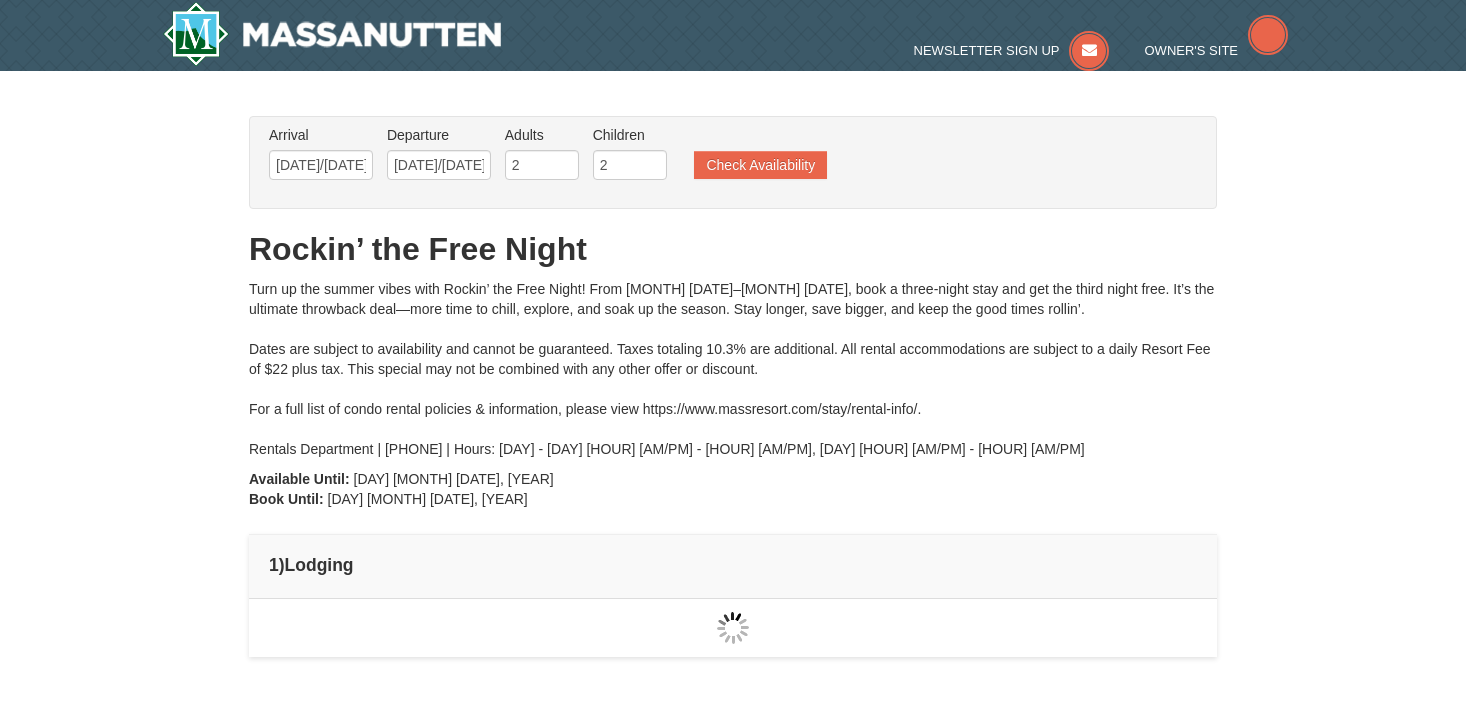 scroll, scrollTop: 0, scrollLeft: 0, axis: both 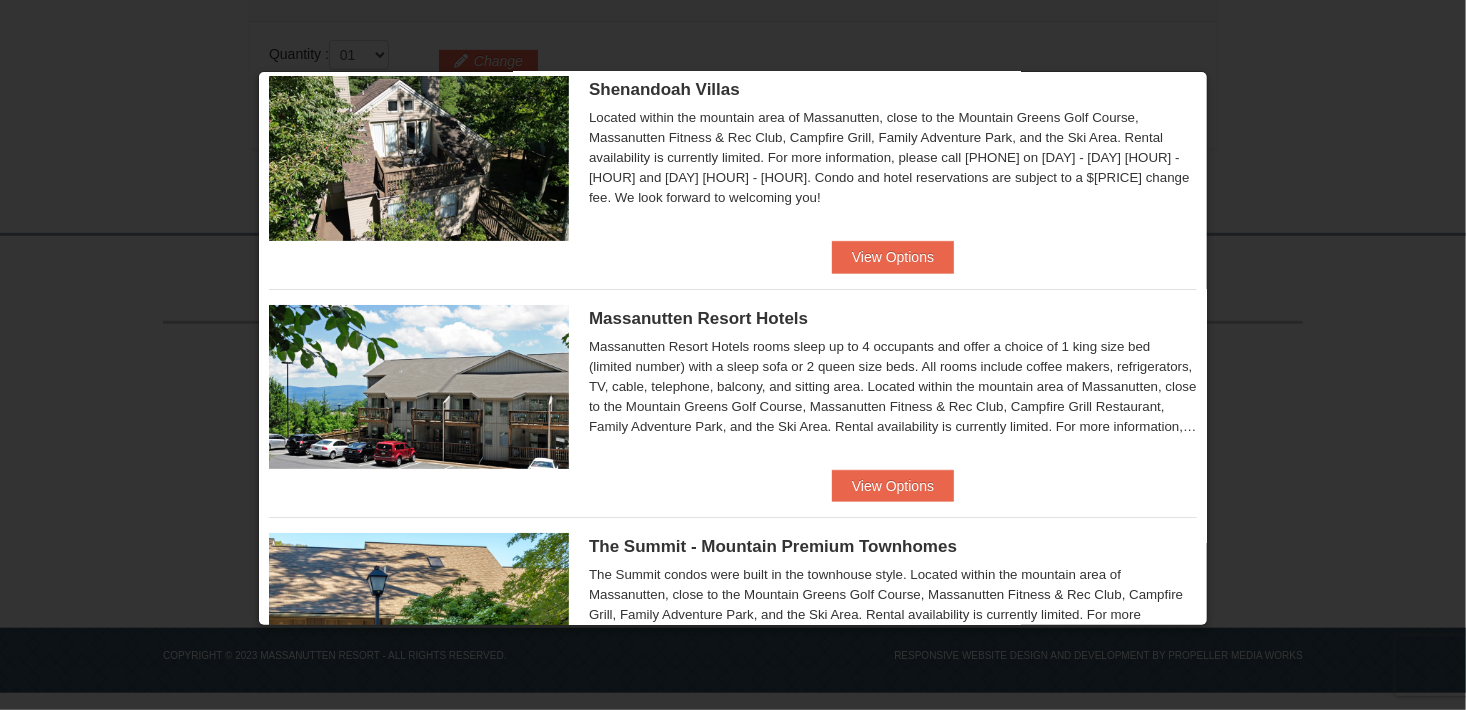 click on "Please make your package selection:
×
Eagle Trace - Mountain Townhomes
Eagle Trace One Bedroom Townhouse with Full Kitchen" at bounding box center [733, 348] 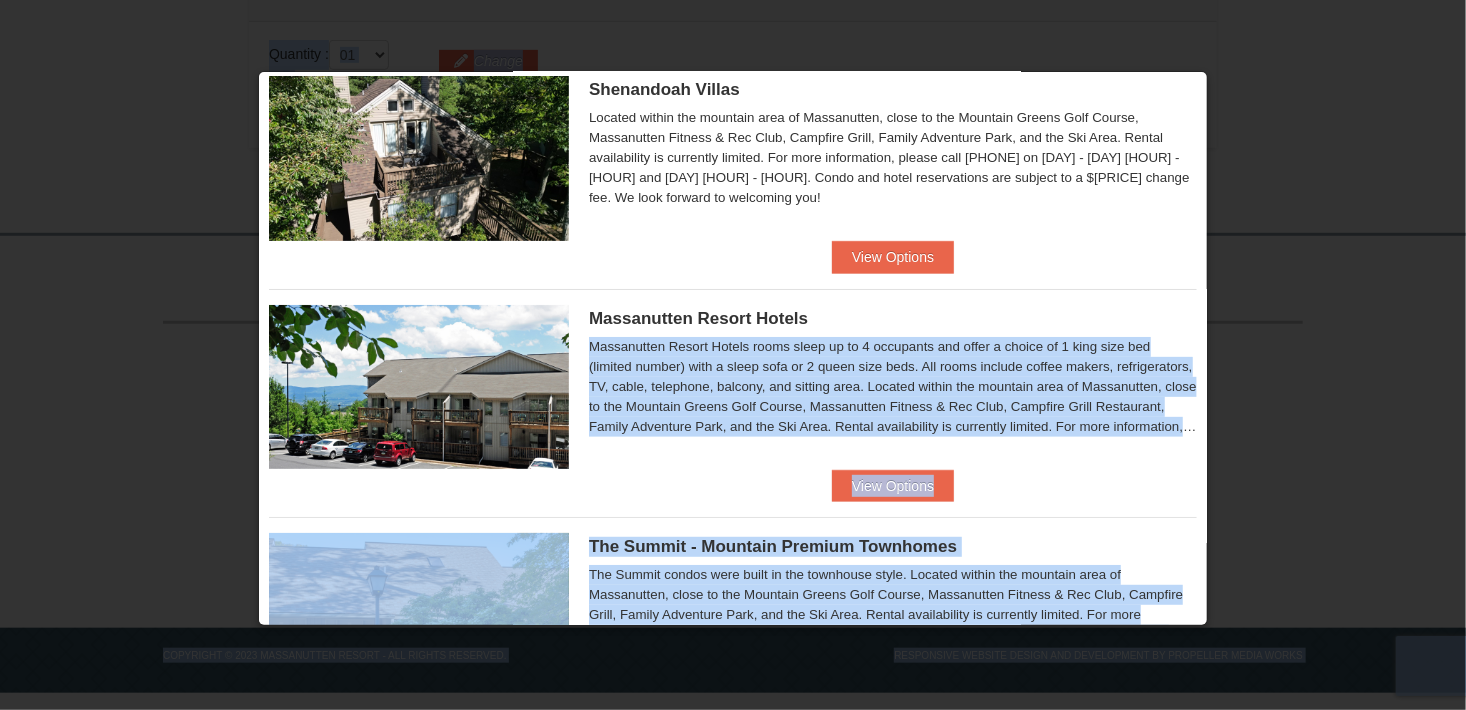 drag, startPoint x: 1207, startPoint y: 292, endPoint x: 1224, endPoint y: 211, distance: 82.764725 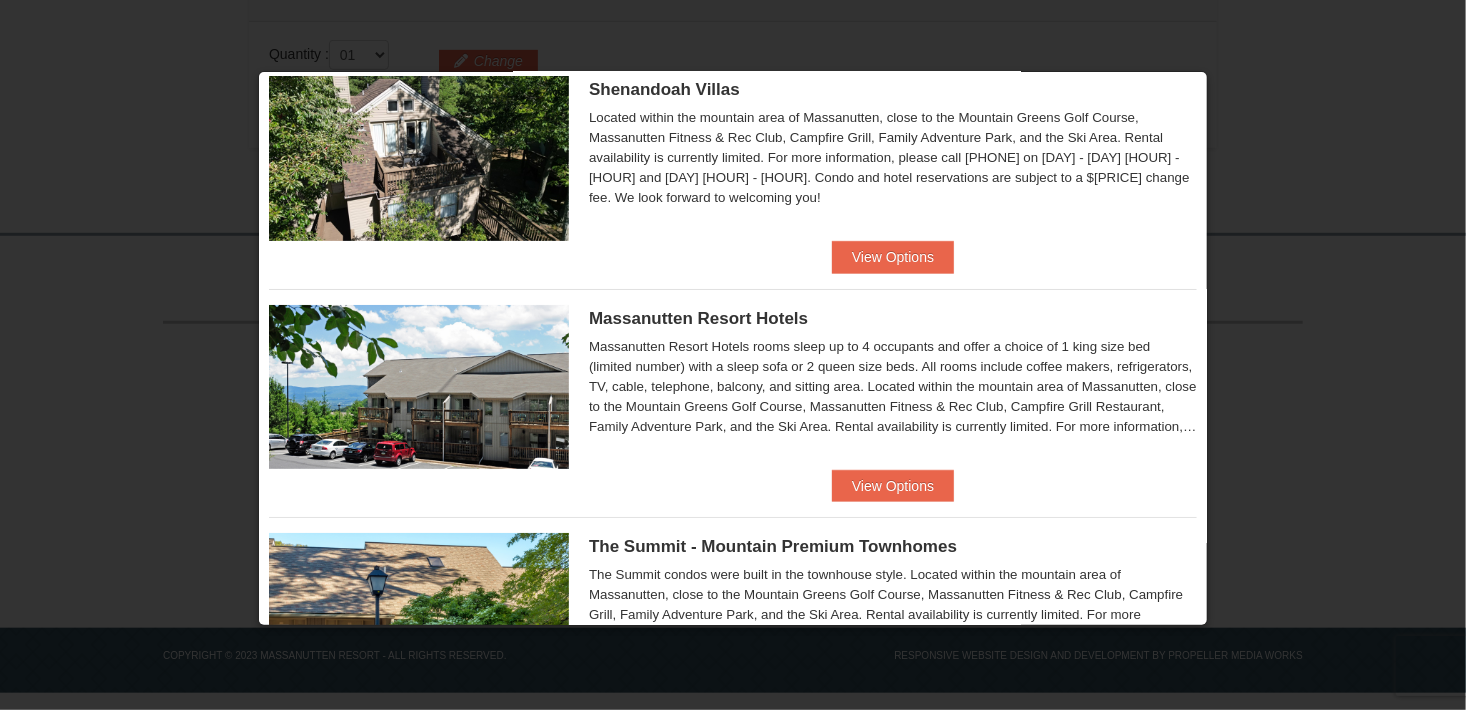 drag, startPoint x: 1224, startPoint y: 211, endPoint x: 1145, endPoint y: 211, distance: 79 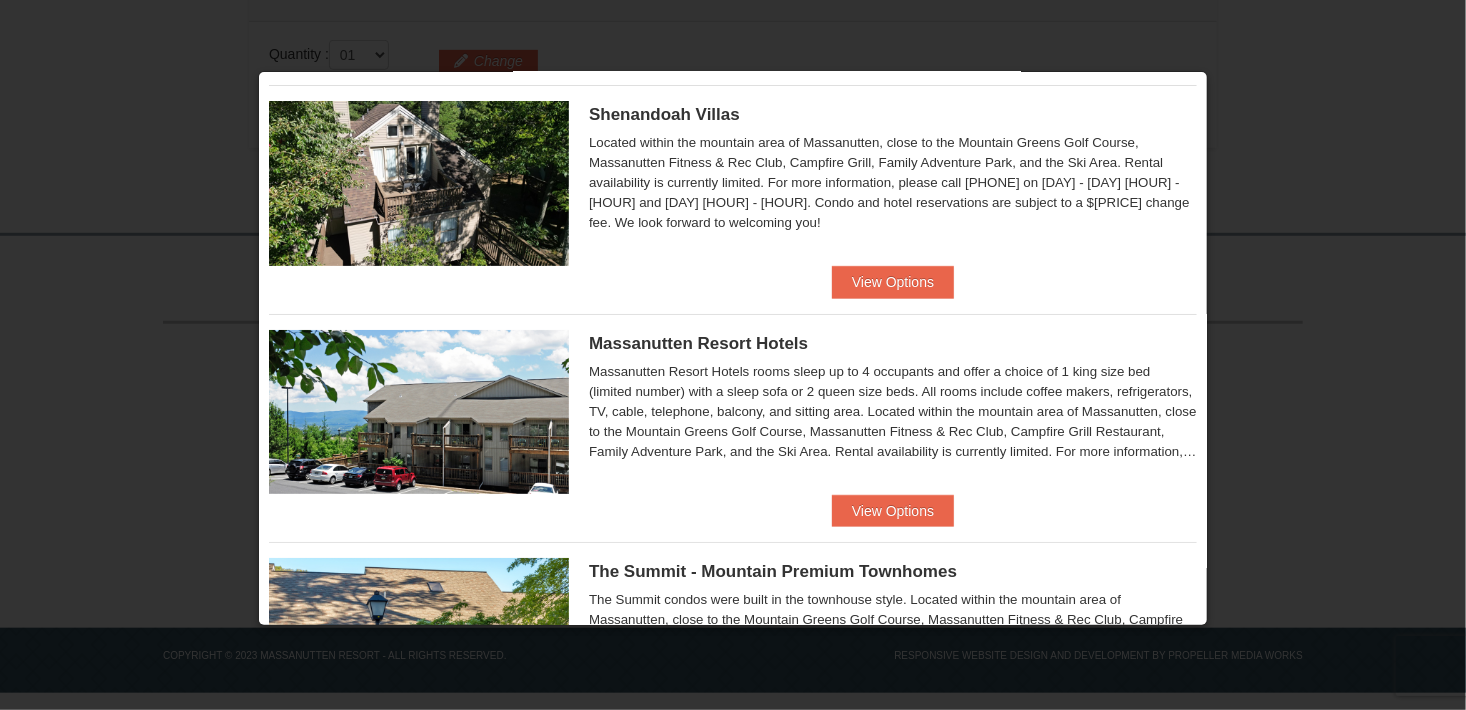 scroll, scrollTop: 0, scrollLeft: 0, axis: both 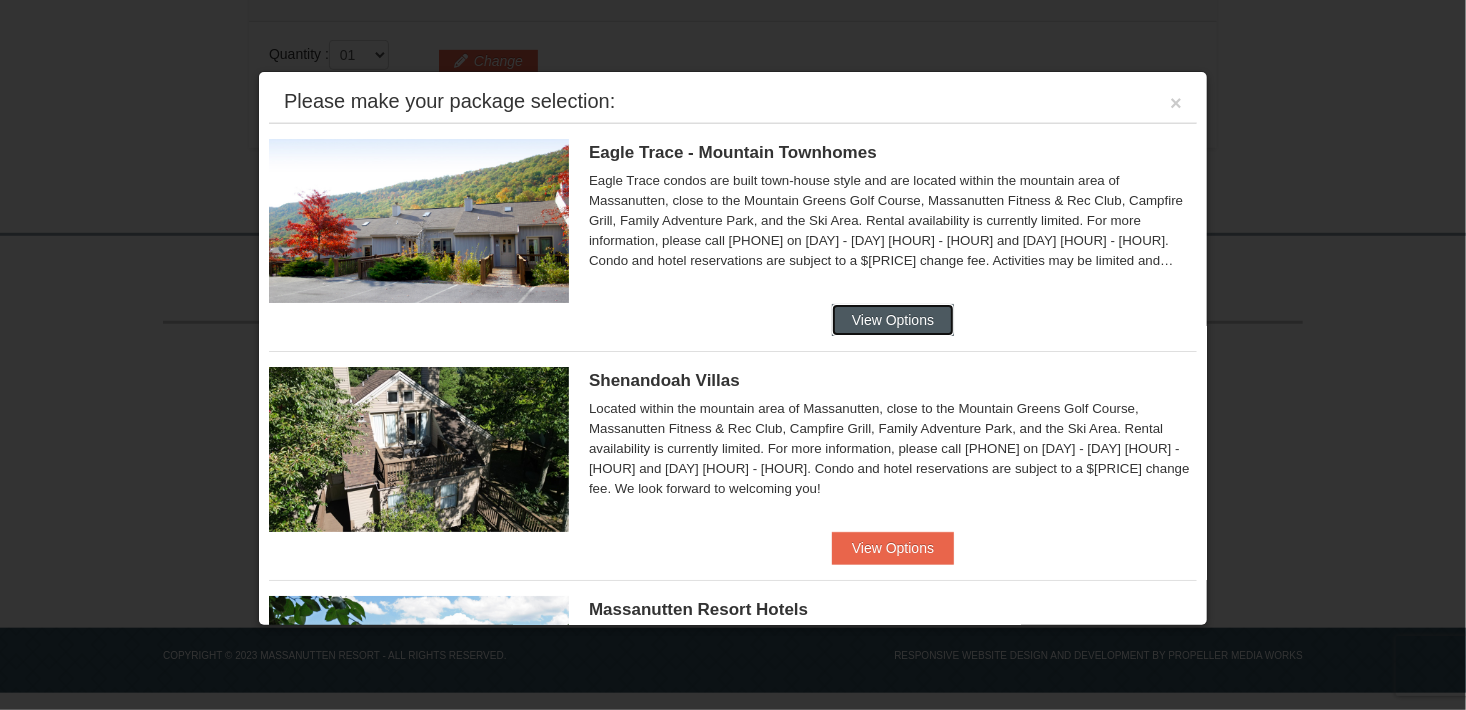 click on "View Options" at bounding box center [893, 320] 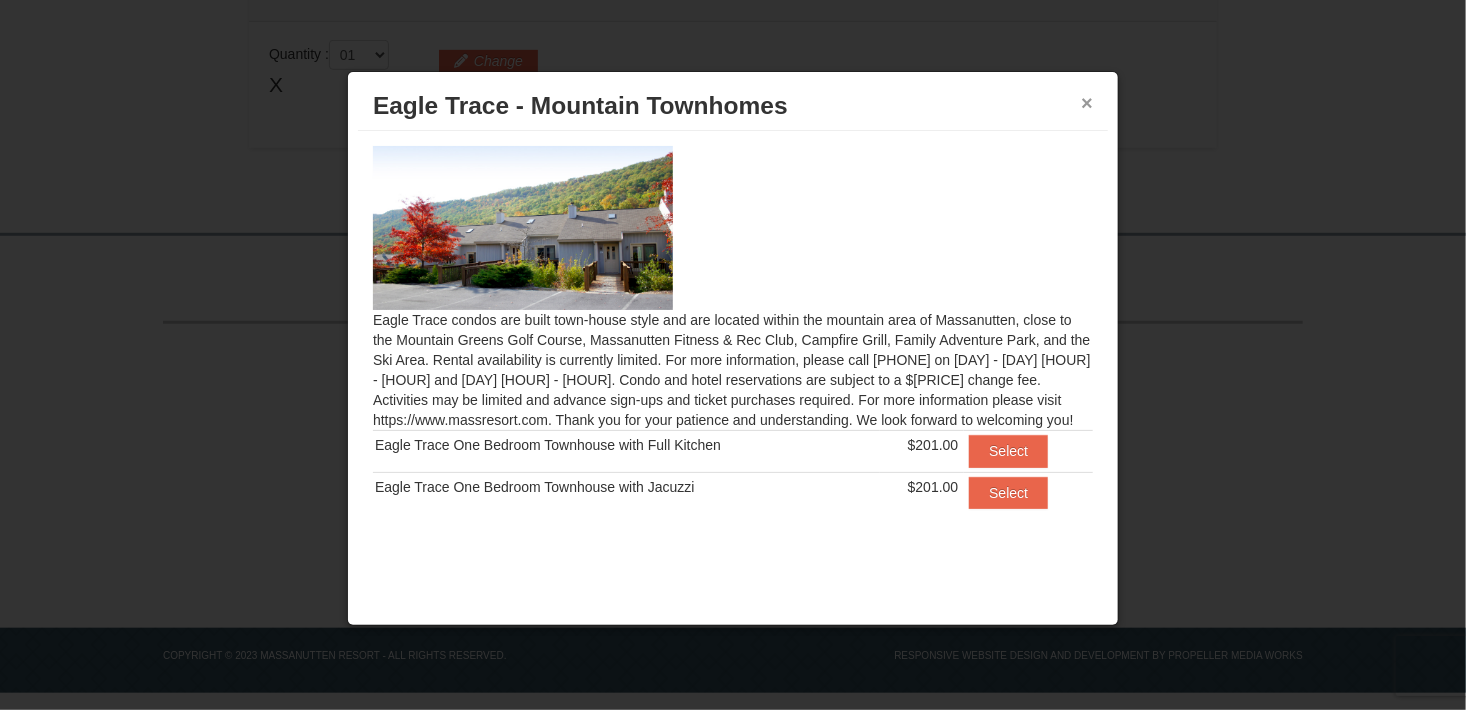 click on "×" at bounding box center (1087, 103) 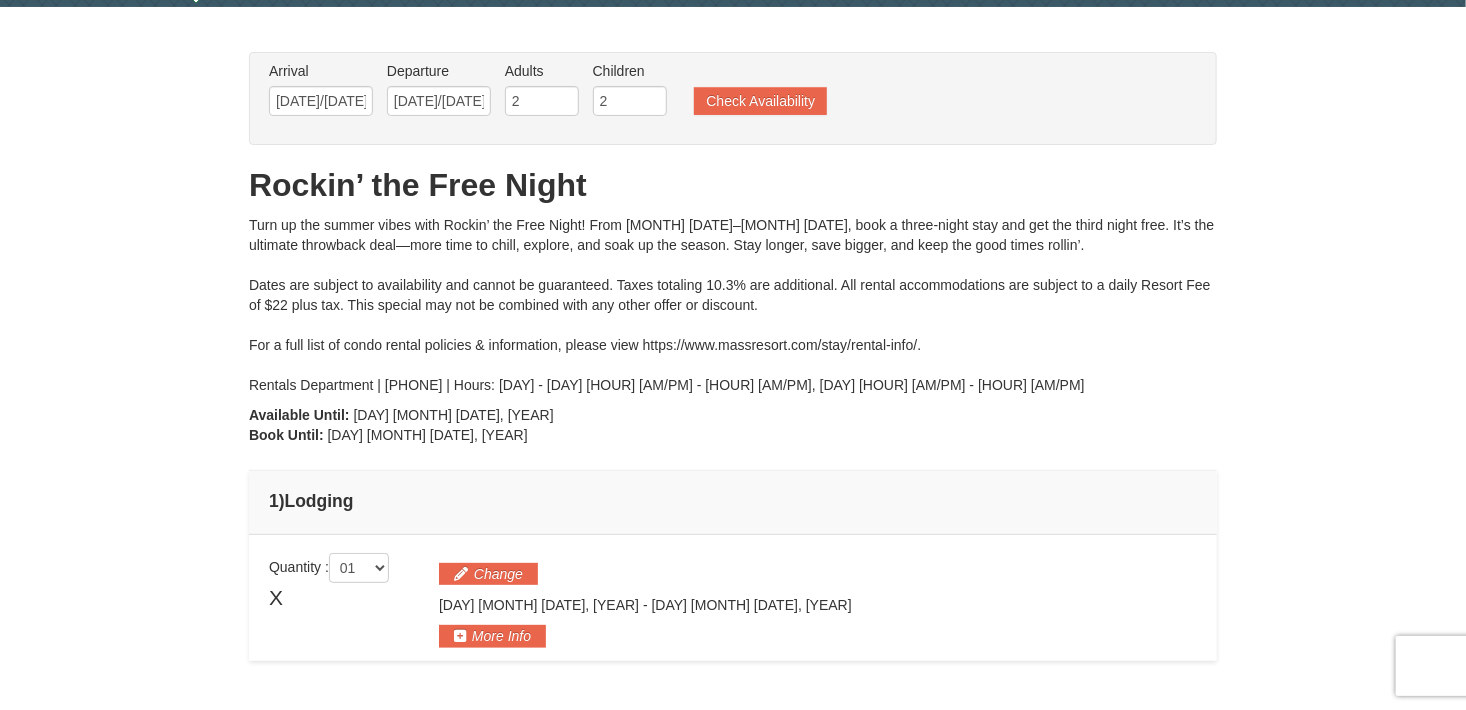 scroll, scrollTop: 64, scrollLeft: 0, axis: vertical 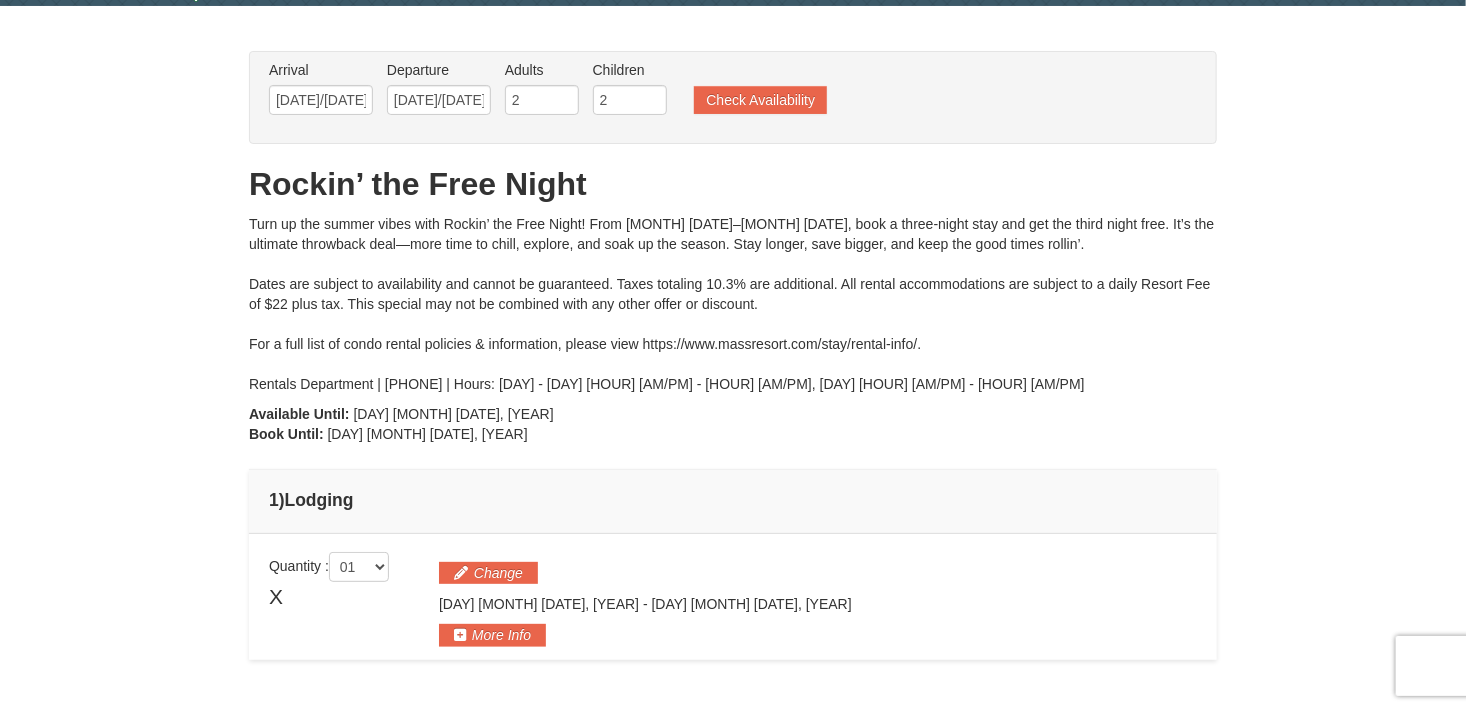 click on "Change
Friday Aug 15, 2025
-
Sunday Aug 17, 2025" at bounding box center [818, 599] 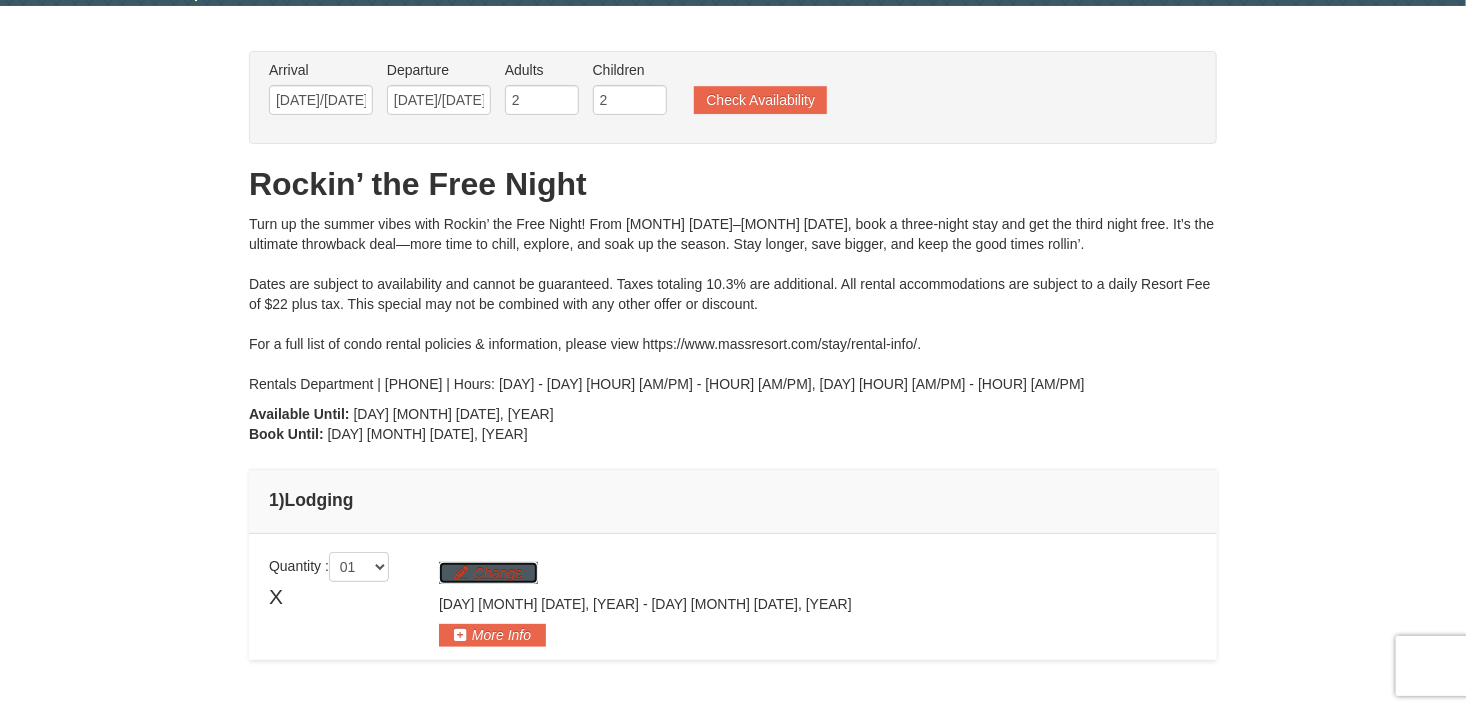 click on "Change" at bounding box center [488, 573] 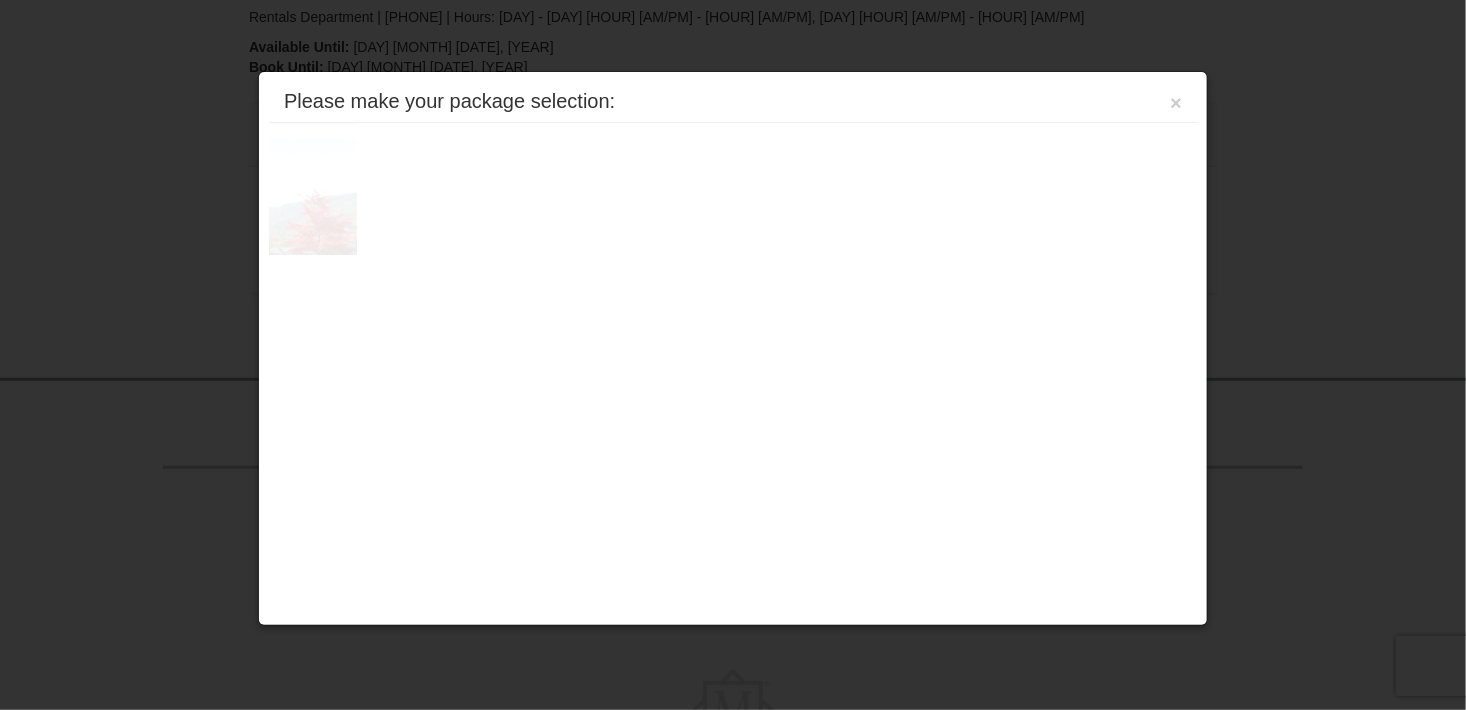 scroll, scrollTop: 576, scrollLeft: 0, axis: vertical 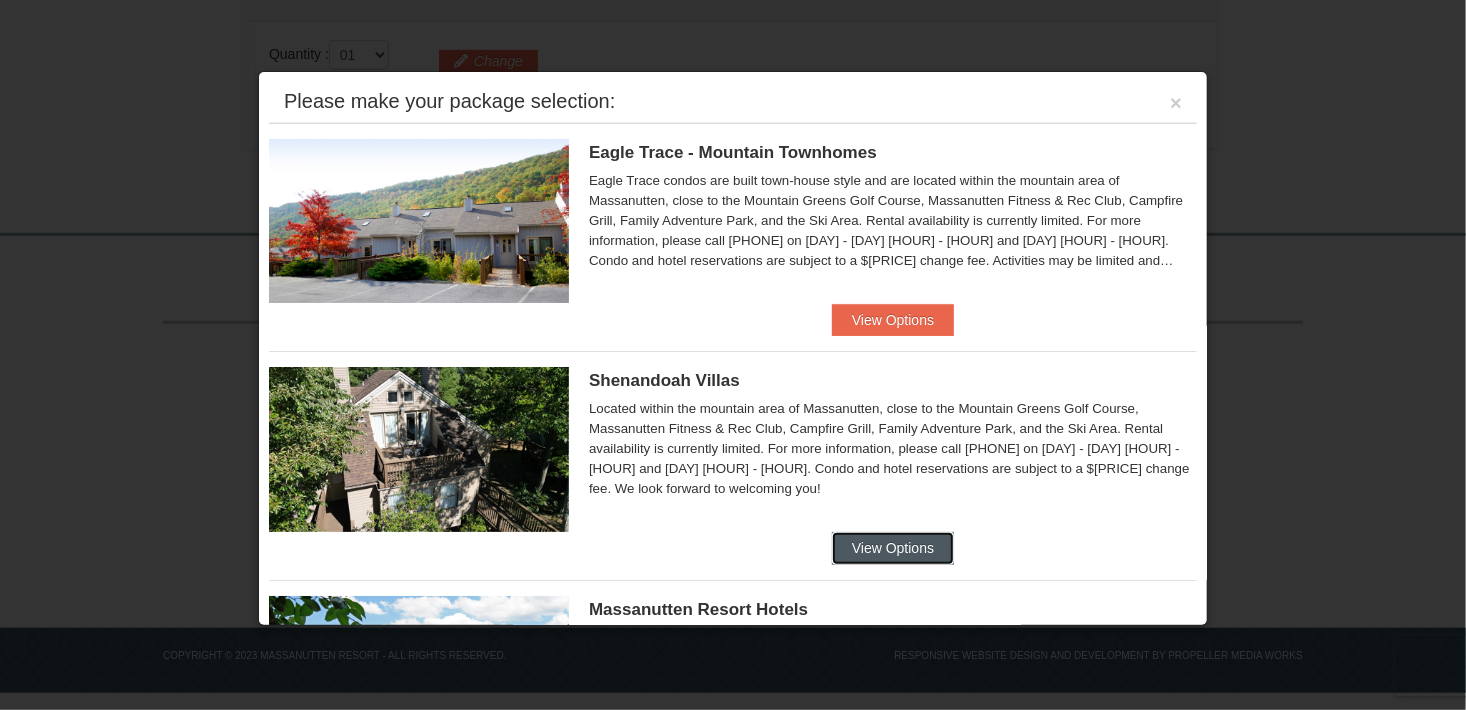 click on "View Options" at bounding box center [893, 548] 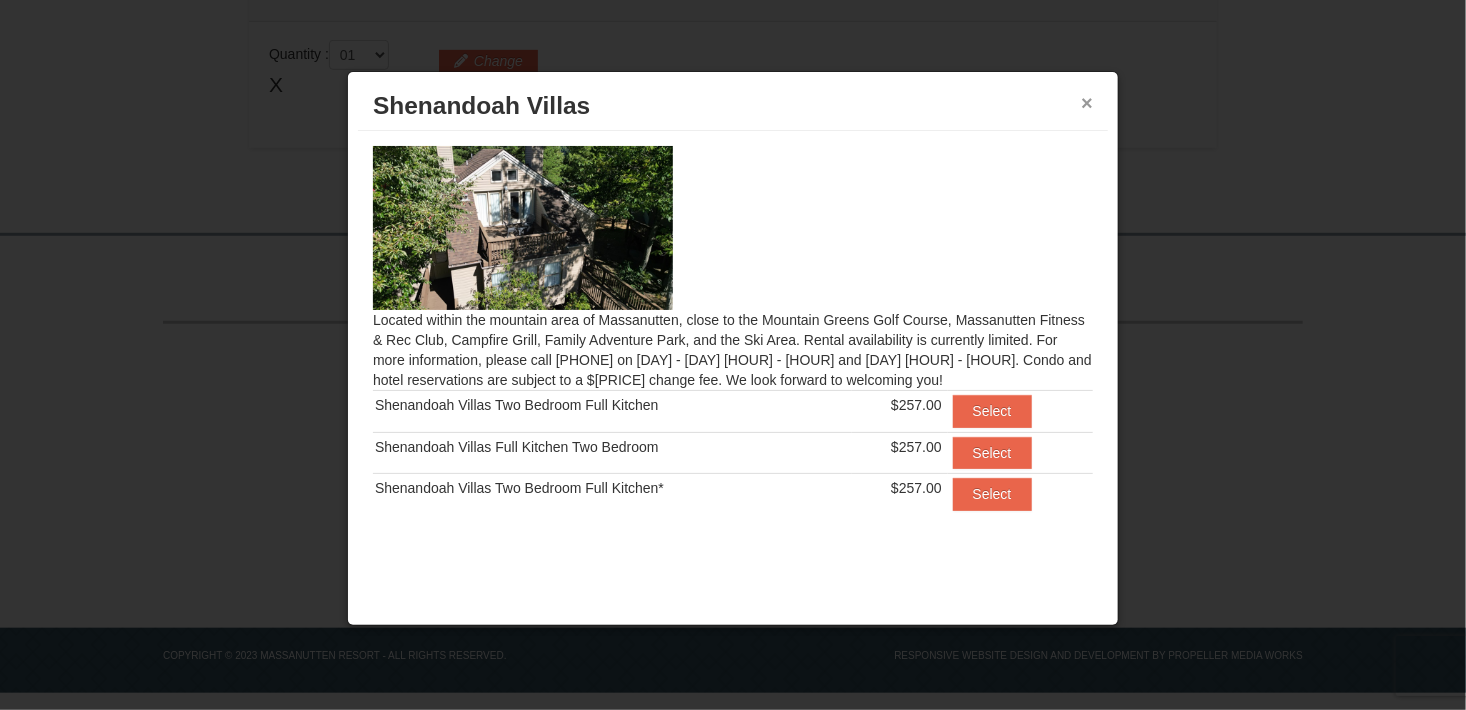 click on "×" at bounding box center (1087, 103) 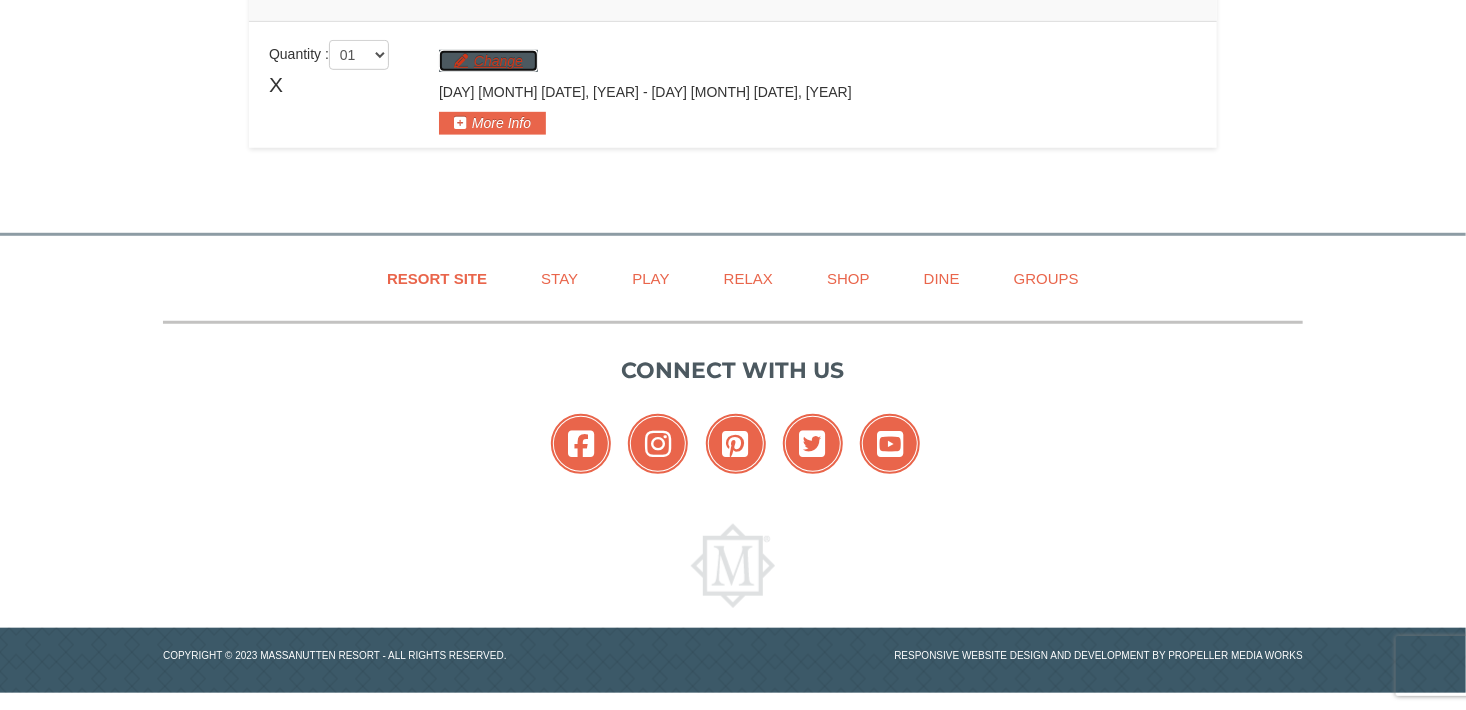 click on "Change" at bounding box center [488, 61] 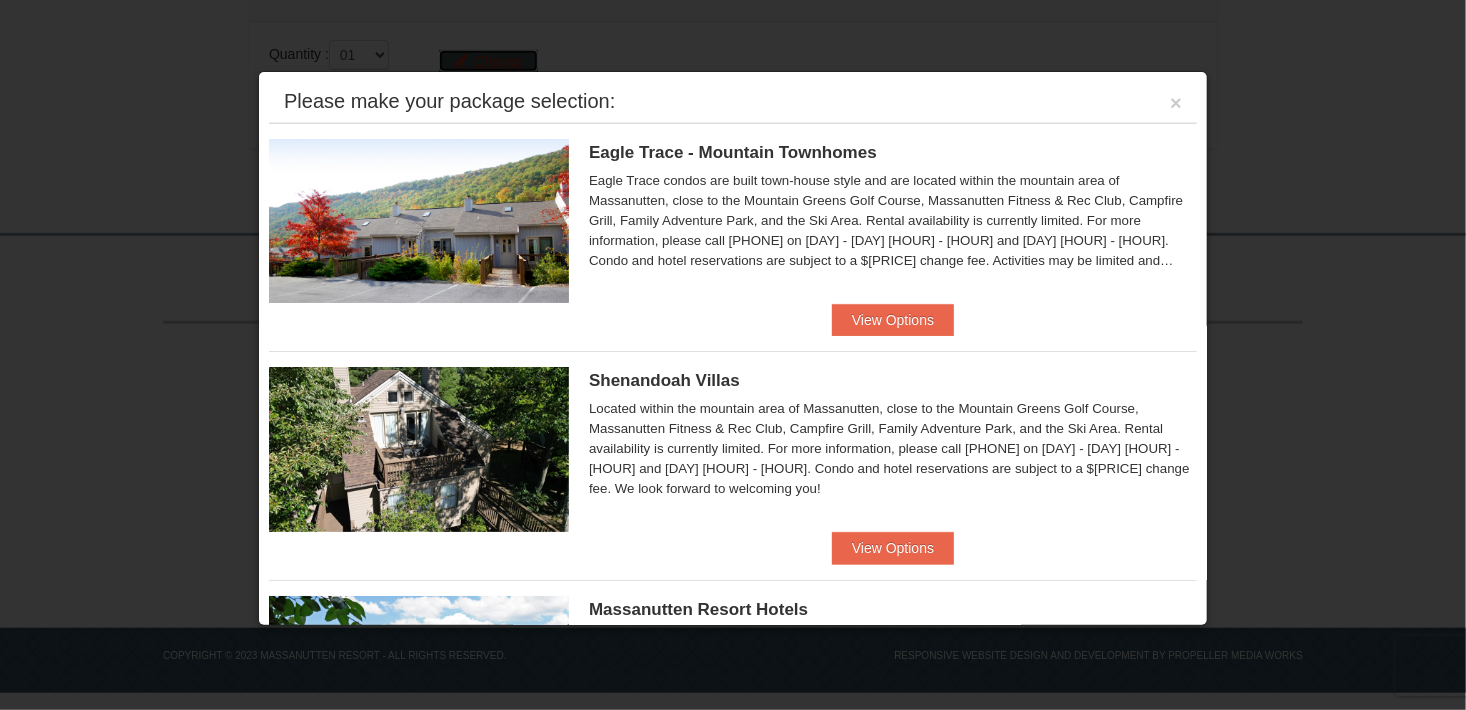 scroll, scrollTop: 483, scrollLeft: 0, axis: vertical 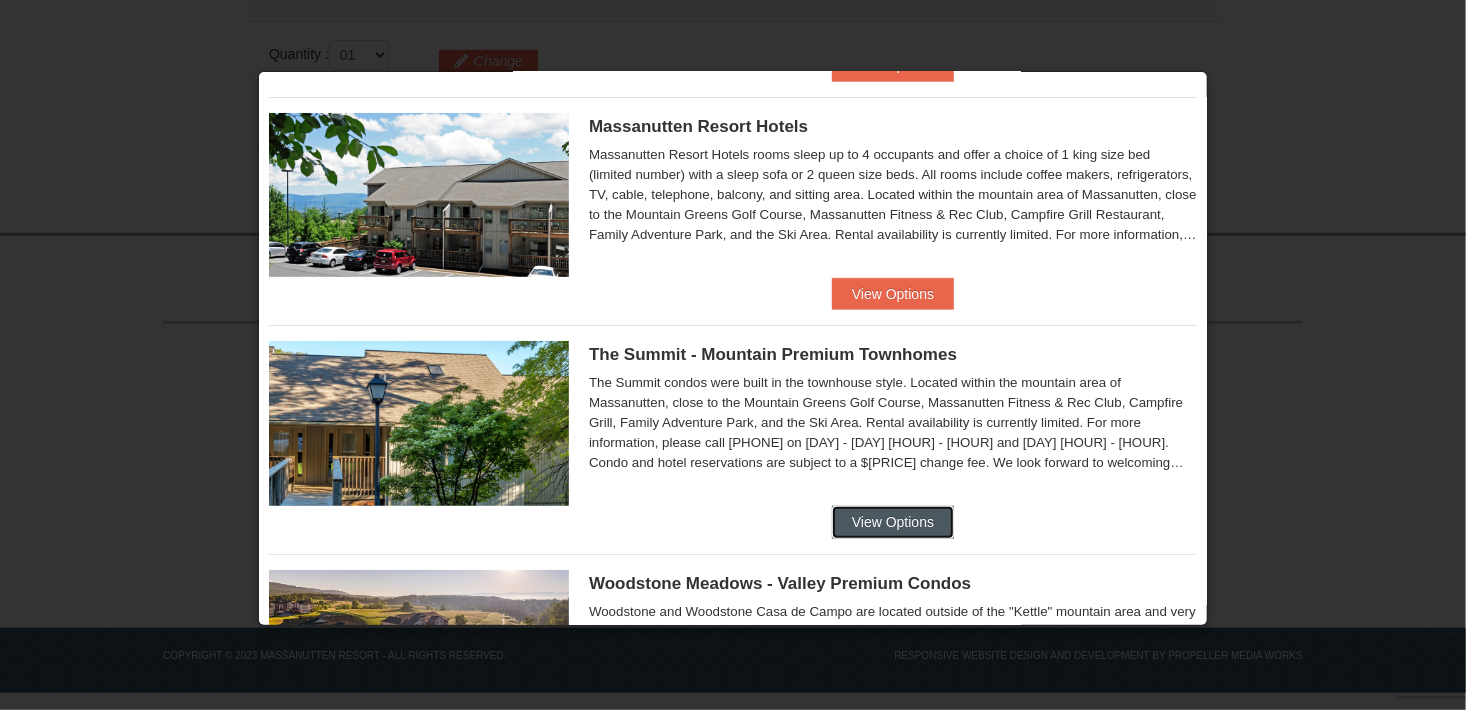 click on "View Options" at bounding box center [893, 522] 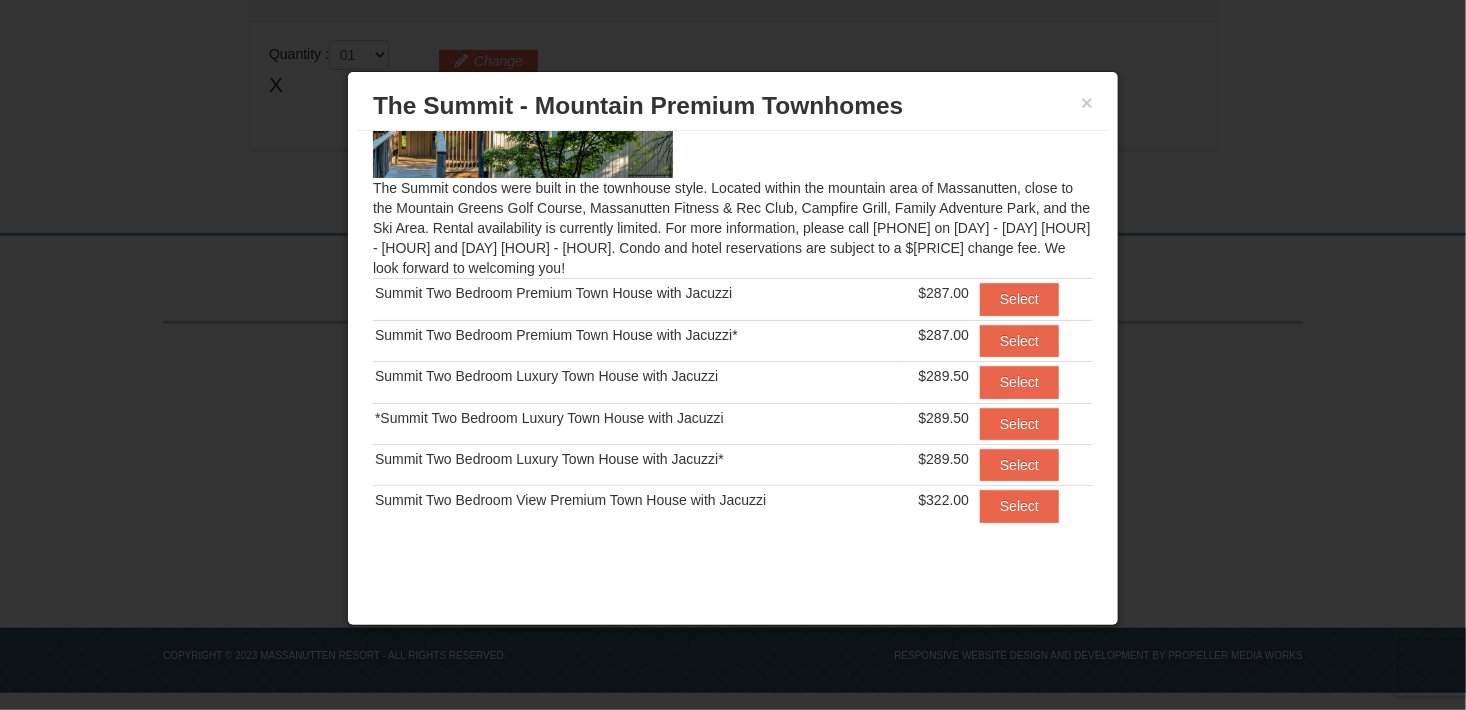 scroll, scrollTop: 0, scrollLeft: 0, axis: both 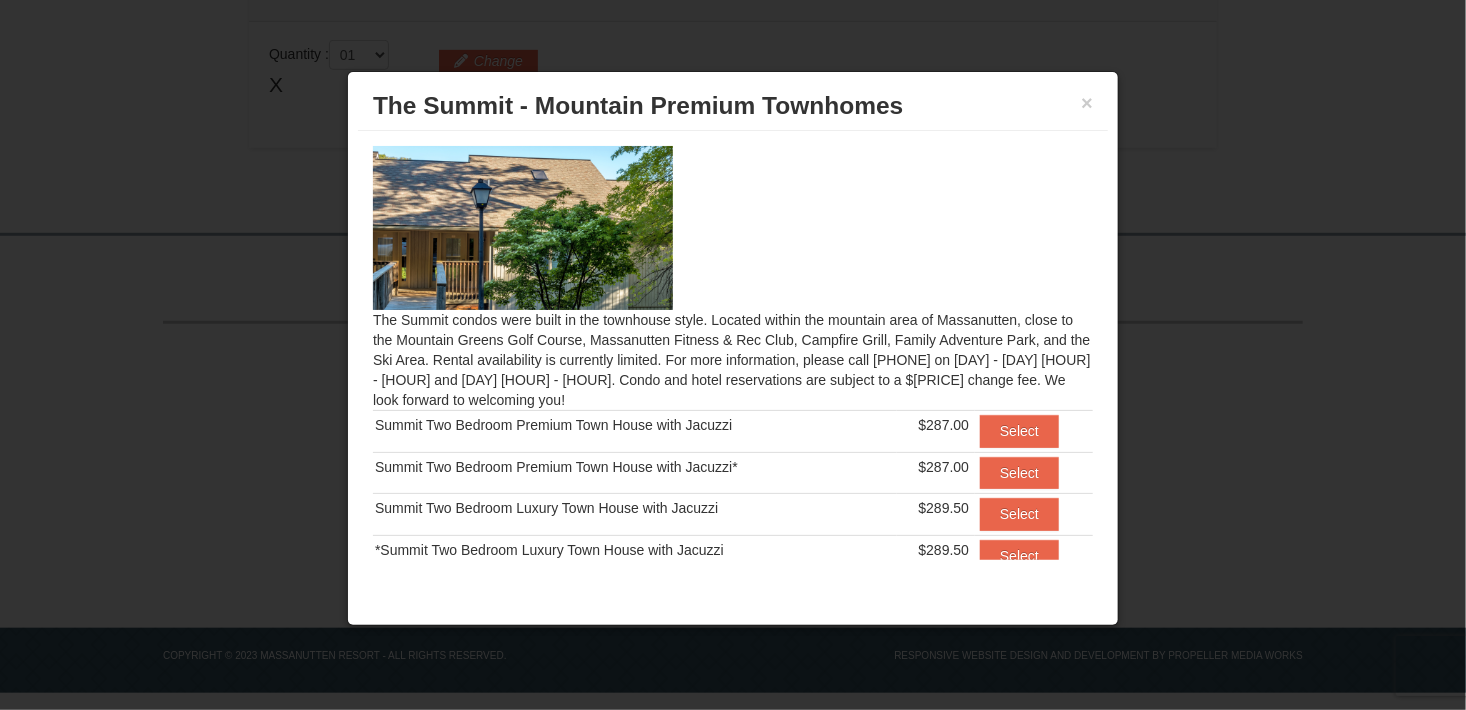 click on "The Summit - Mountain Premium Townhomes" at bounding box center [733, 106] 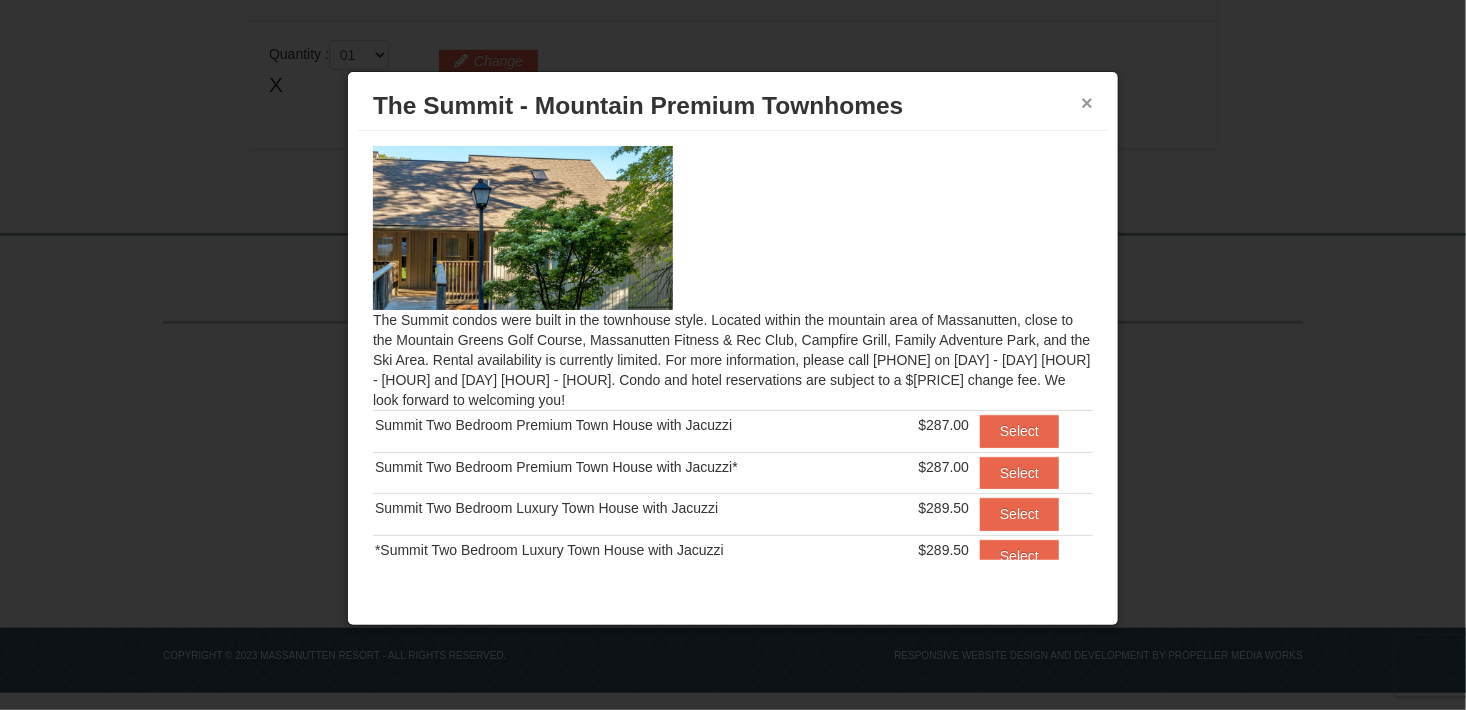 click on "×" at bounding box center [1087, 103] 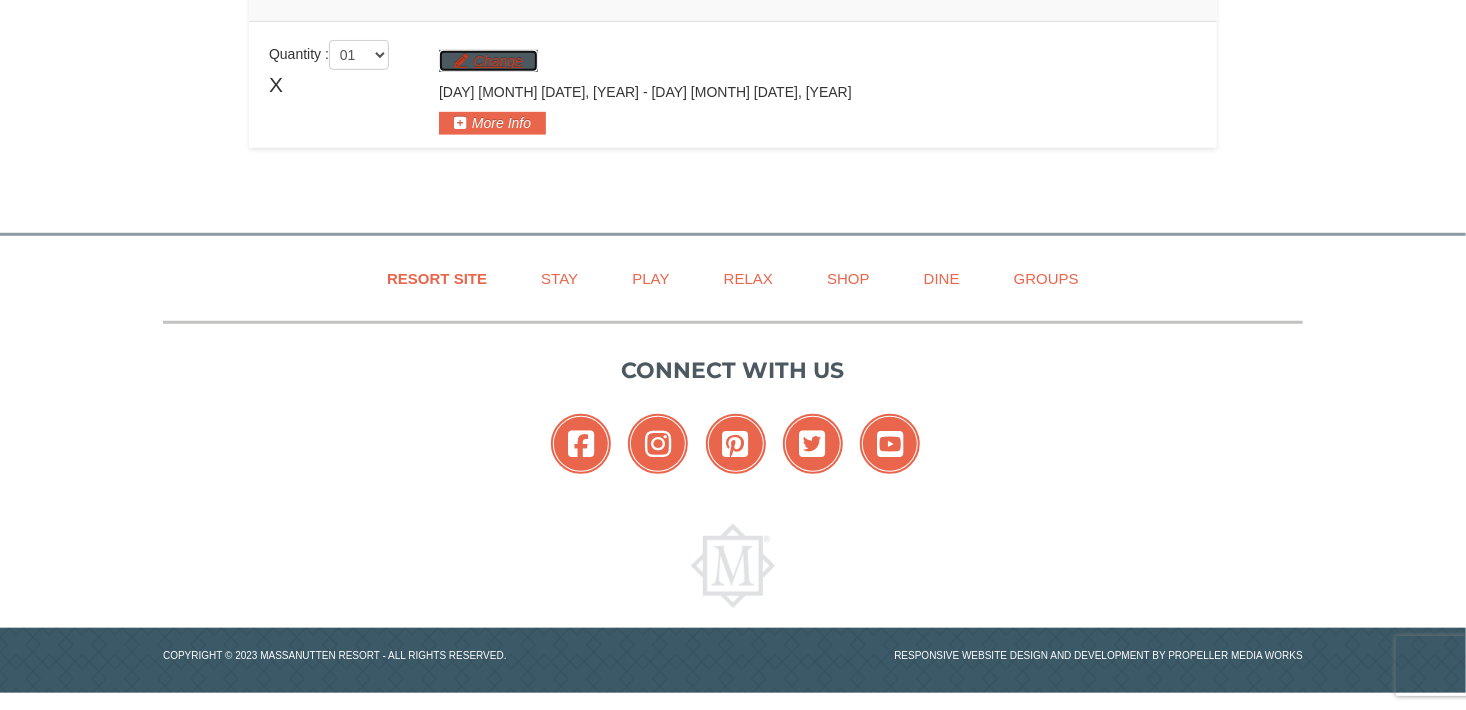 click on "Change" at bounding box center (488, 61) 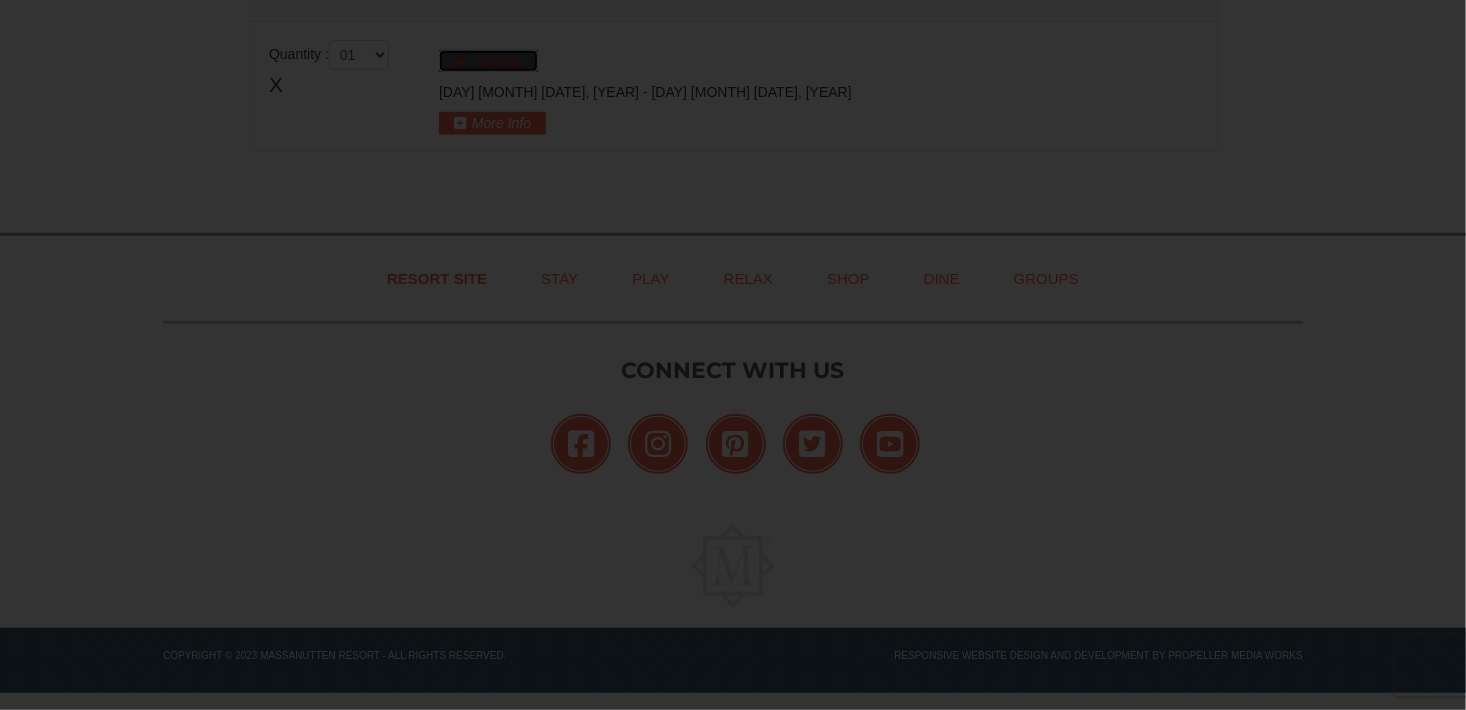 scroll, scrollTop: 0, scrollLeft: 0, axis: both 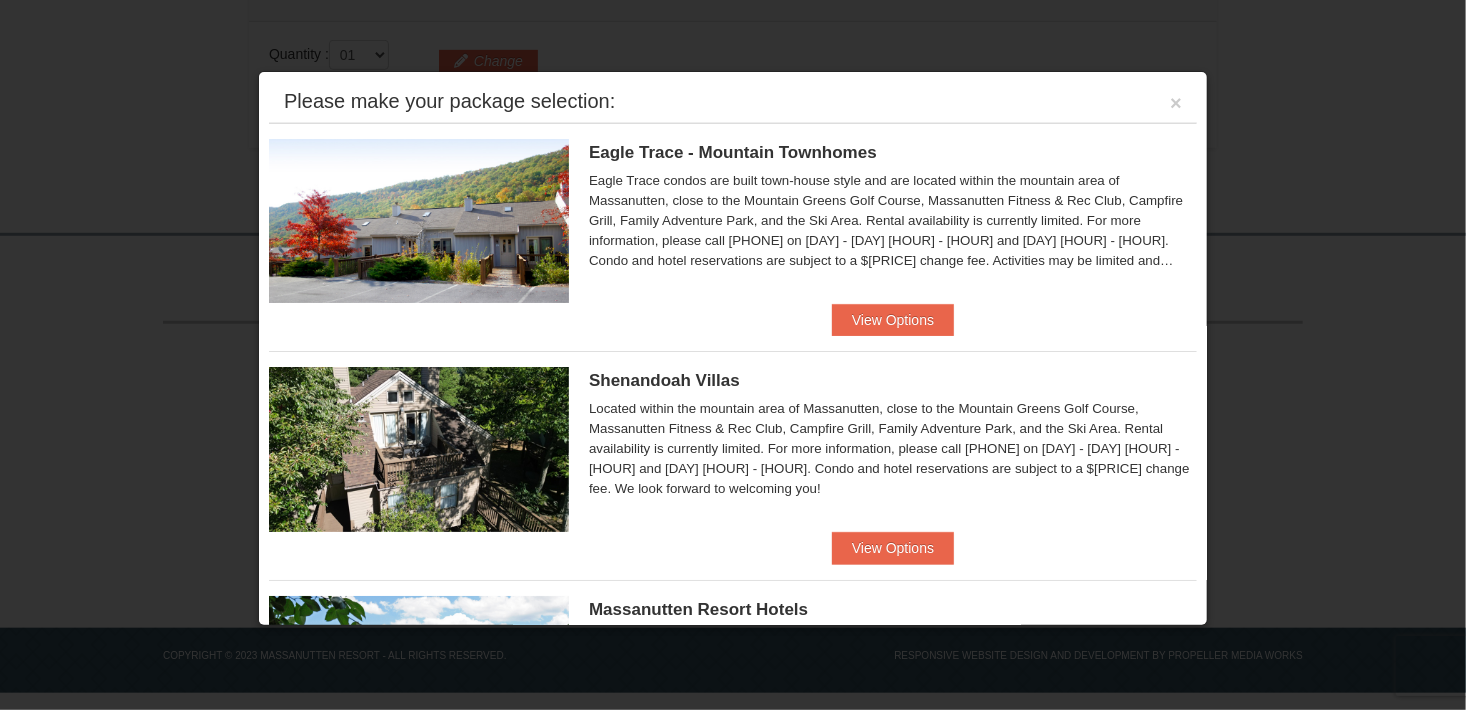 click on "Please make your package selection:
×
Eagle Trace - Mountain Townhomes
Eagle Trace One Bedroom Townhouse with Full Kitchen" at bounding box center (733, 348) 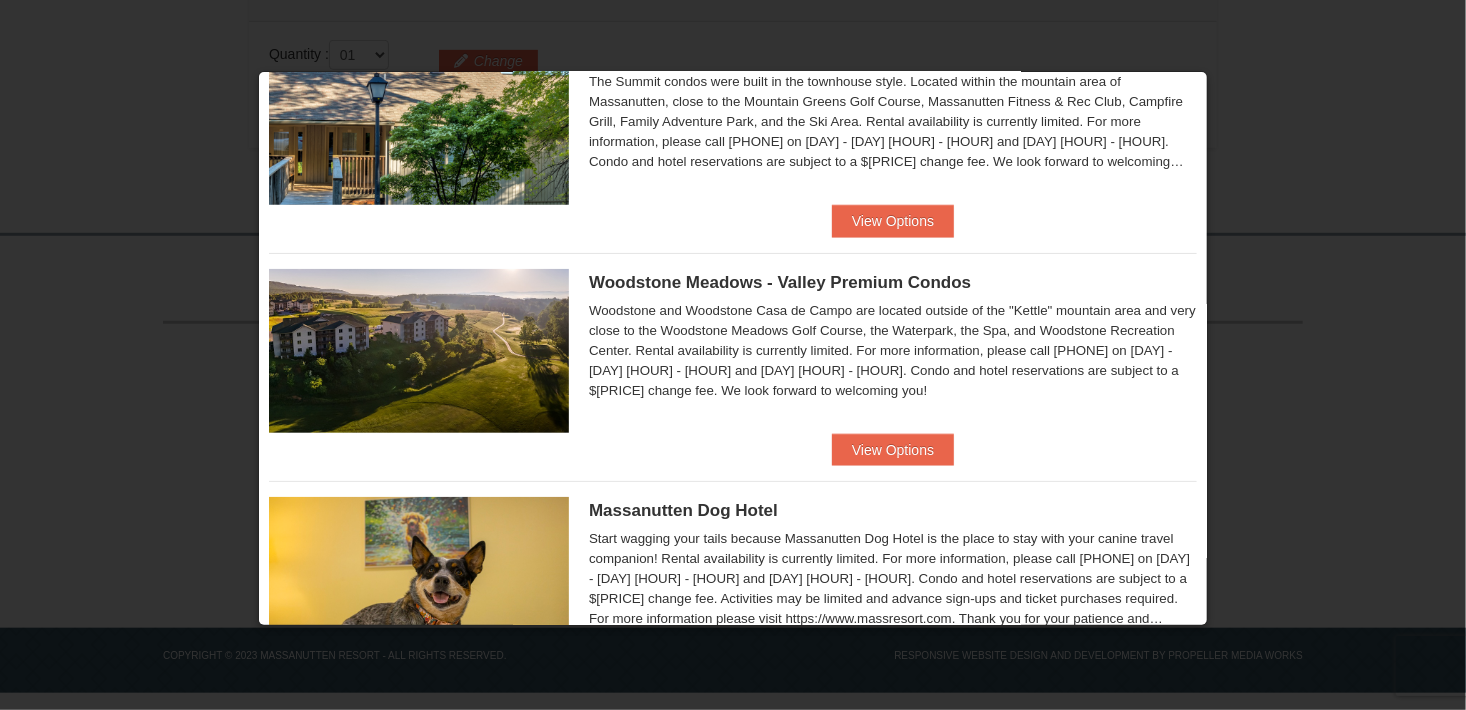 scroll, scrollTop: 665, scrollLeft: 0, axis: vertical 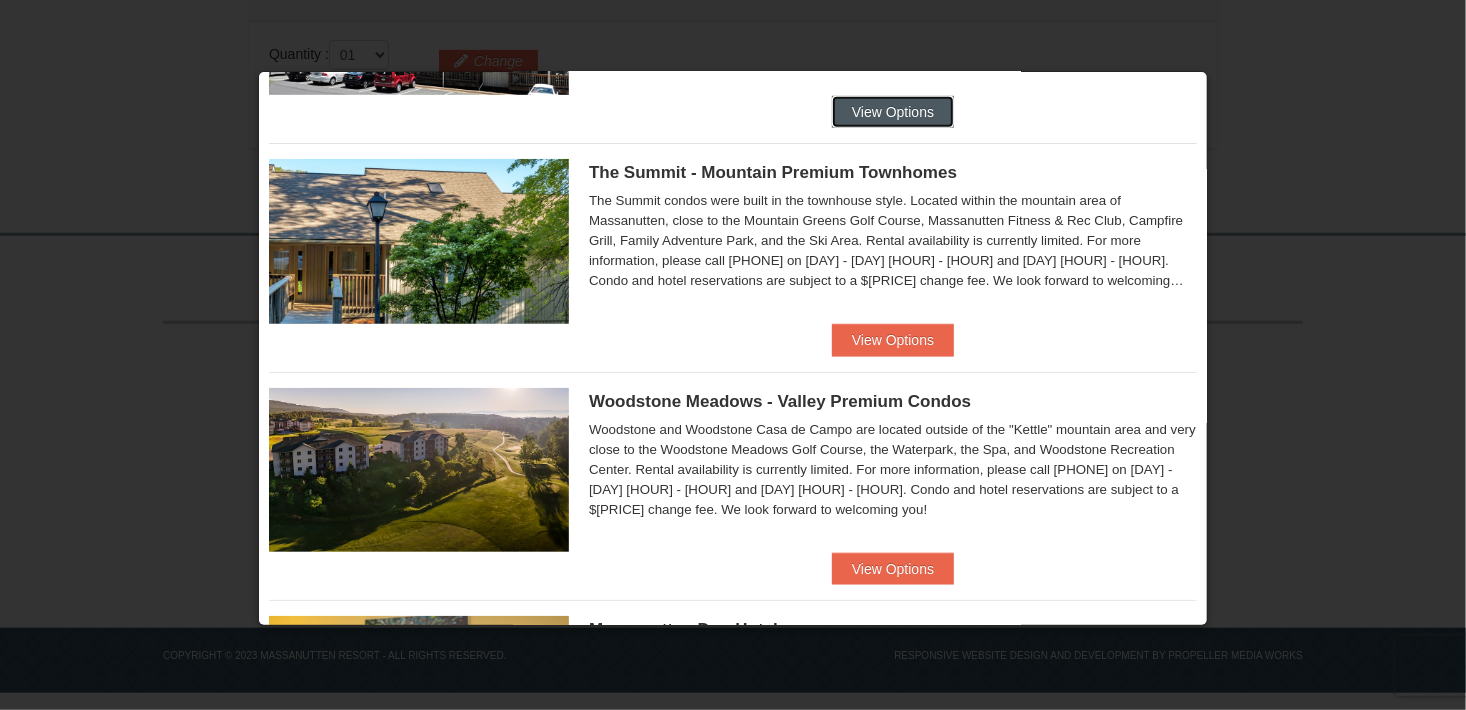 click on "View Options" at bounding box center (893, 112) 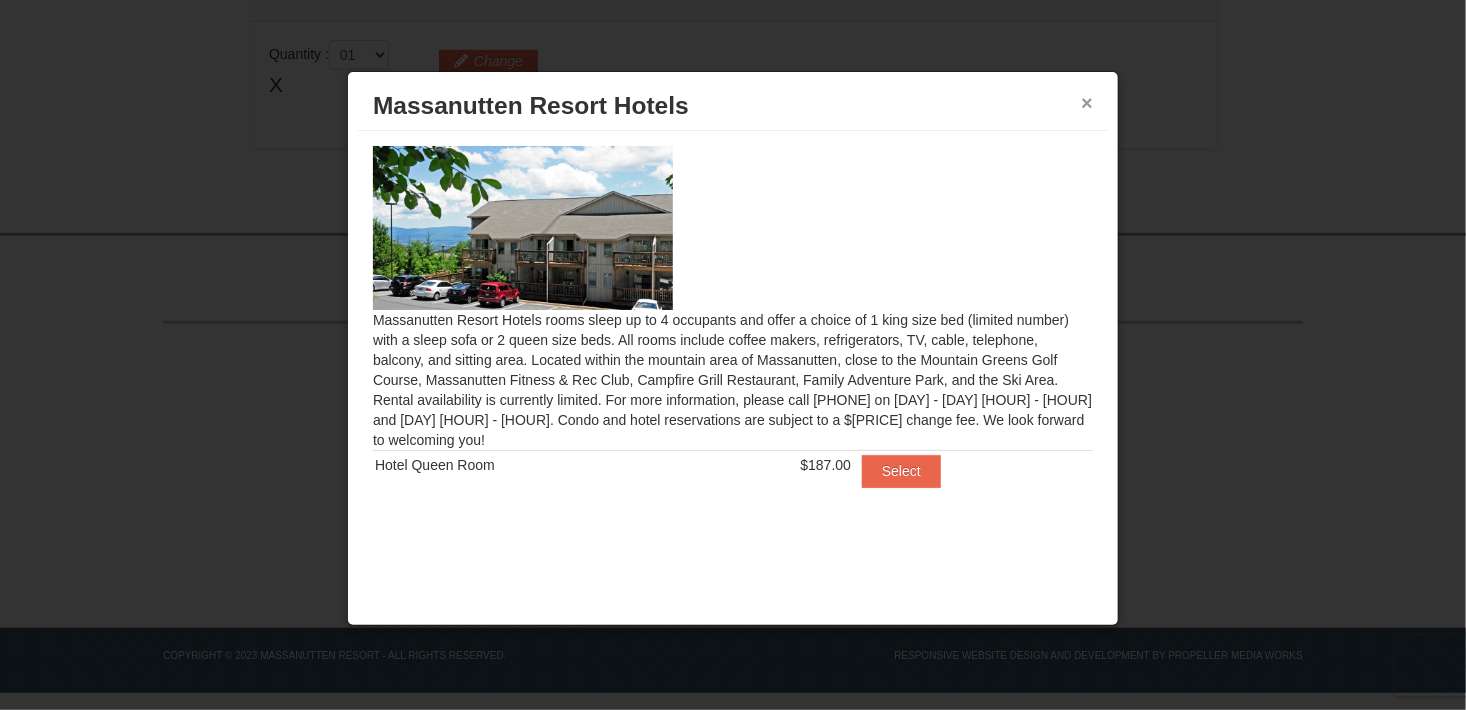 click on "×" at bounding box center (1087, 103) 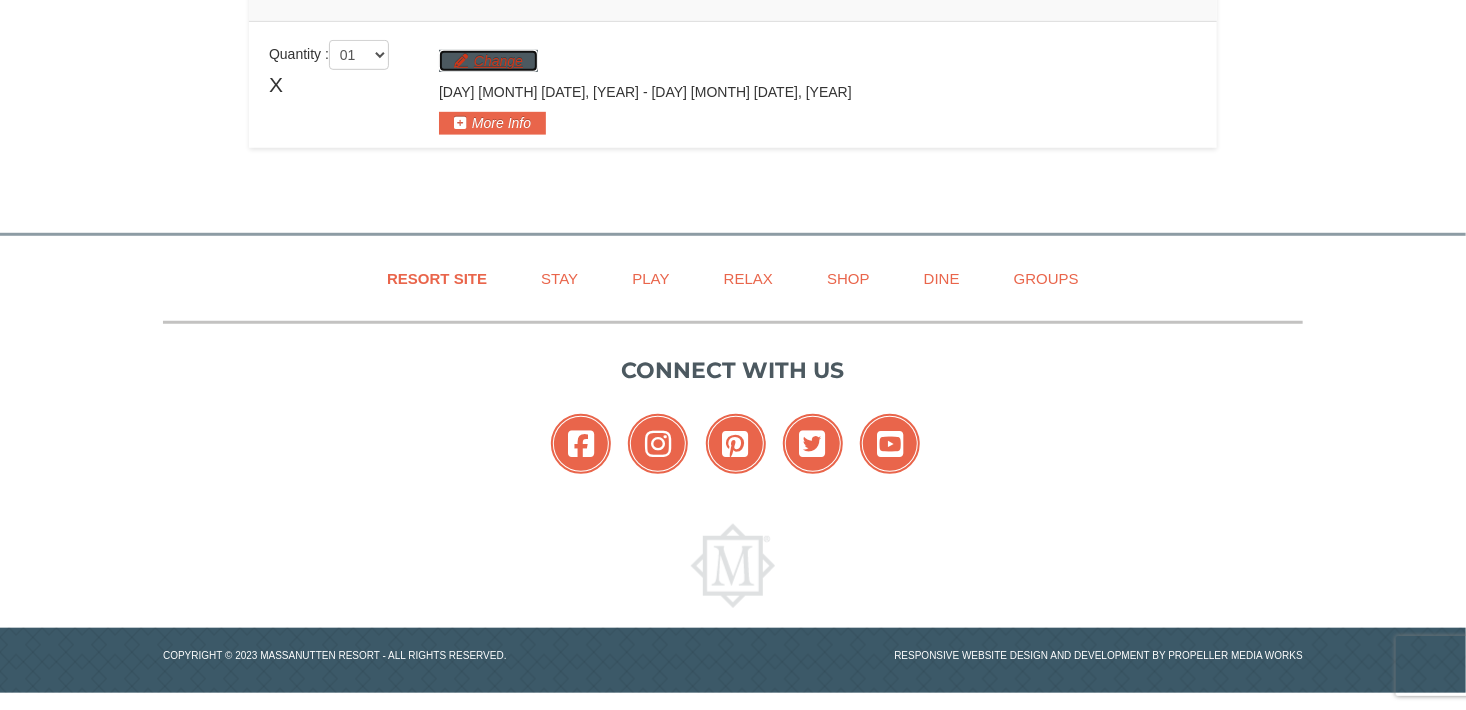 click on "Change" at bounding box center (488, 61) 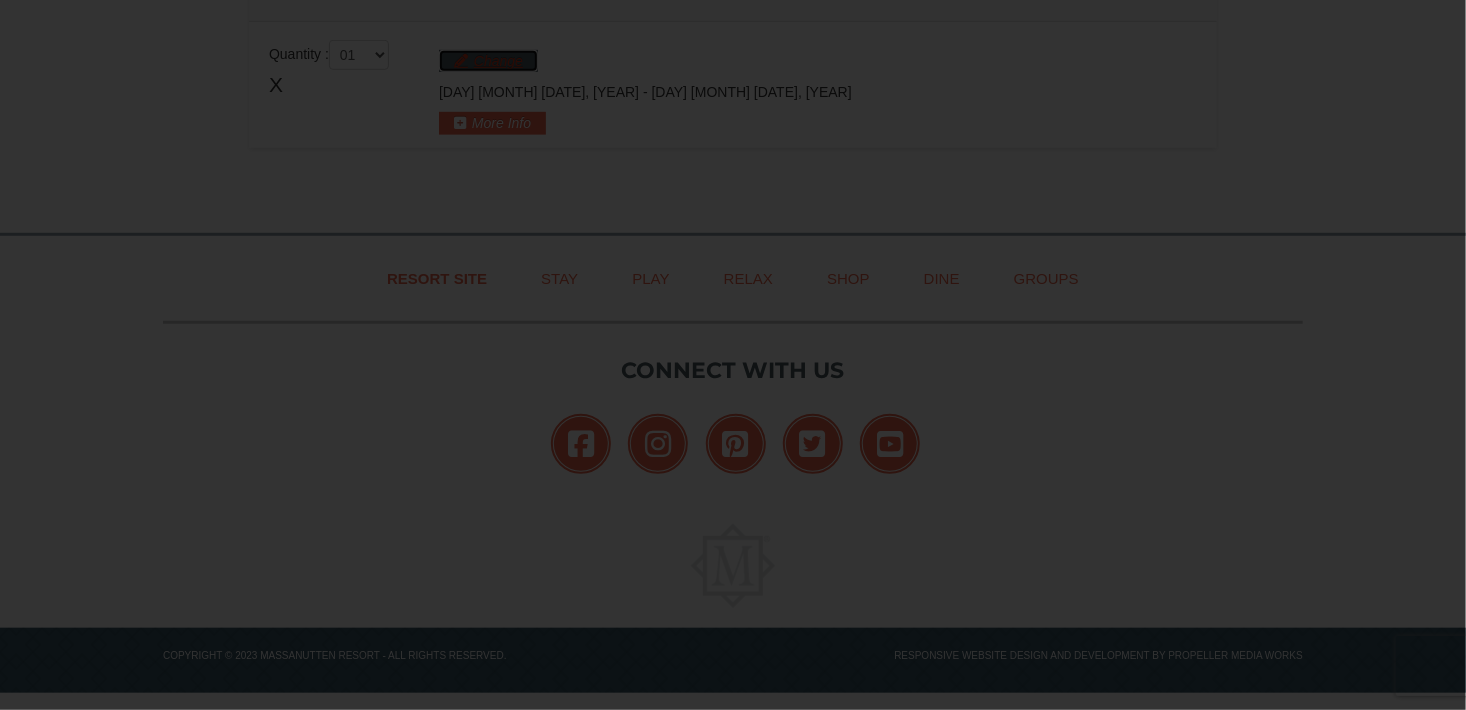 scroll, scrollTop: 0, scrollLeft: 0, axis: both 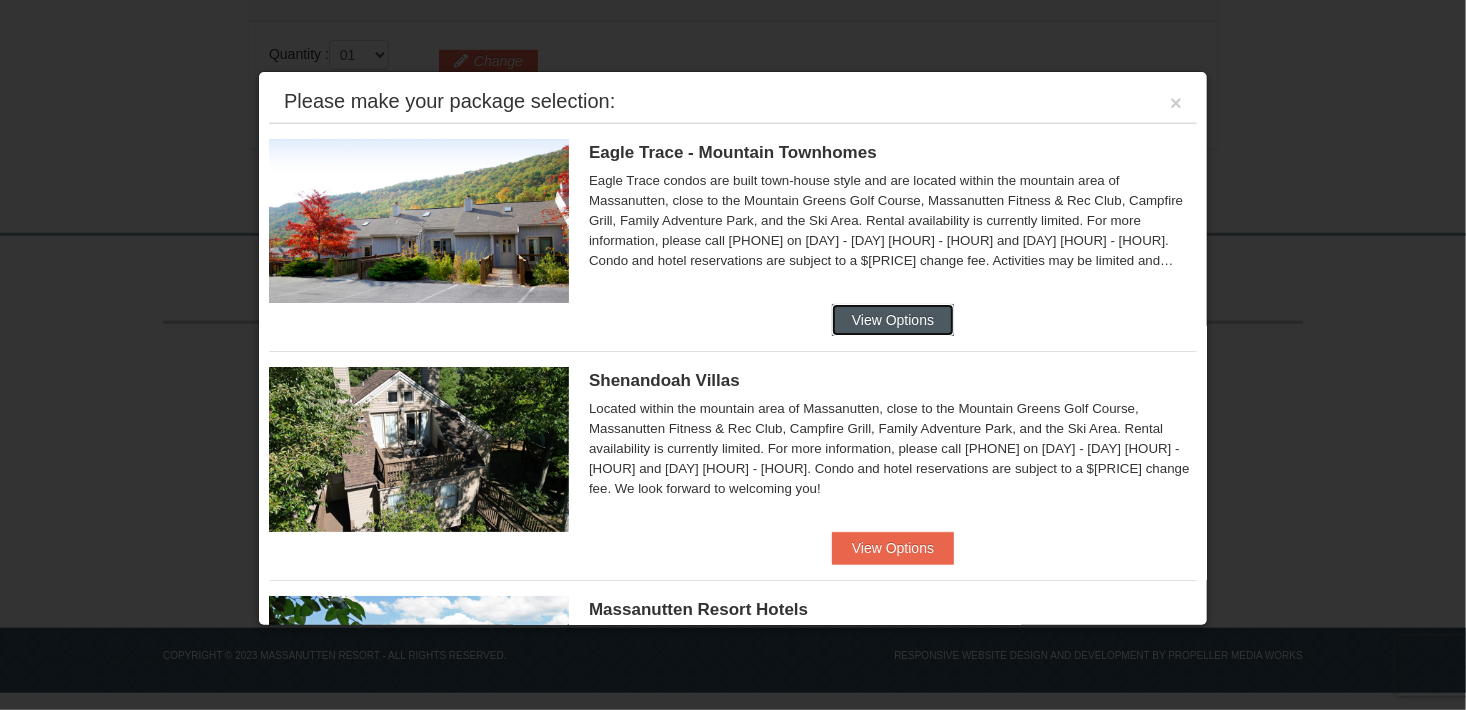 click on "View Options" at bounding box center [893, 320] 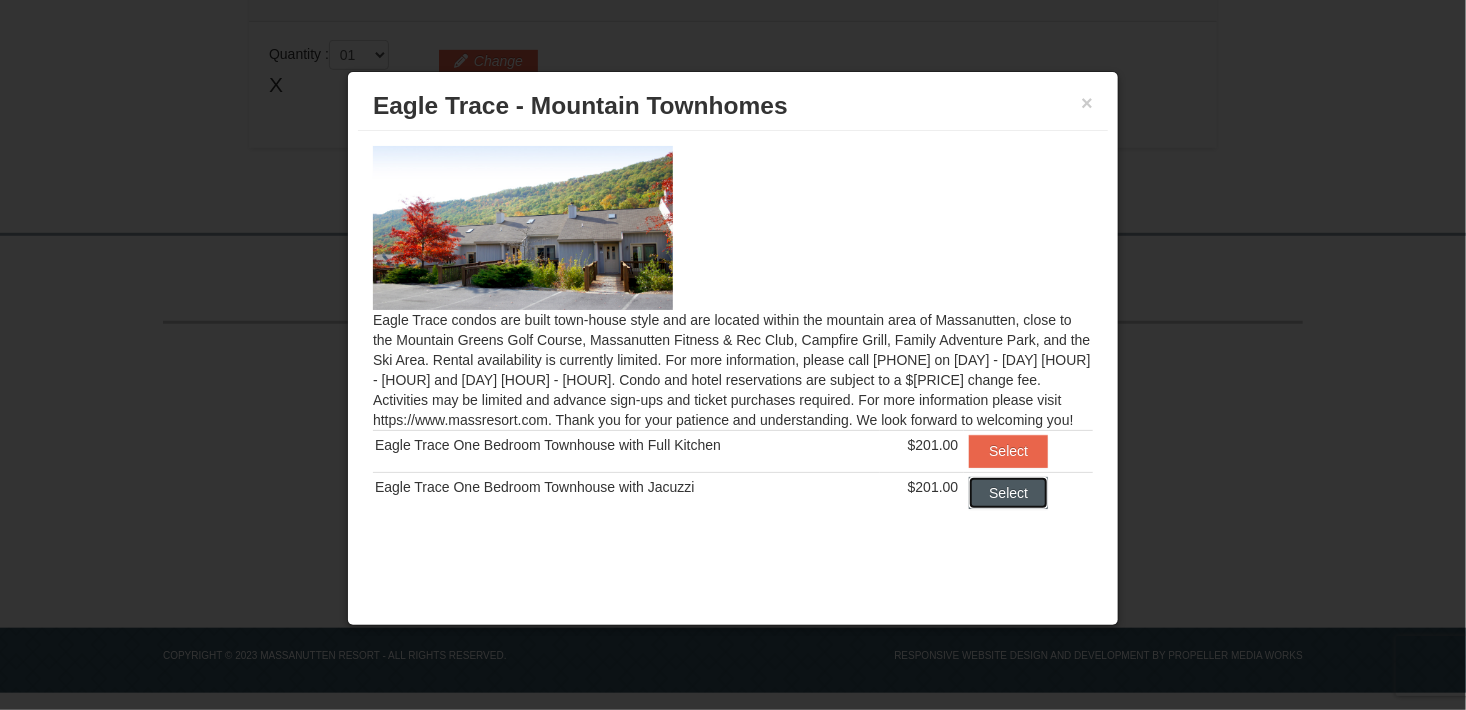 click on "Select" at bounding box center (1008, 493) 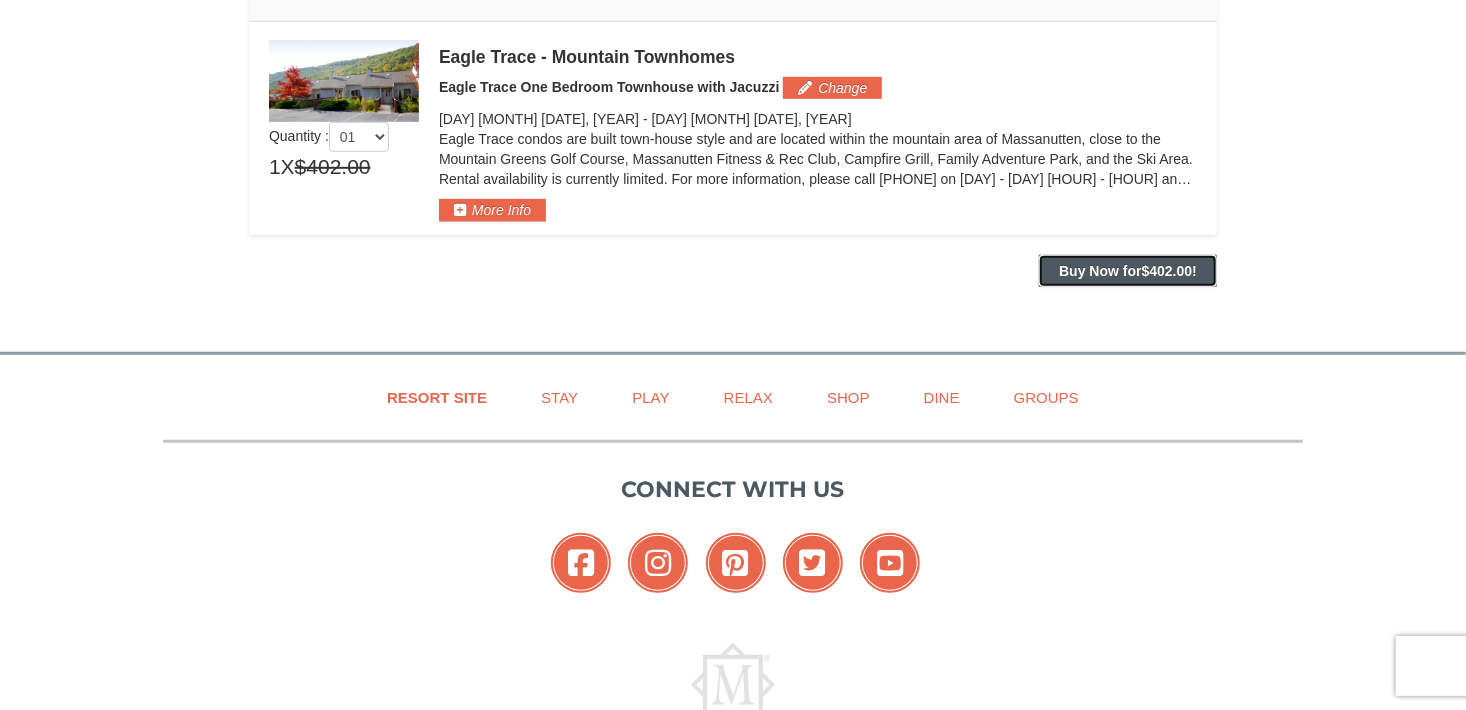 drag, startPoint x: 1112, startPoint y: 268, endPoint x: 885, endPoint y: 123, distance: 269.3585 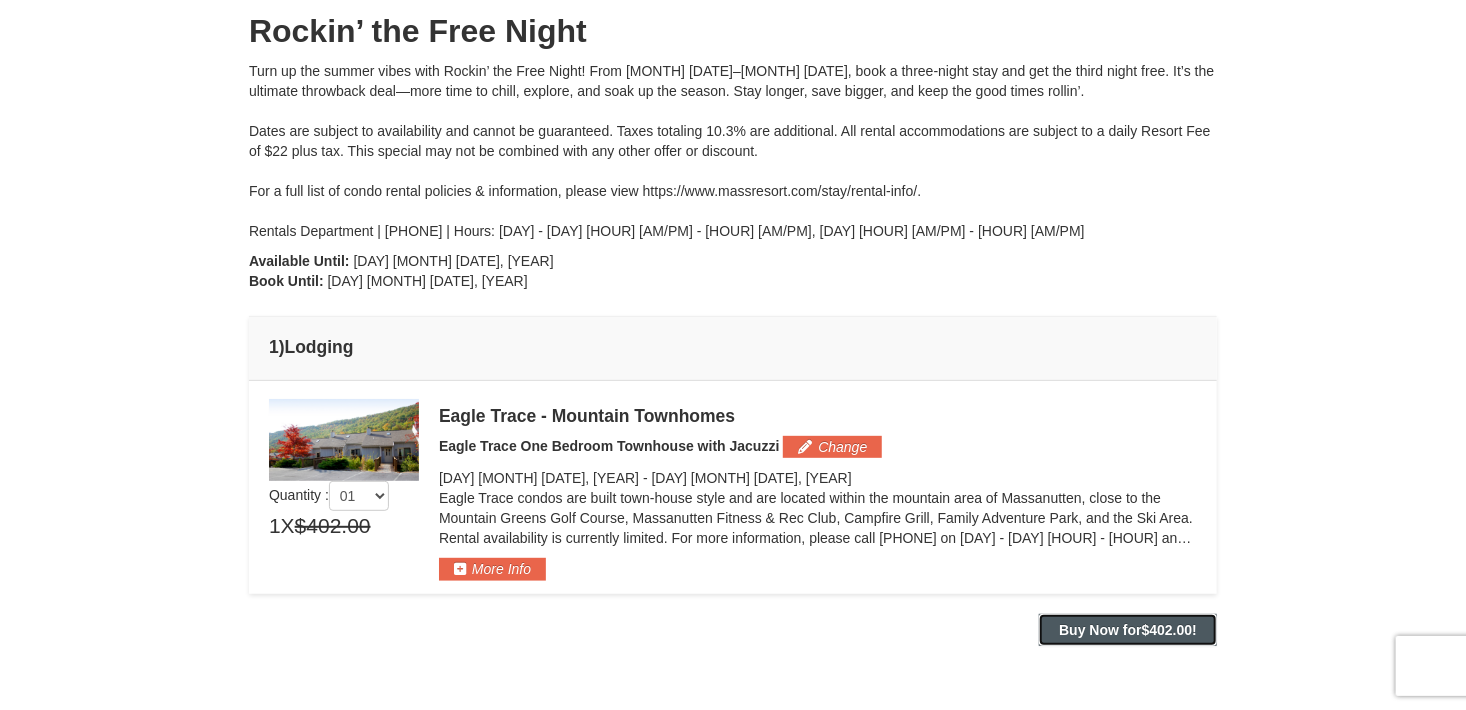 scroll, scrollTop: 212, scrollLeft: 0, axis: vertical 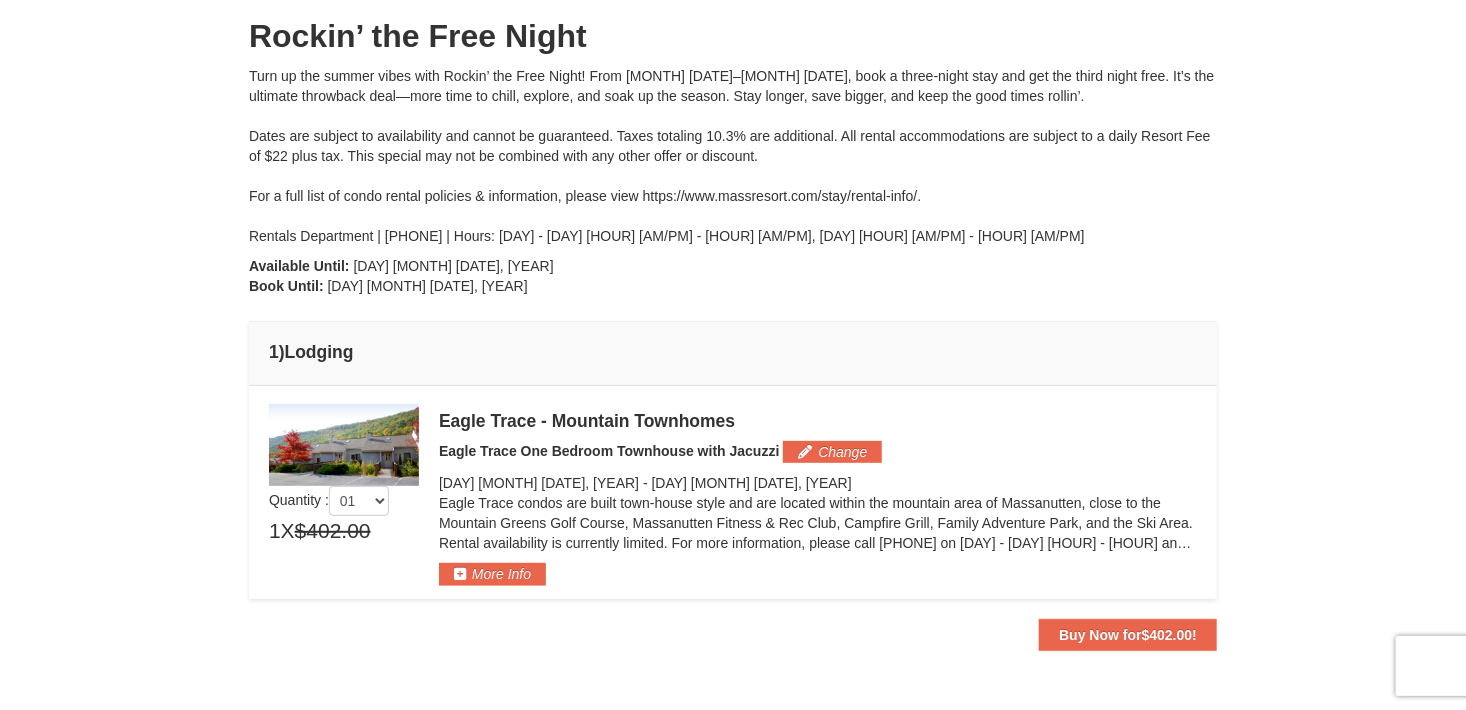 click on "Turn up the summer vibes with Rockin’ the Free Night! From August 1–September 7, book a three-night stay and get the third night free. It’s the ultimate throwback deal—more time to chill, explore, and soak up the season. Stay longer, save bigger, and keep the good times rollin’. Dates are subject to availability and cannot be guaranteed. Taxes totaling 10.3% are additional. All rental accommodations are subject to a daily Resort Fee of $22 plus tax. This special may not be combined with any other offer or discount.   For a full list of condo rental policies & information, please view https://www.massresort.com/stay/rental-info/. Rentals Department | 540.289.4952 | Hours: Mon - Fri 9:00 am - 6:00 pm, Sat 9:00 am - 1:00 pm" at bounding box center (733, 156) 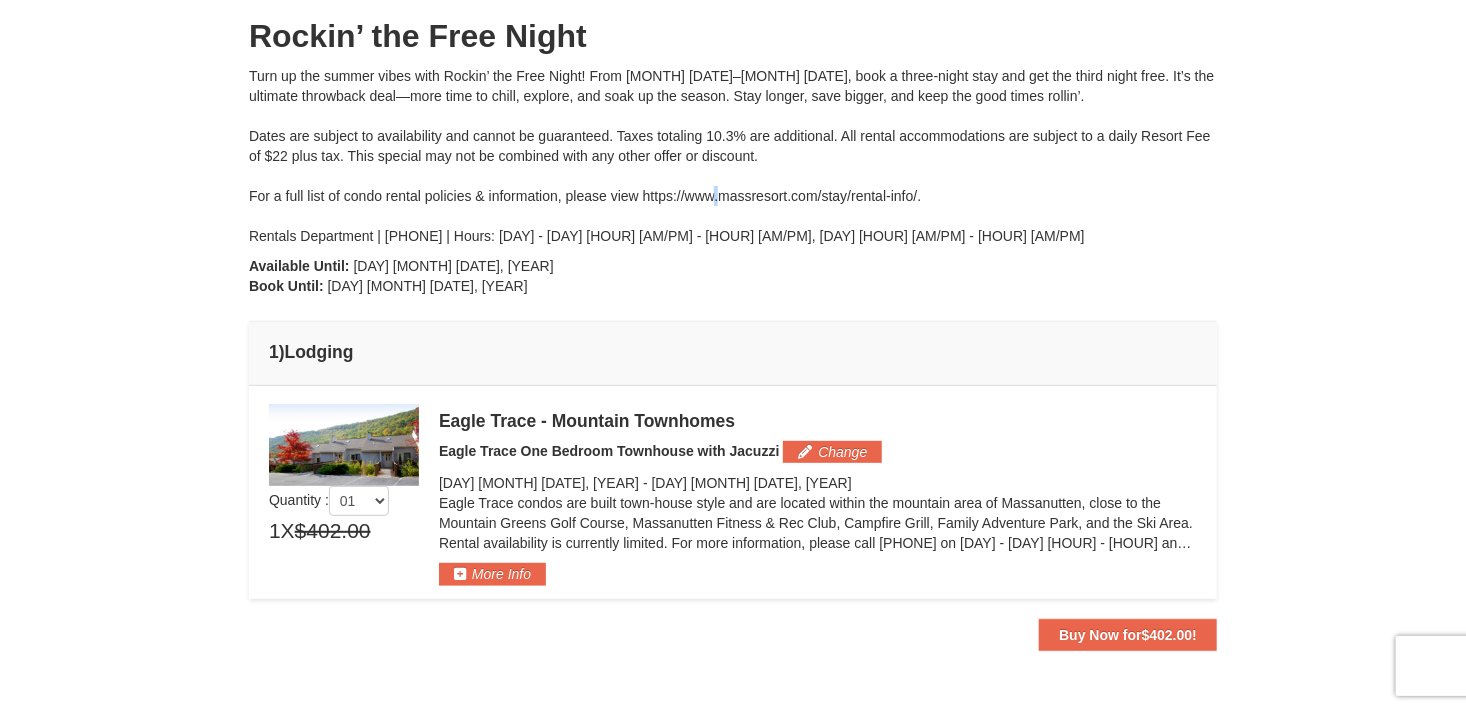 click on "Turn up the summer vibes with Rockin’ the Free Night! From August 1–September 7, book a three-night stay and get the third night free. It’s the ultimate throwback deal—more time to chill, explore, and soak up the season. Stay longer, save bigger, and keep the good times rollin’. Dates are subject to availability and cannot be guaranteed. Taxes totaling 10.3% are additional. All rental accommodations are subject to a daily Resort Fee of $22 plus tax. This special may not be combined with any other offer or discount.   For a full list of condo rental policies & information, please view https://www.massresort.com/stay/rental-info/. Rentals Department | 540.289.4952 | Hours: Mon - Fri 9:00 am - 6:00 pm, Sat 9:00 am - 1:00 pm" at bounding box center (733, 156) 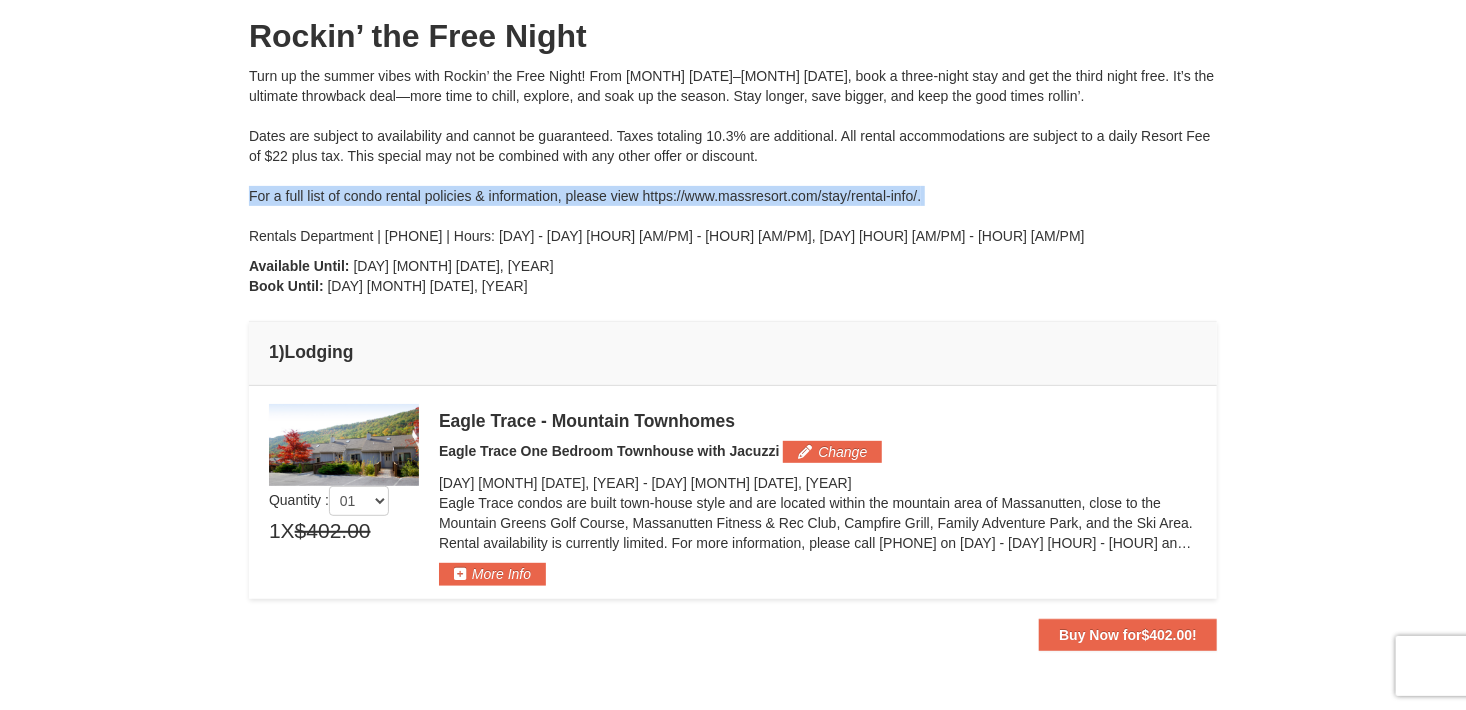 click on "Turn up the summer vibes with Rockin’ the Free Night! From August 1–September 7, book a three-night stay and get the third night free. It’s the ultimate throwback deal—more time to chill, explore, and soak up the season. Stay longer, save bigger, and keep the good times rollin’. Dates are subject to availability and cannot be guaranteed. Taxes totaling 10.3% are additional. All rental accommodations are subject to a daily Resort Fee of $22 plus tax. This special may not be combined with any other offer or discount.   For a full list of condo rental policies & information, please view https://www.massresort.com/stay/rental-info/. Rentals Department | 540.289.4952 | Hours: Mon - Fri 9:00 am - 6:00 pm, Sat 9:00 am - 1:00 pm" at bounding box center [733, 156] 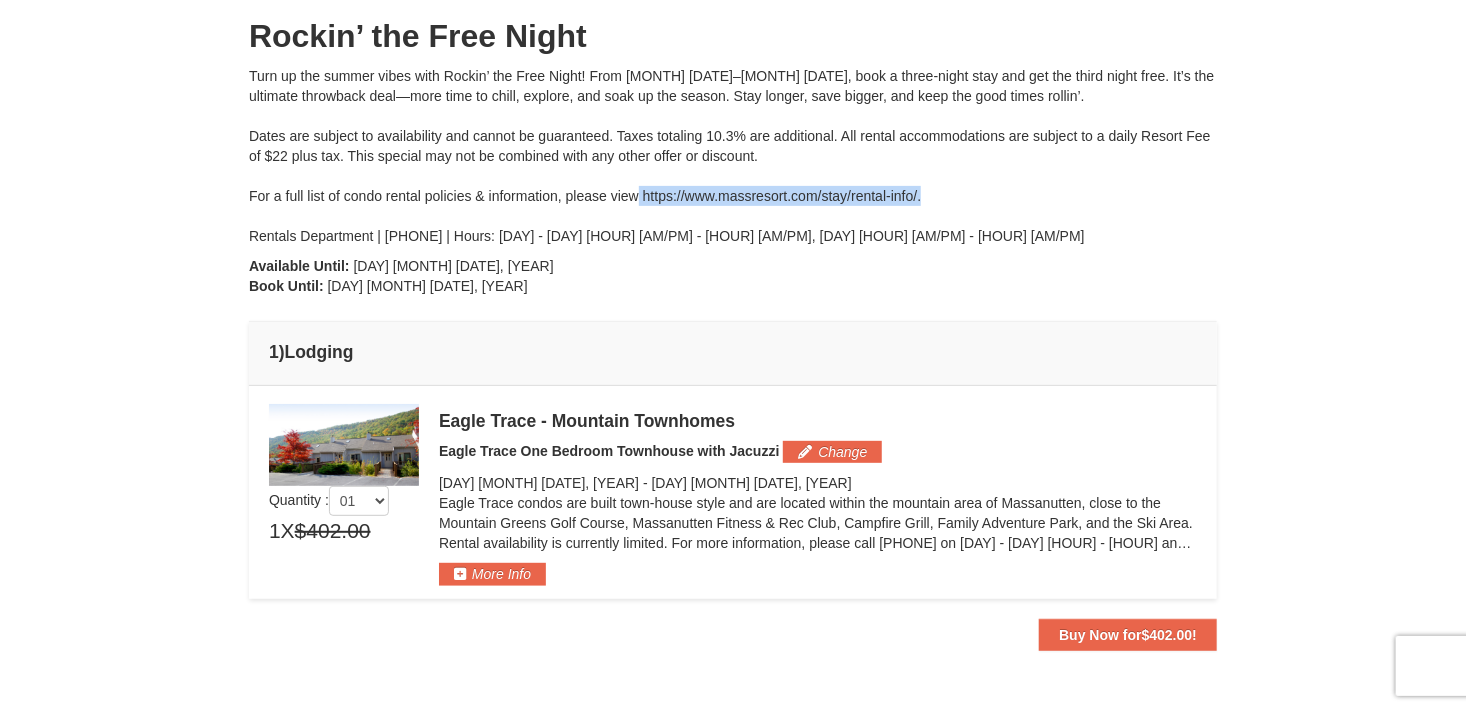 drag, startPoint x: 640, startPoint y: 192, endPoint x: 953, endPoint y: 193, distance: 313.0016 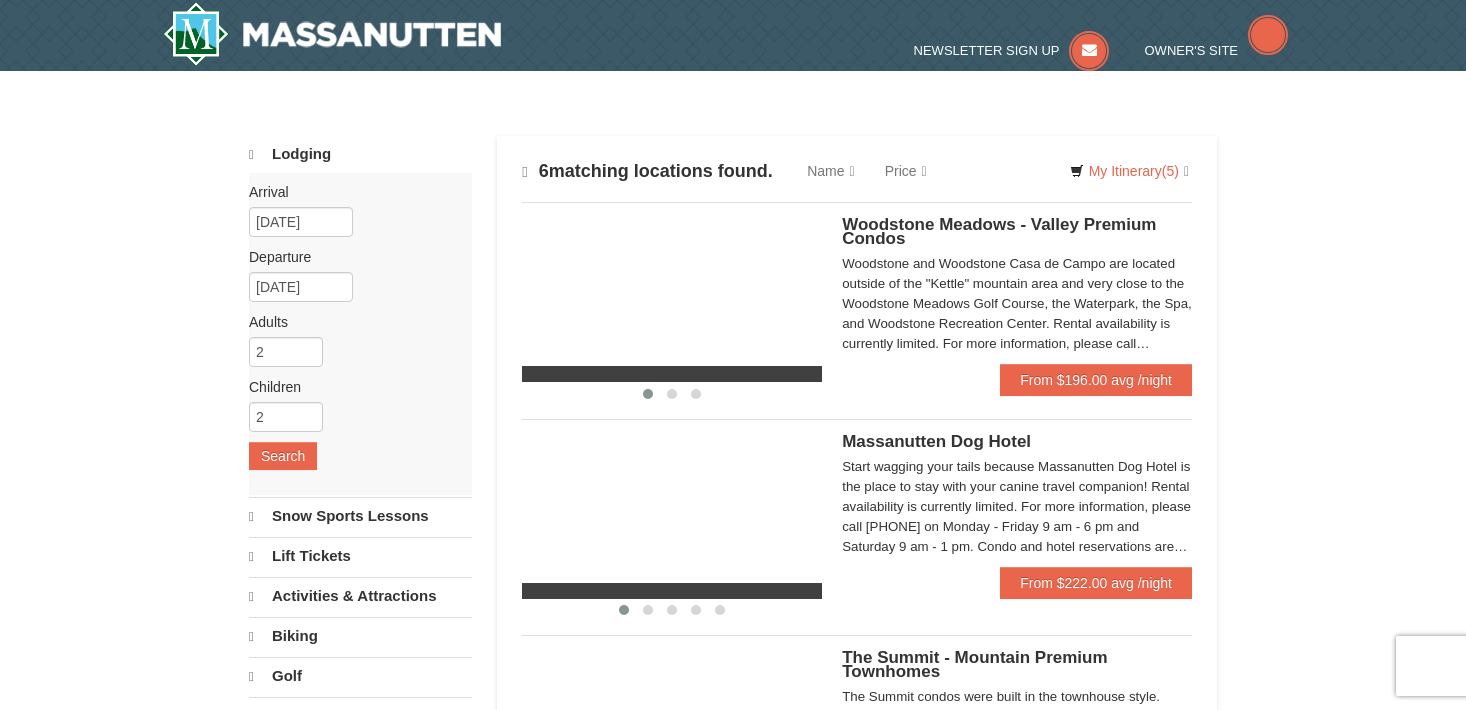 scroll, scrollTop: 0, scrollLeft: 0, axis: both 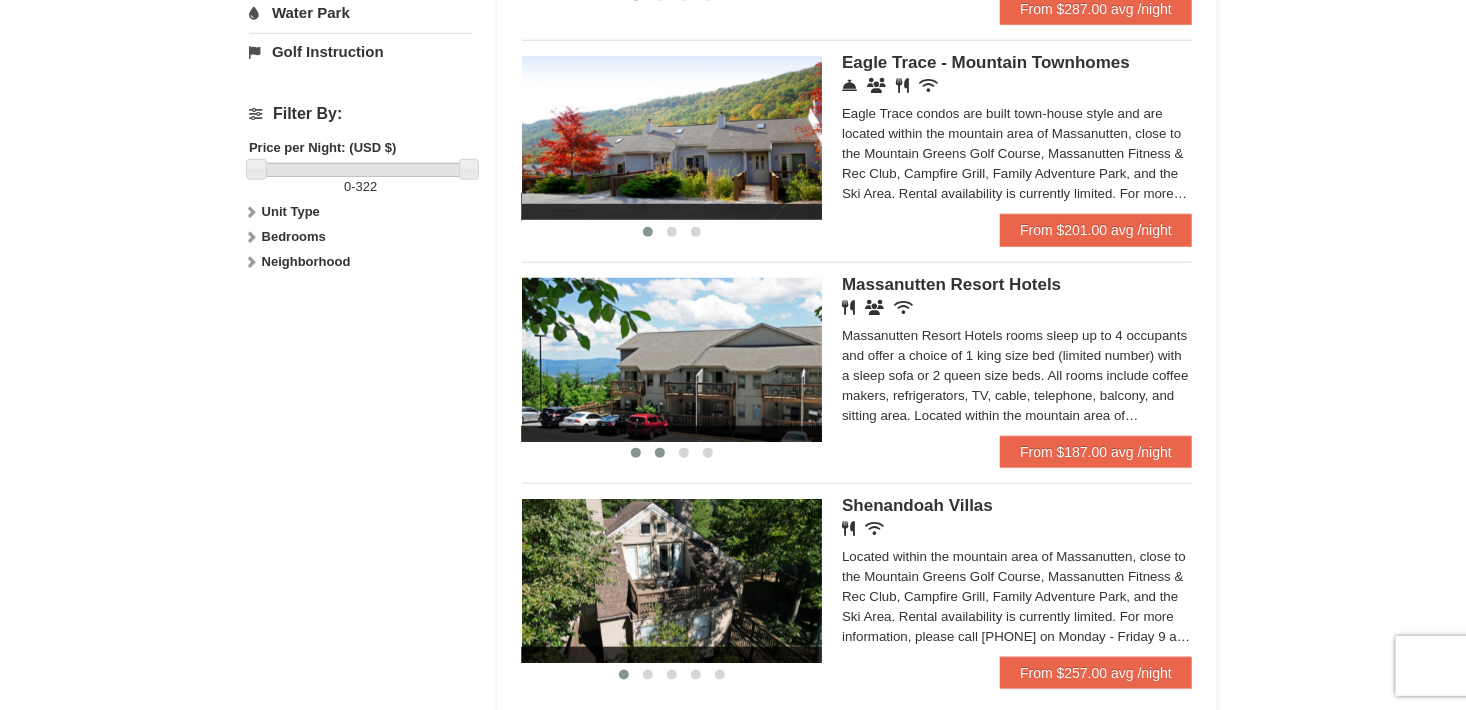 click at bounding box center (660, 453) 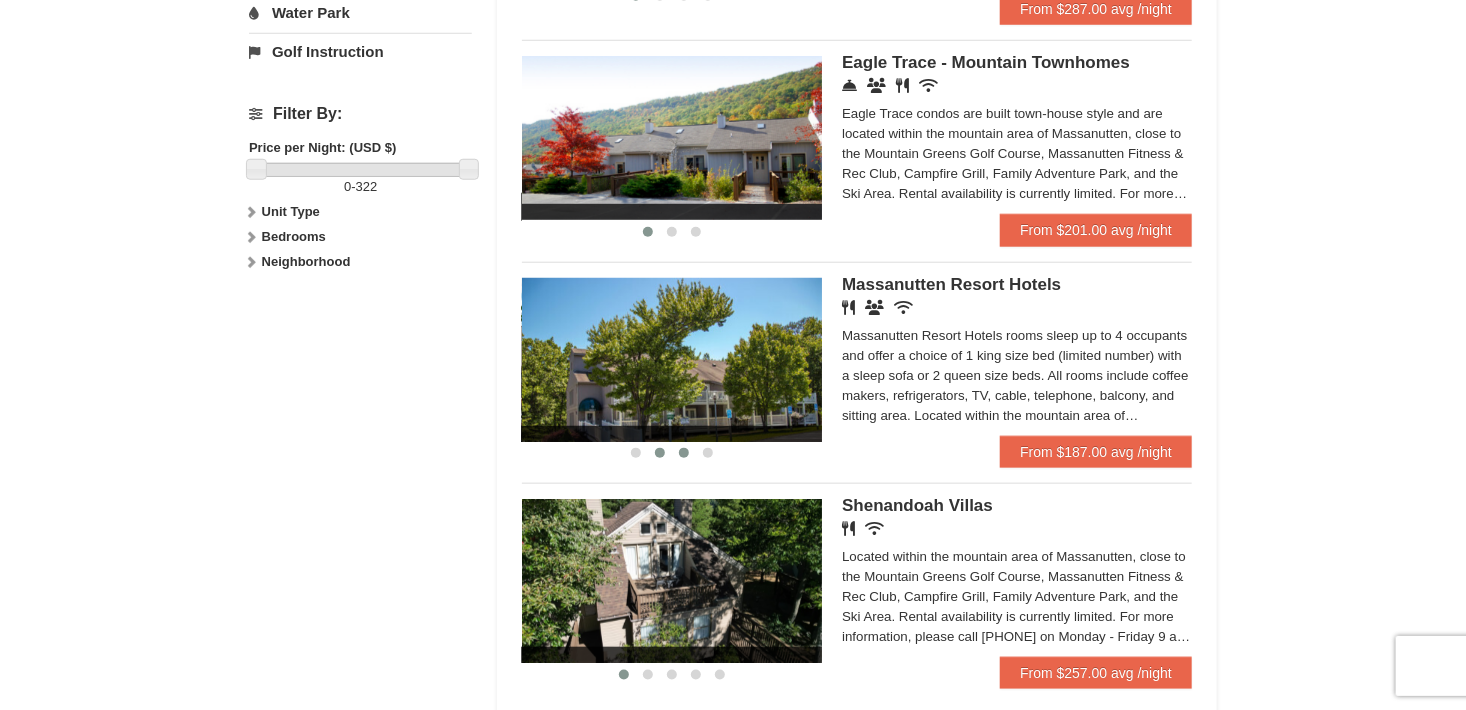 click at bounding box center [684, 453] 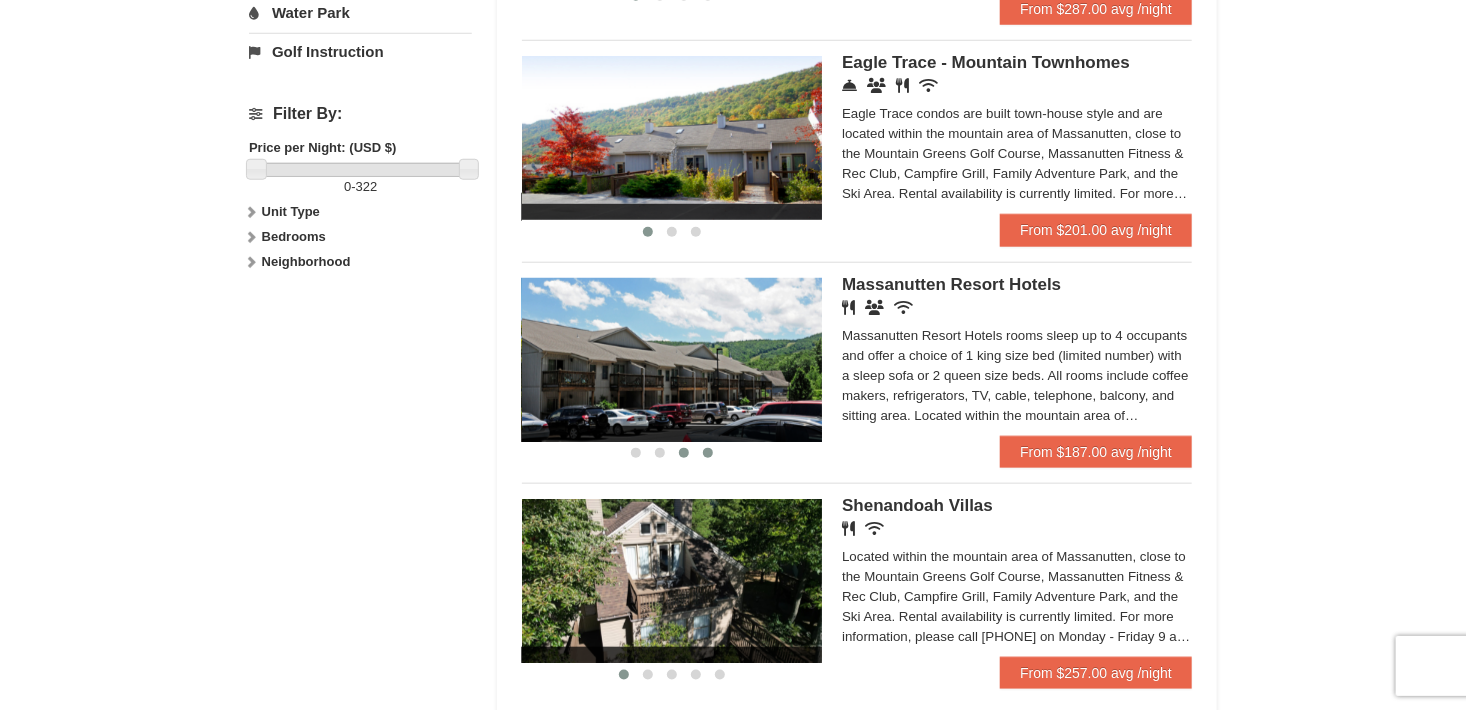 click at bounding box center (708, 453) 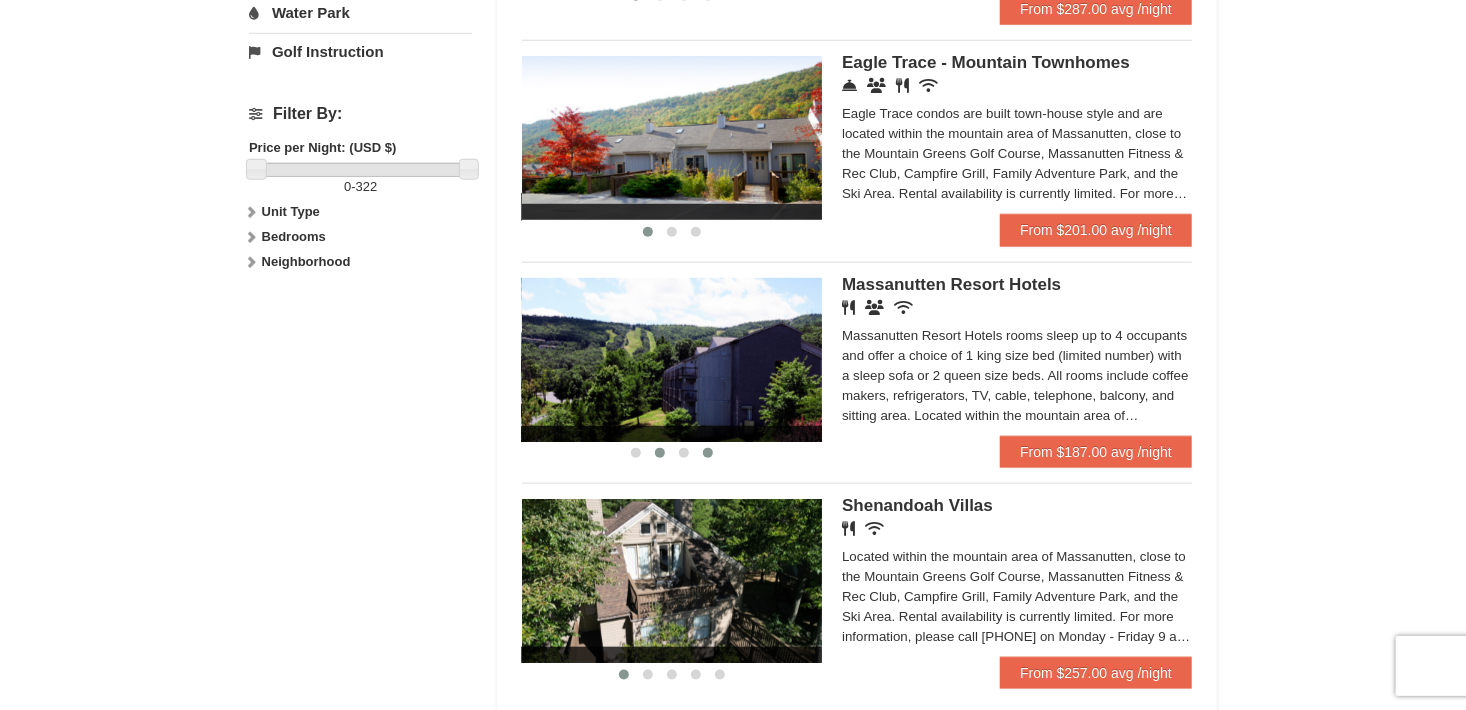 click at bounding box center (660, 453) 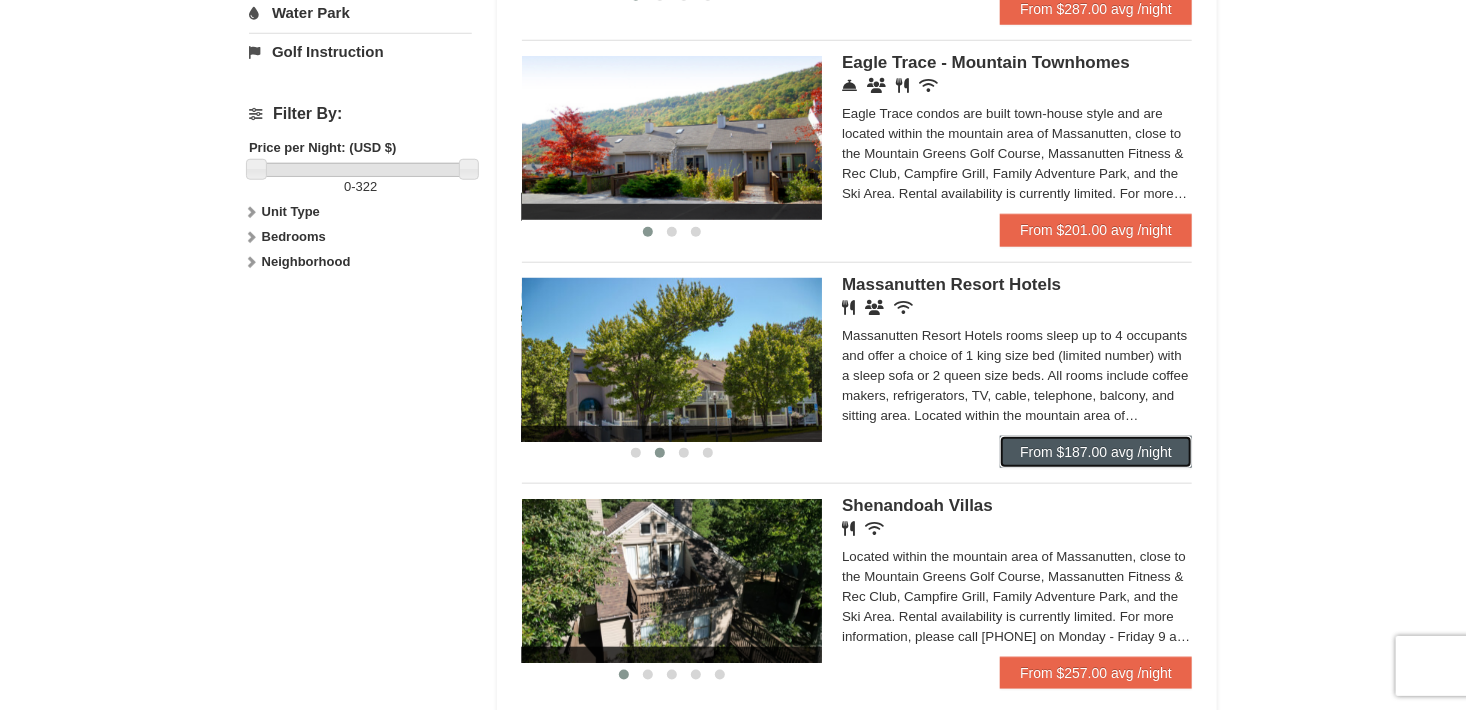 click on "From $187.00 avg /night" at bounding box center (1096, 452) 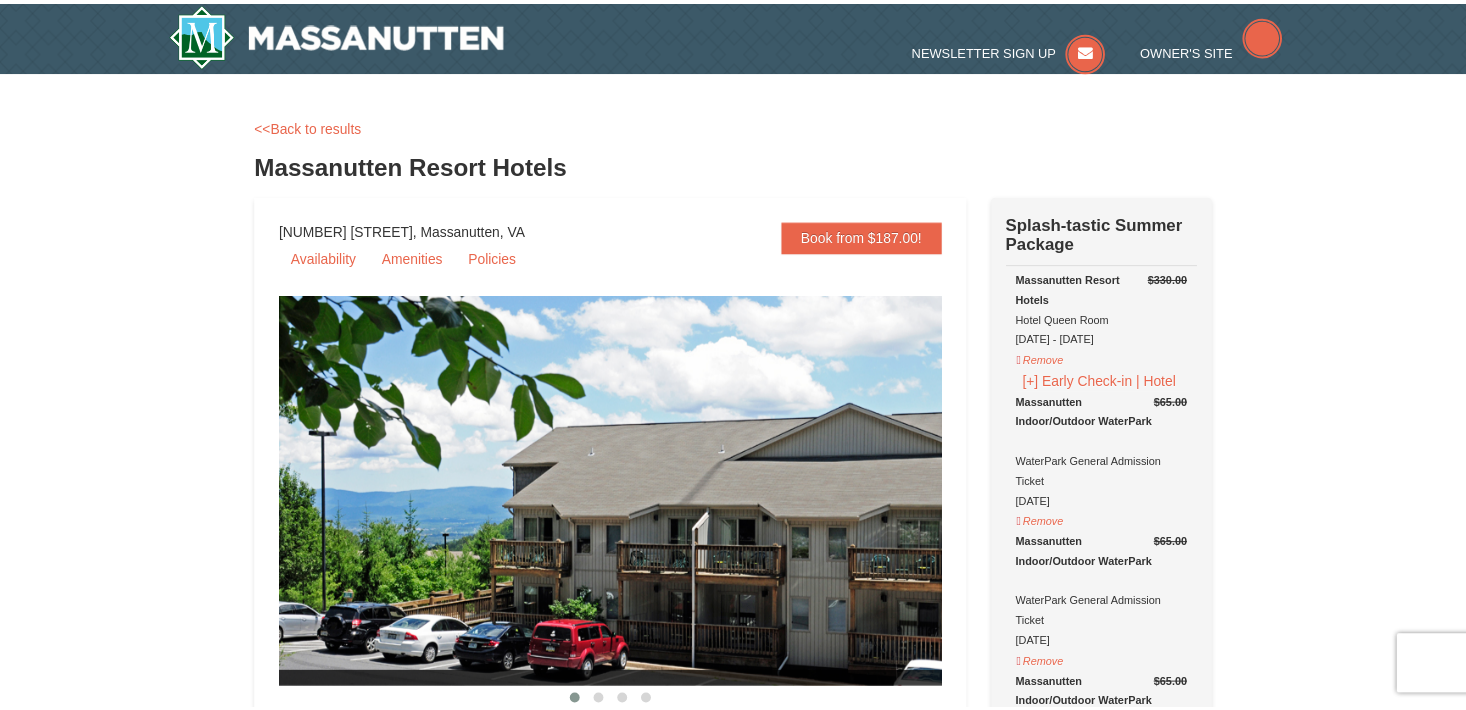 scroll, scrollTop: 0, scrollLeft: 0, axis: both 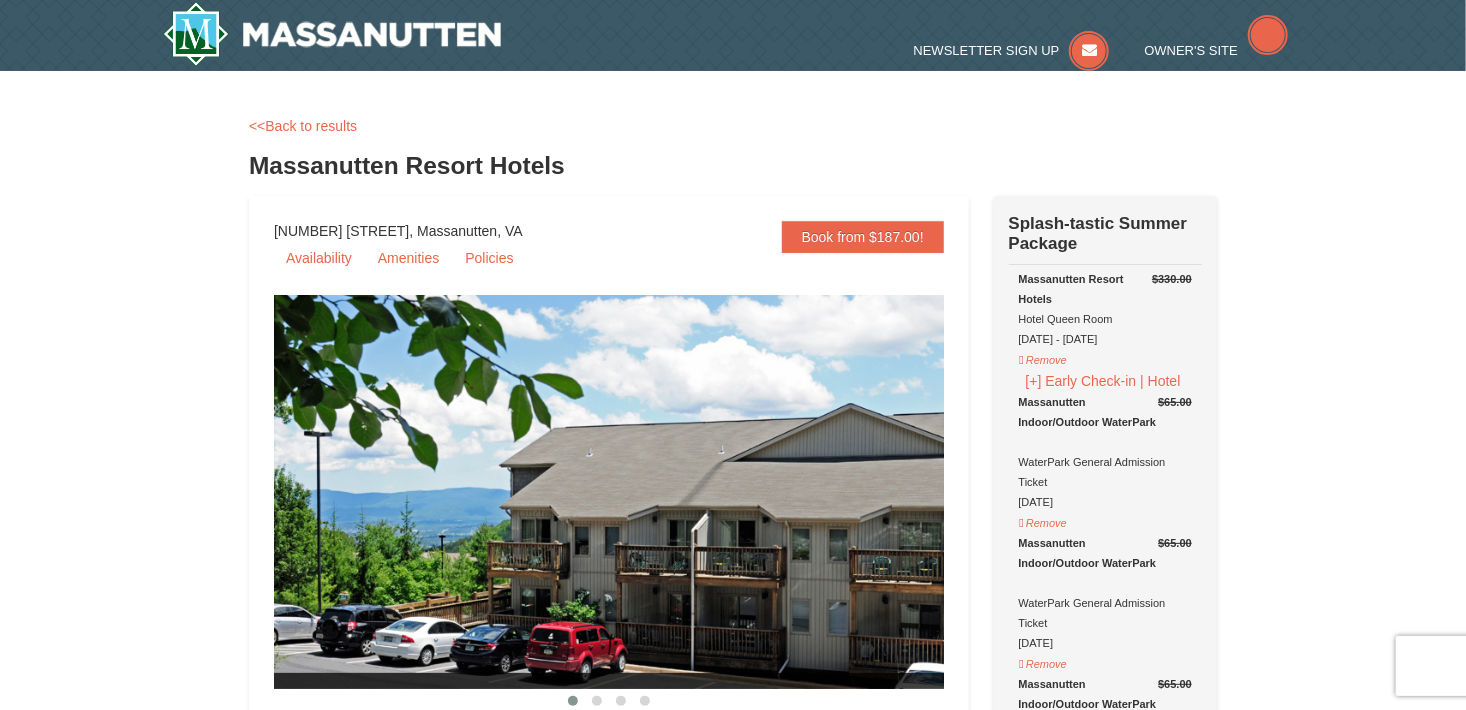 select on "8" 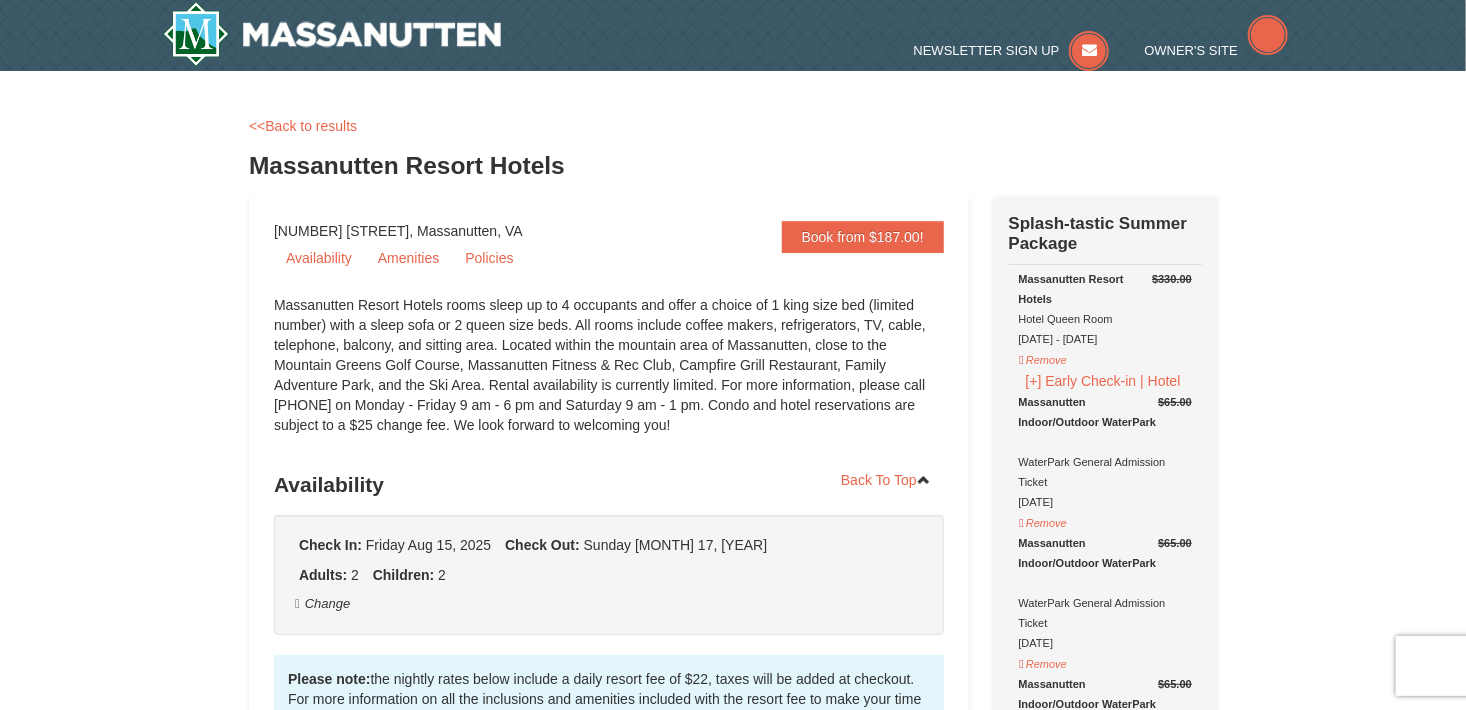 scroll, scrollTop: 0, scrollLeft: 0, axis: both 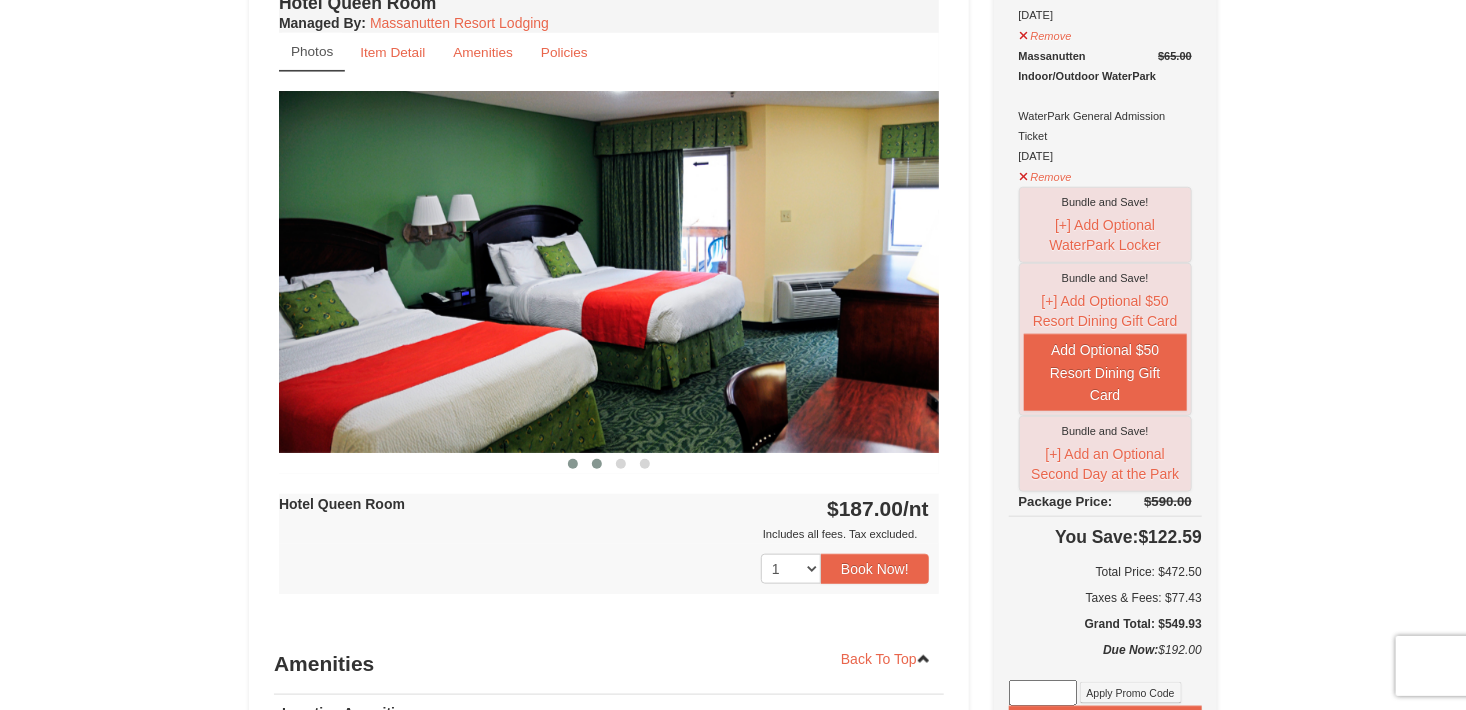 click at bounding box center [597, 464] 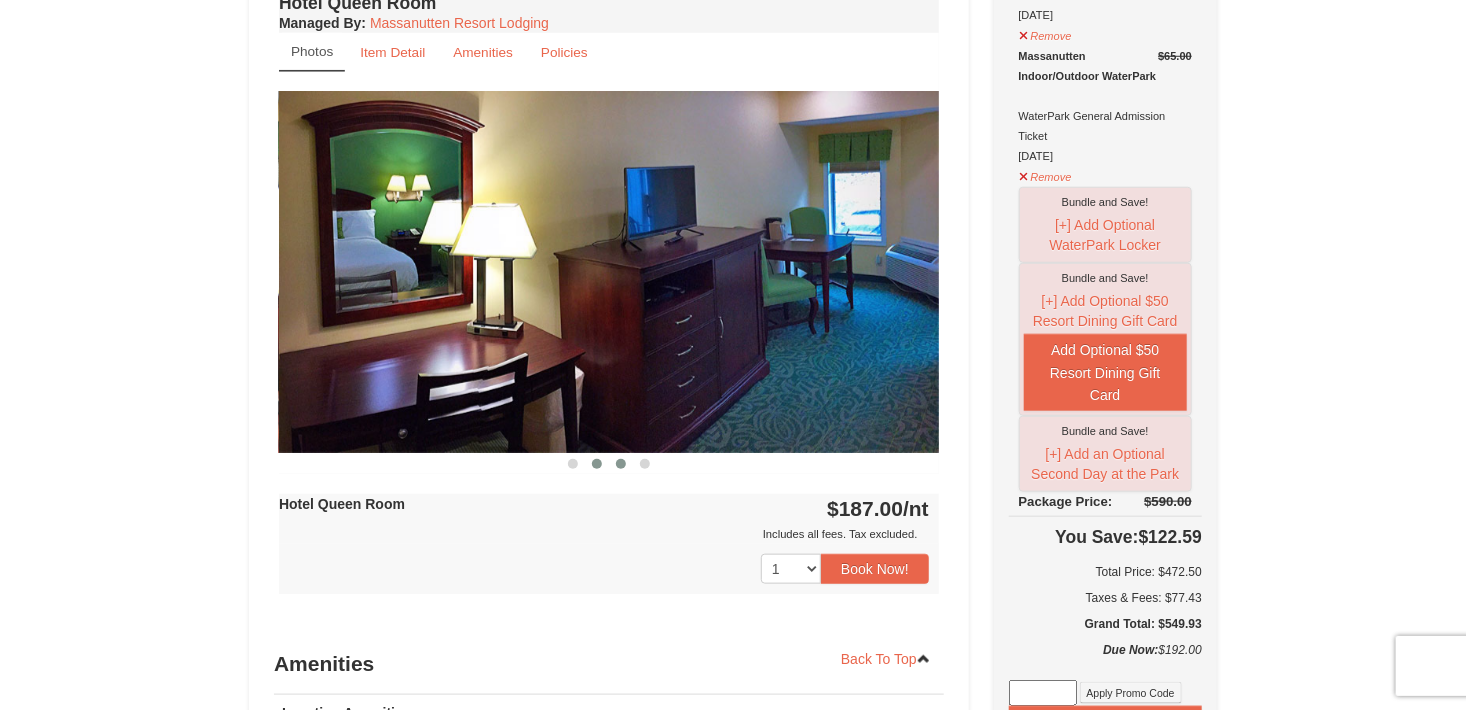 click at bounding box center [621, 464] 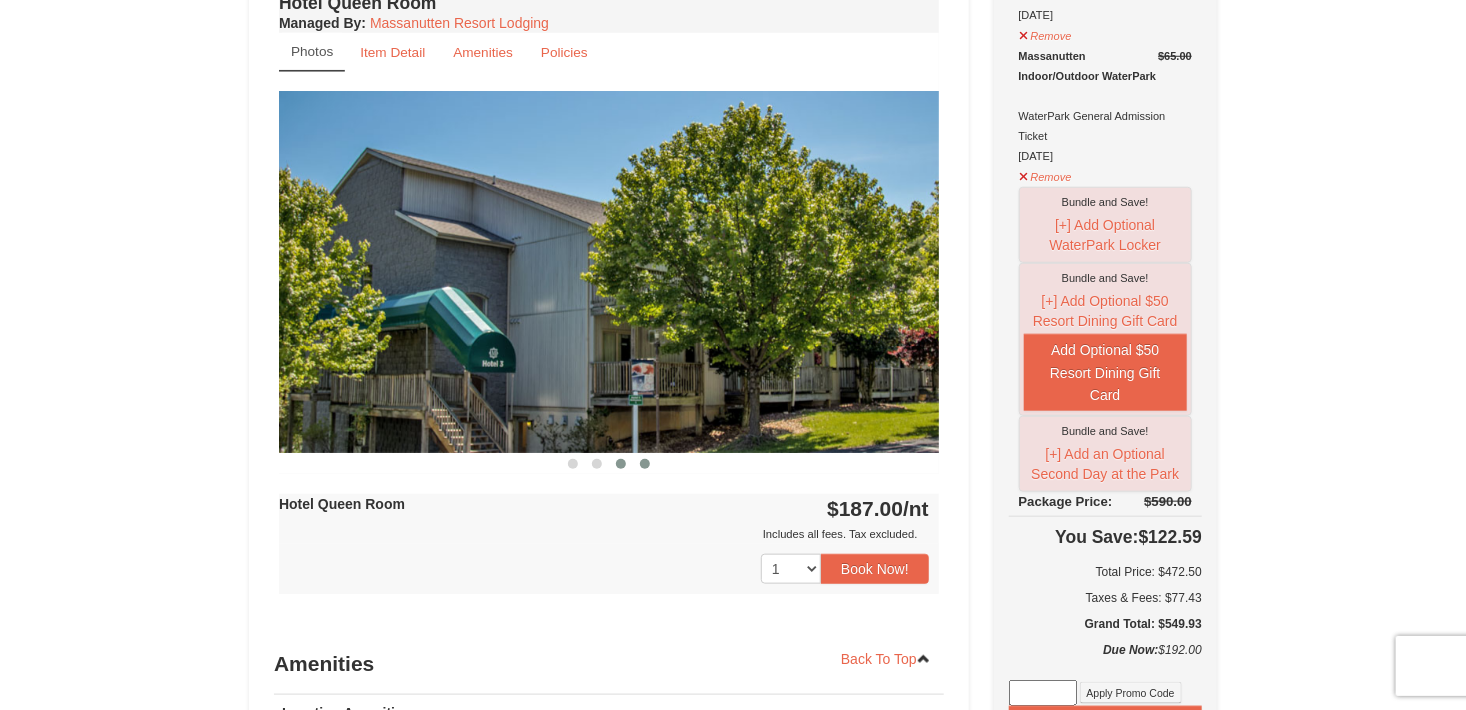 click at bounding box center [645, 464] 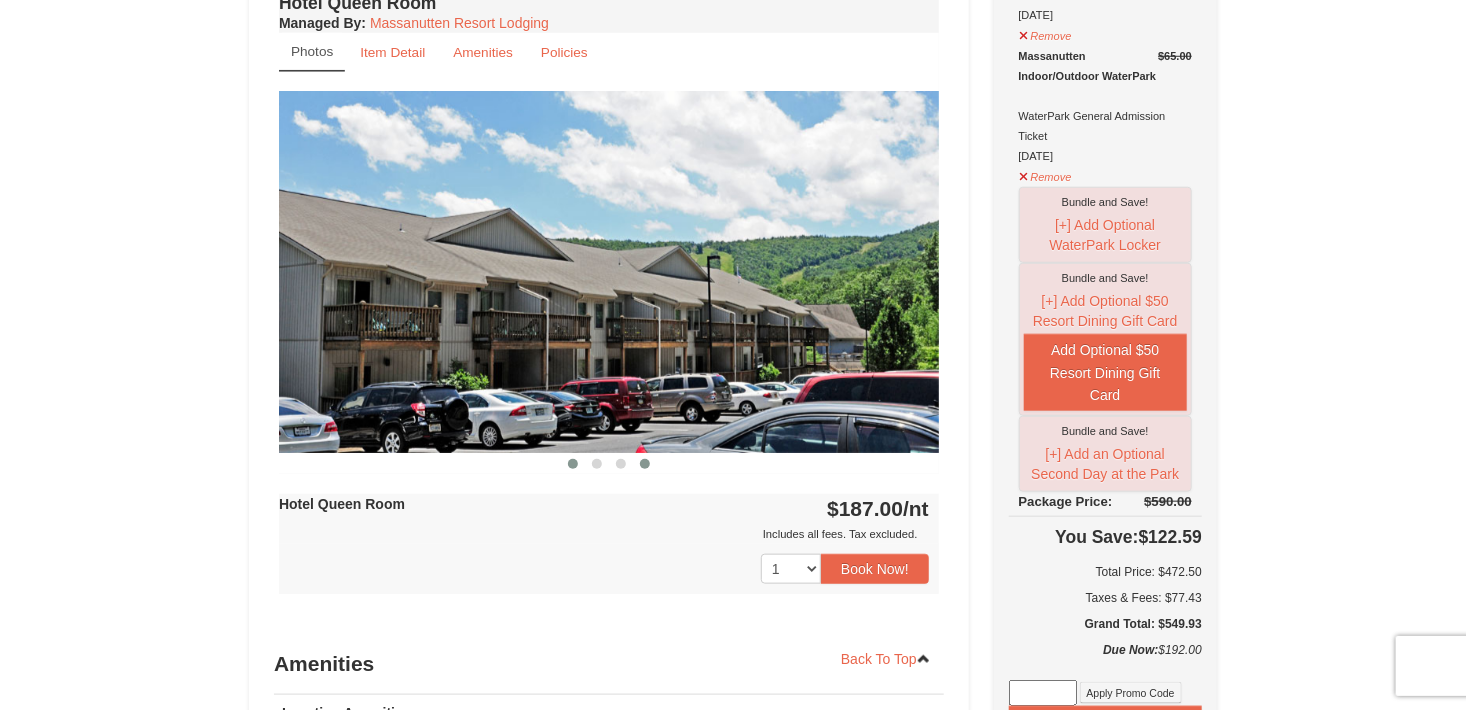 click at bounding box center (573, 464) 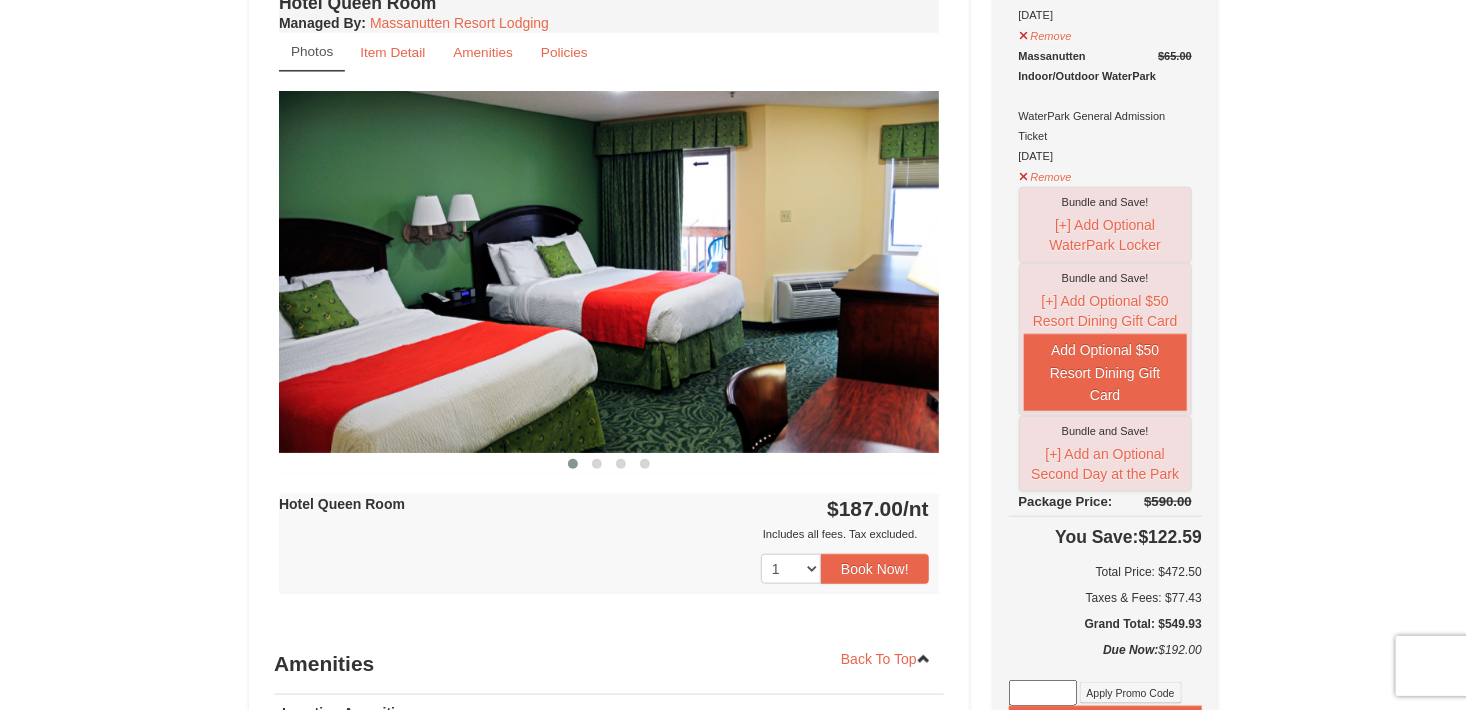 click on "Hotel Queen Room
Managed By :   Massanutten Resort Lodging
Photos
Item Detail
Amenities
Policies
Massanutten Resort Hotels
Details  >>" at bounding box center (609, 311) 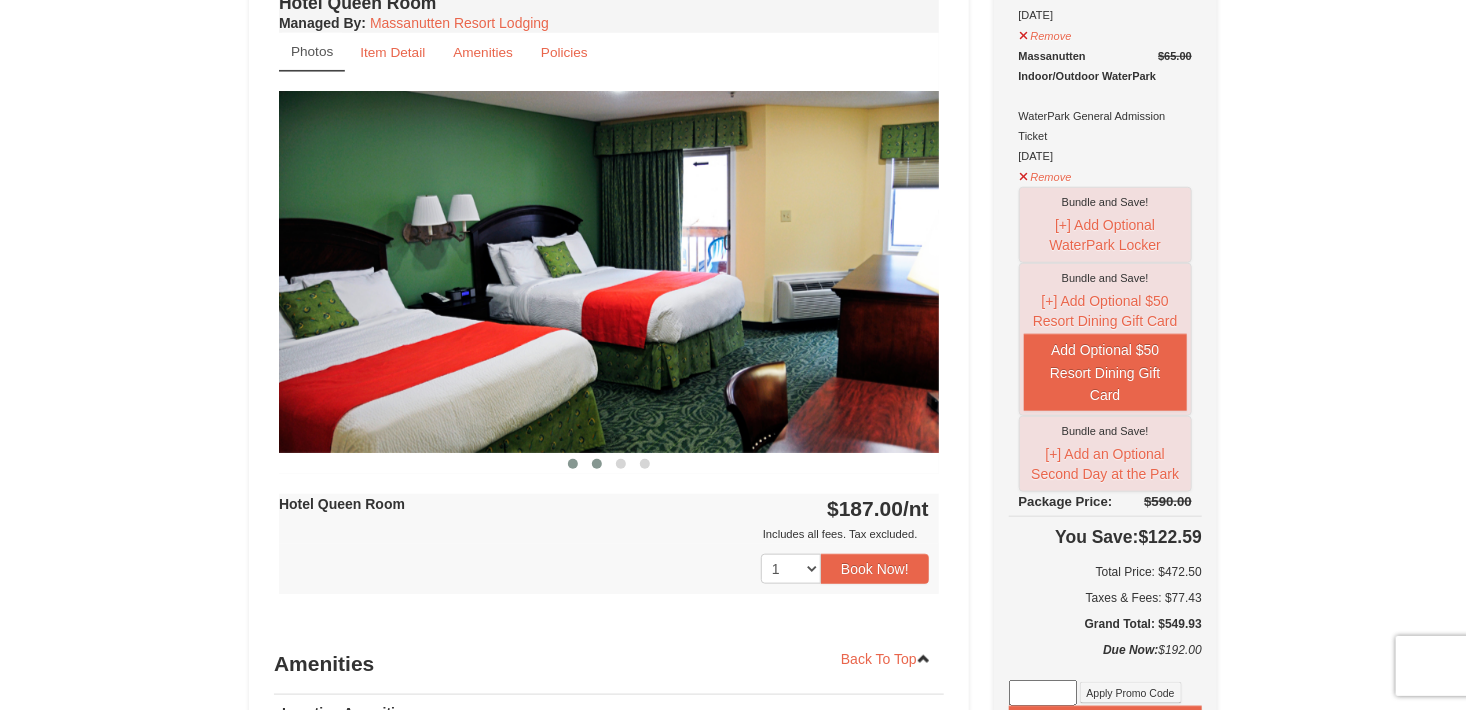 click at bounding box center [597, 464] 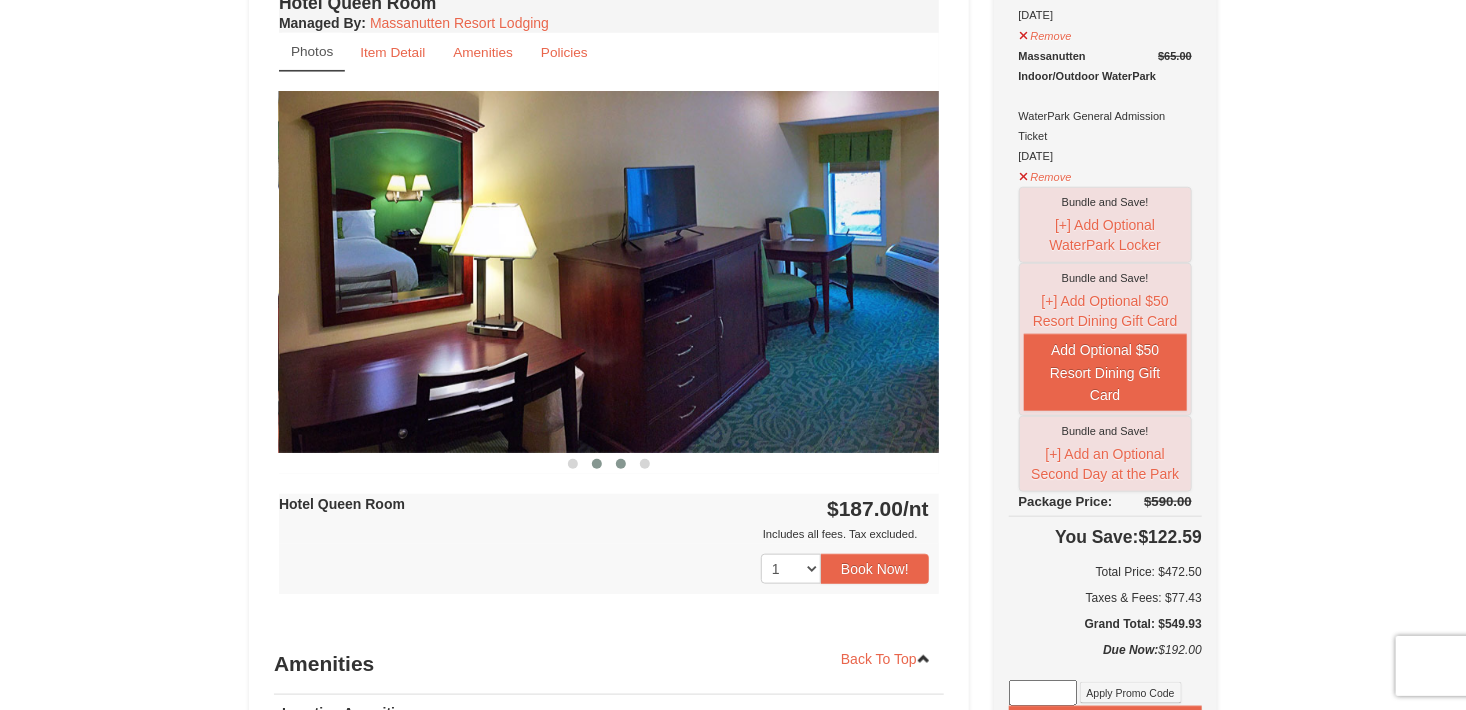 click at bounding box center [621, 464] 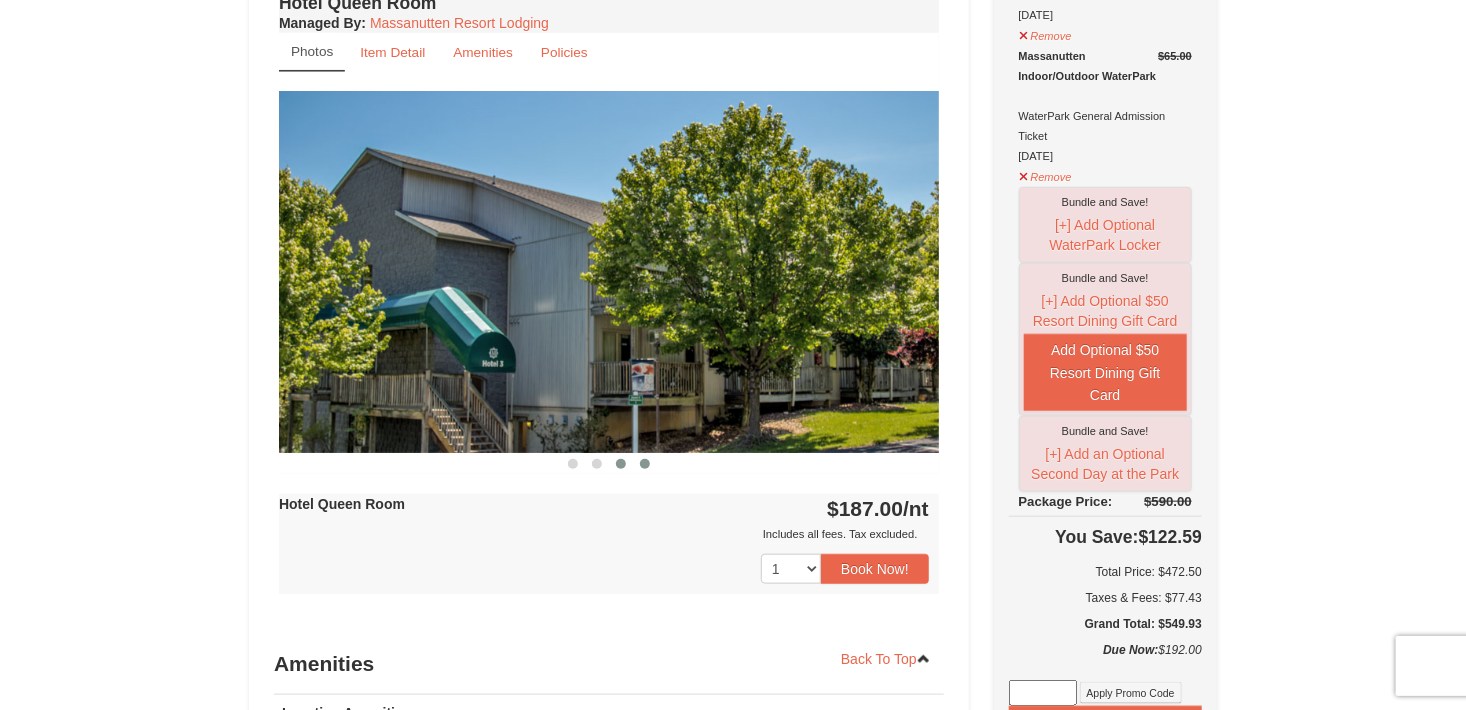 click at bounding box center [645, 464] 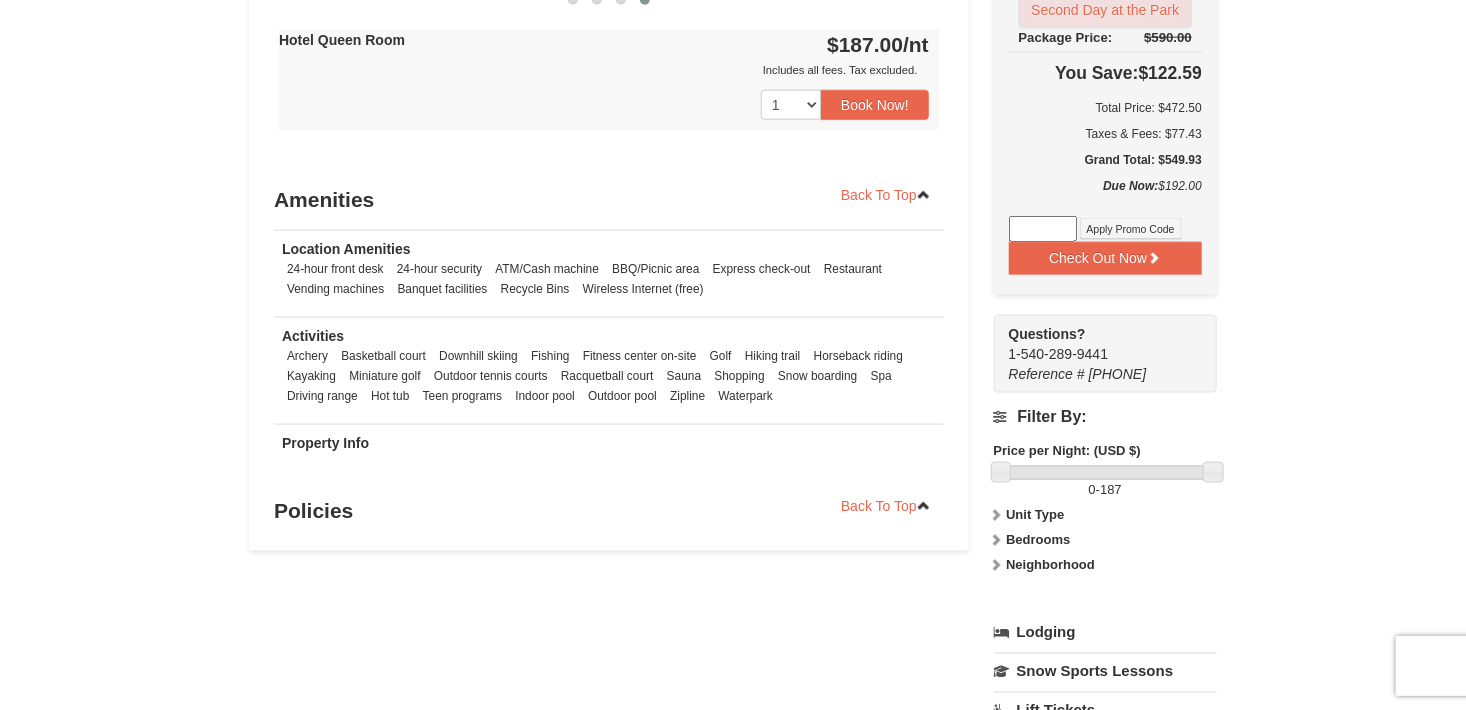 scroll, scrollTop: 1236, scrollLeft: 0, axis: vertical 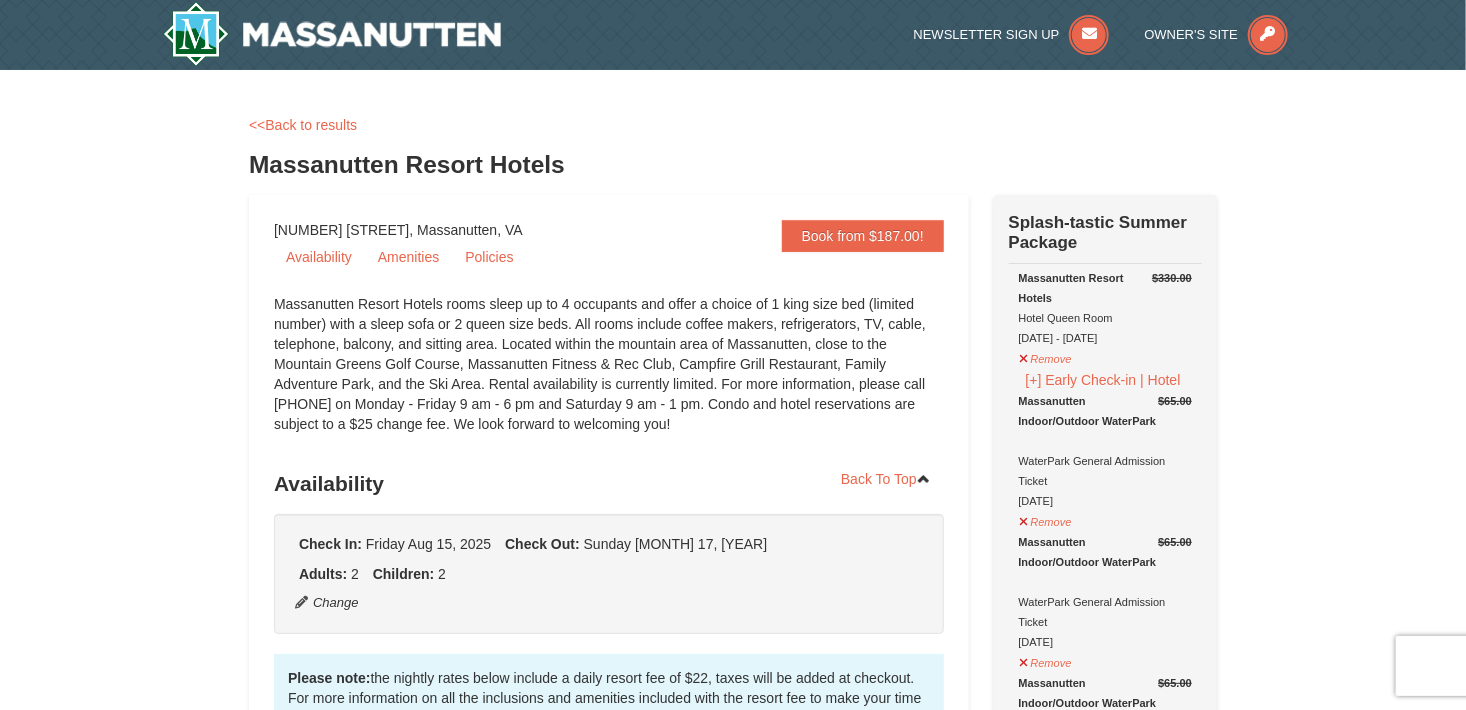click on "×
<<Back to results
Massanutten Resort Hotels
Book from $187.00!
1822 Resort Drive,
Massanutten,
VA
Availability
Amenities
Policies
‹ ›" at bounding box center (733, 1223) 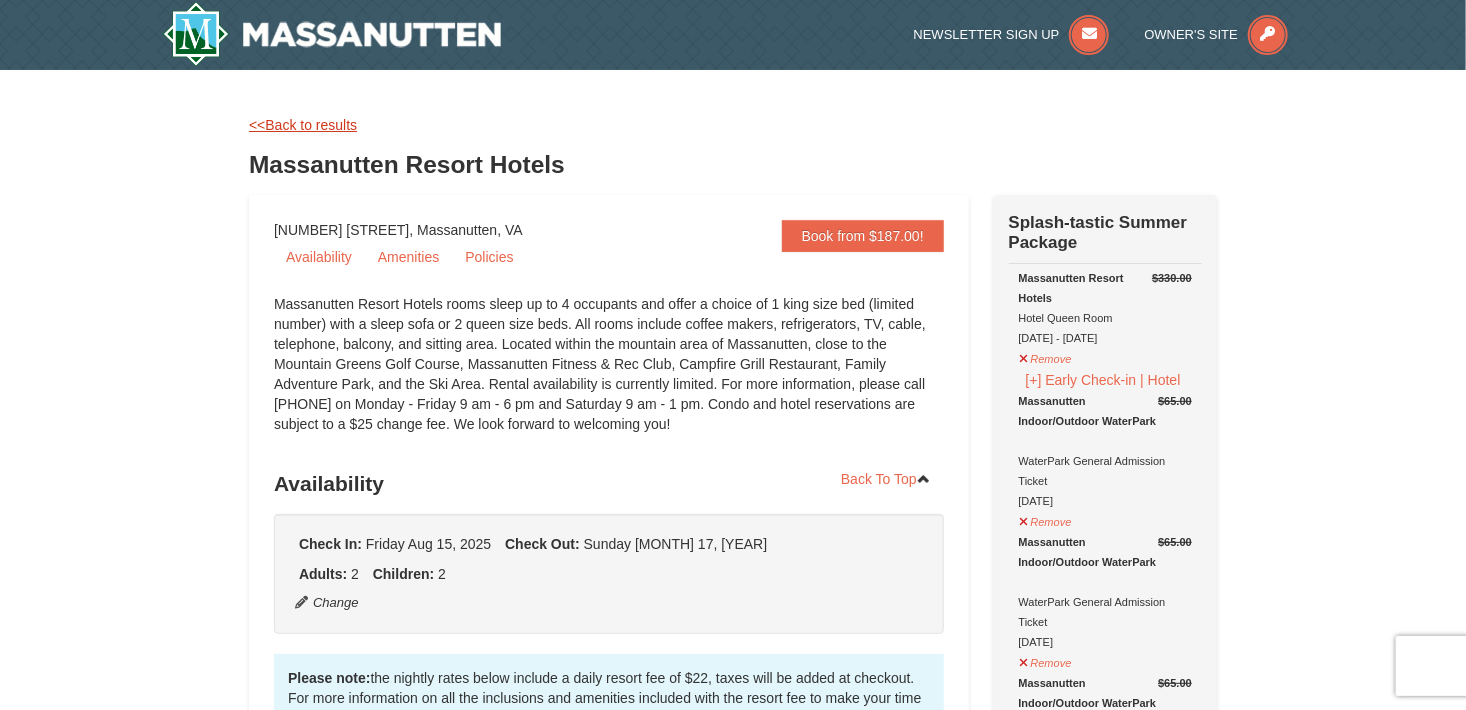 click on "<<Back to results" at bounding box center (303, 125) 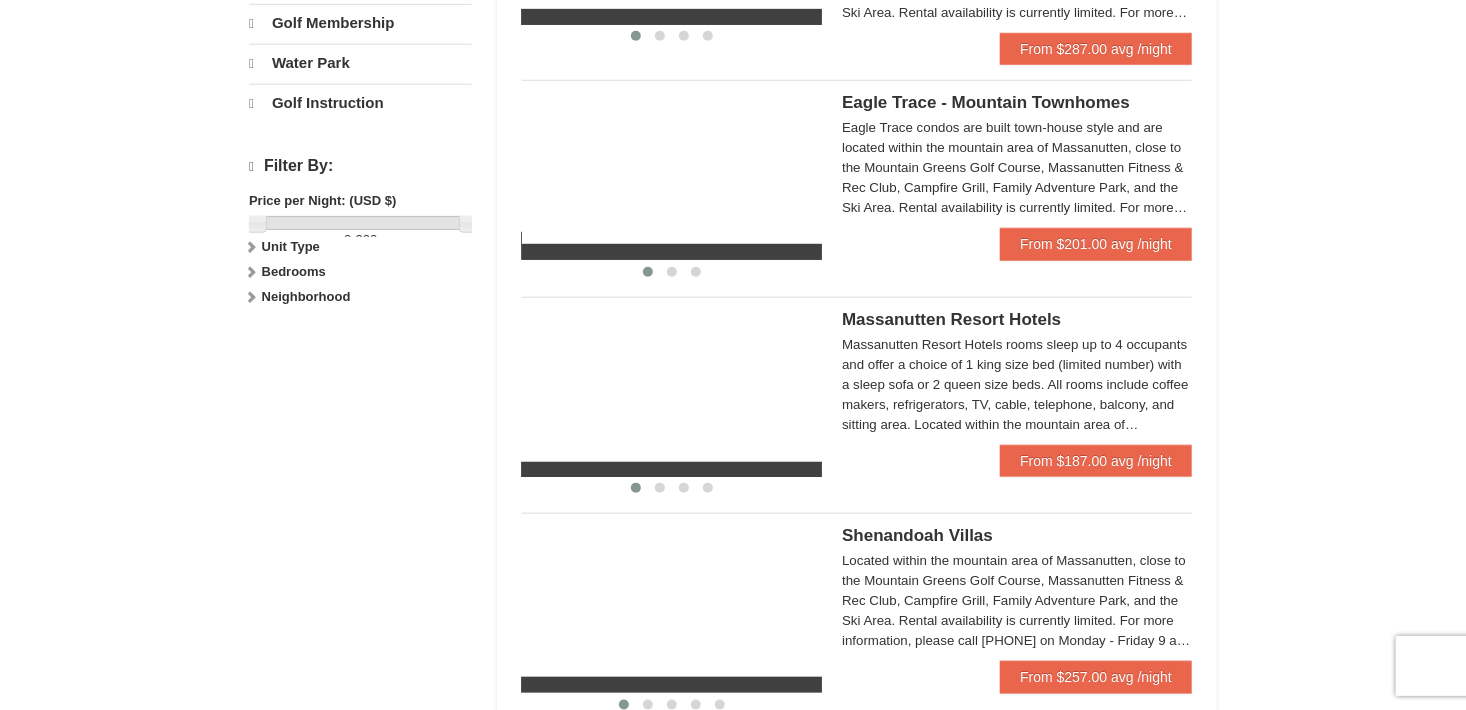 scroll, scrollTop: 813, scrollLeft: 0, axis: vertical 